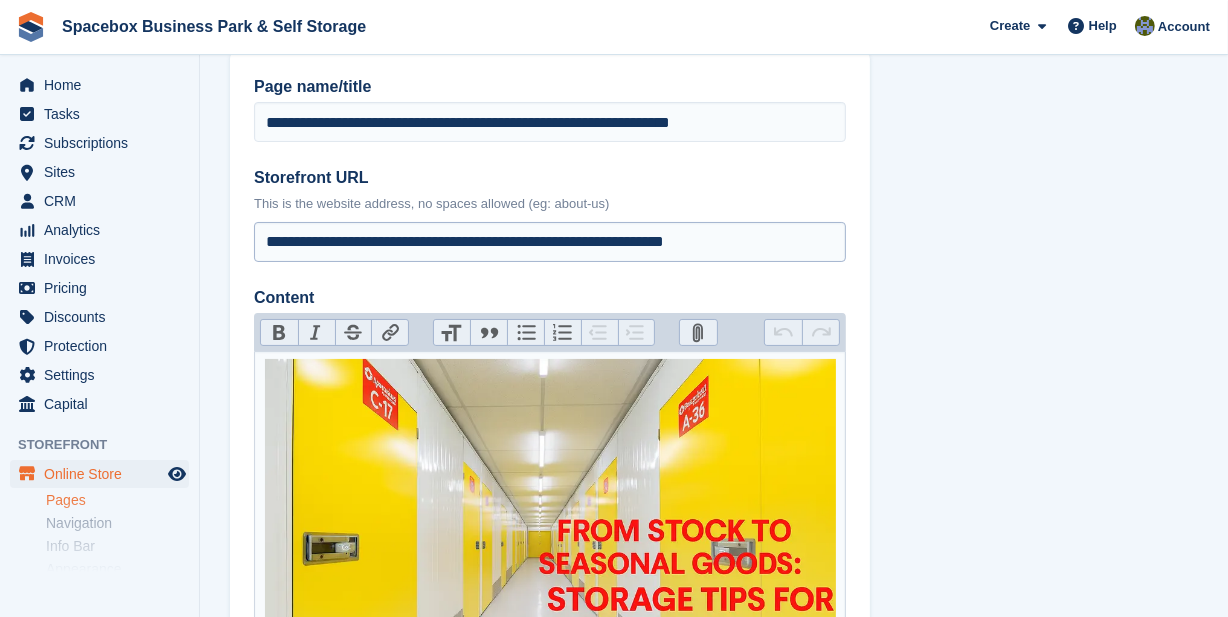 scroll, scrollTop: 0, scrollLeft: 0, axis: both 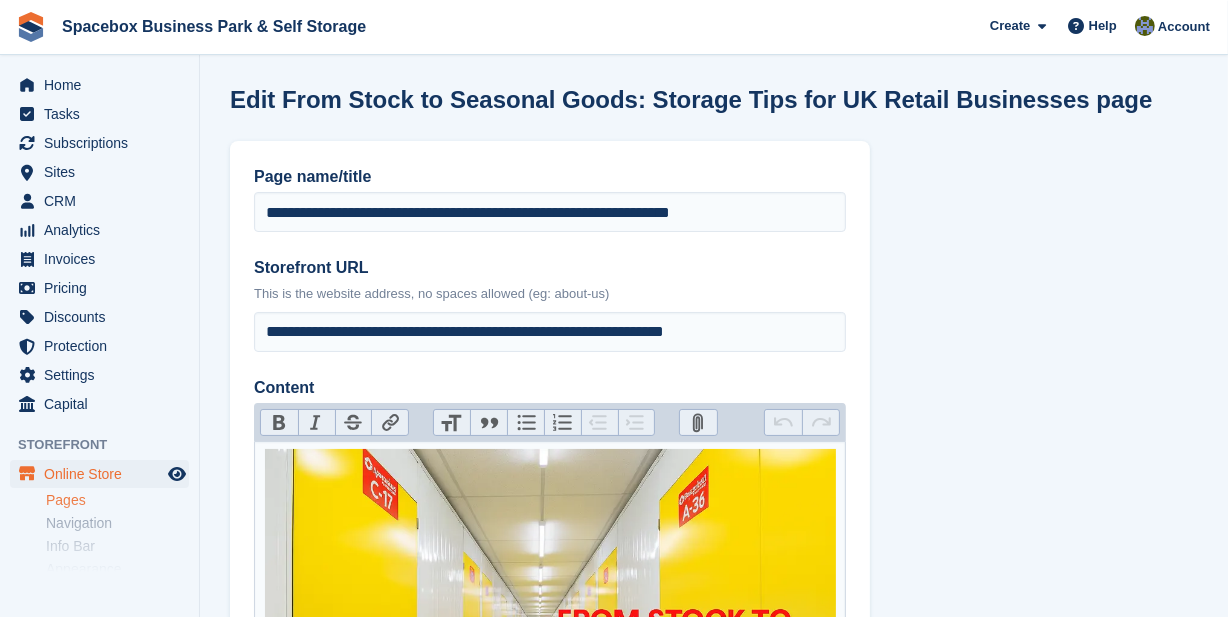 click on "Pages" at bounding box center (117, 500) 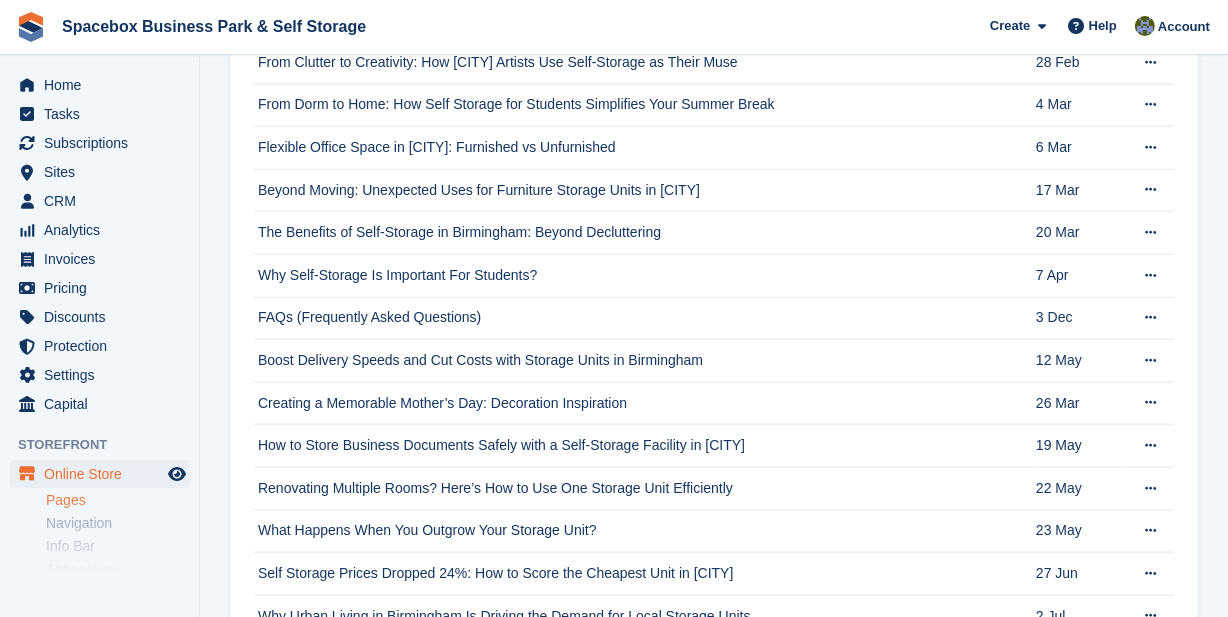 scroll, scrollTop: 8900, scrollLeft: 0, axis: vertical 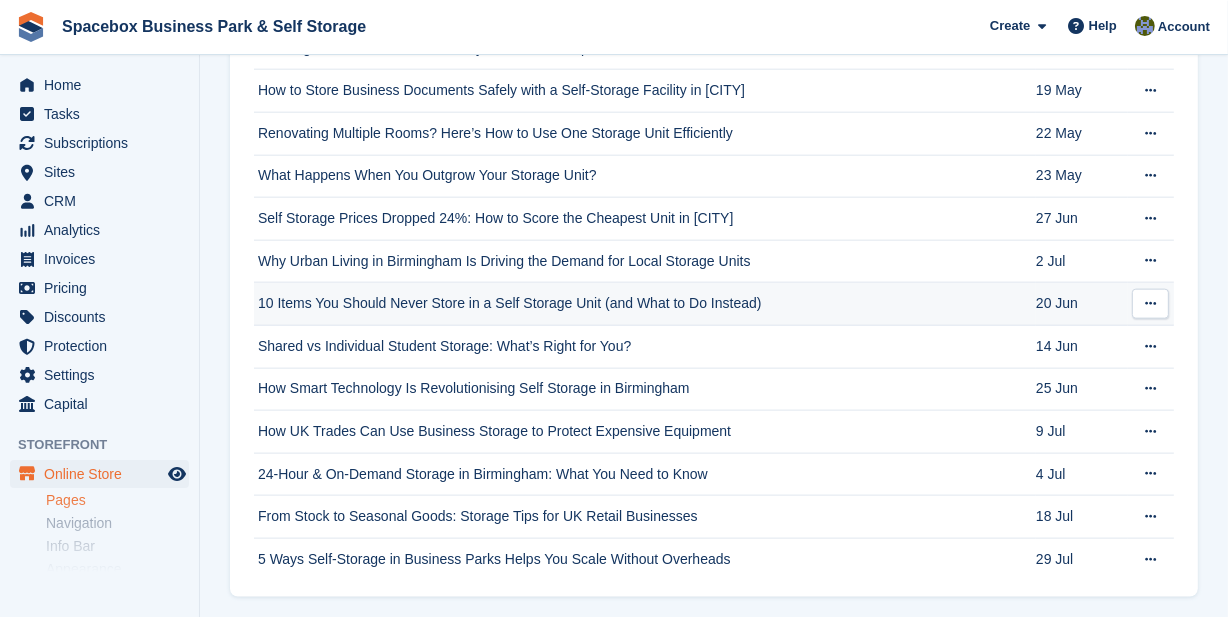 click on "10 Items You Should Never Store in a Self Storage Unit (and What to Do Instead)" at bounding box center (645, 304) 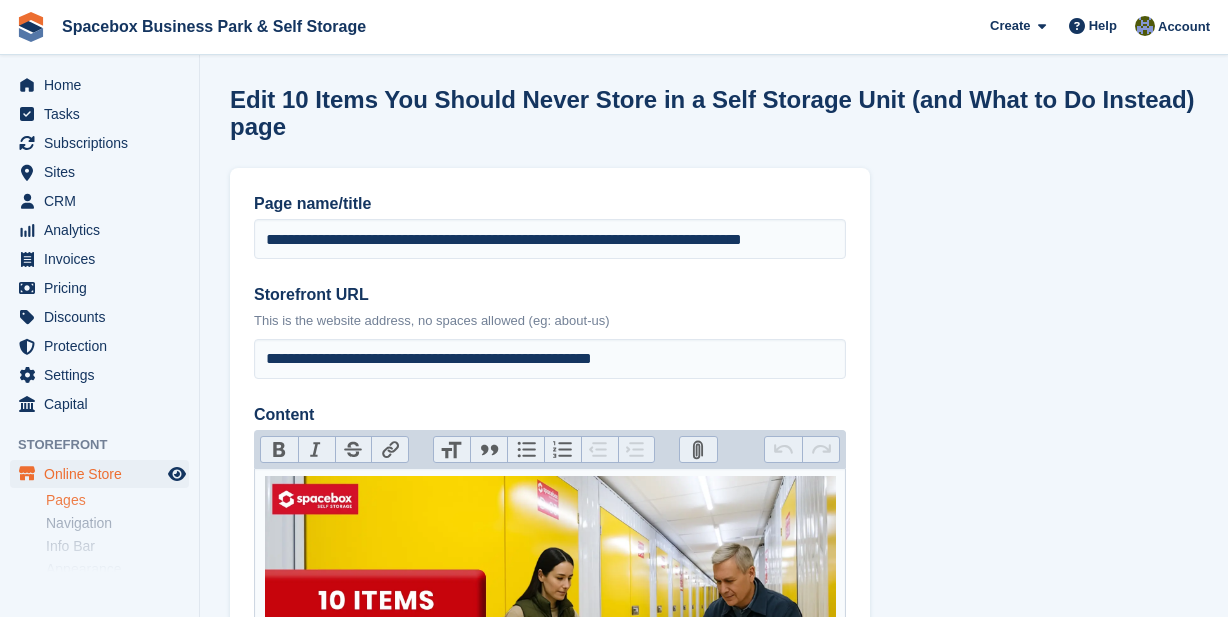 scroll, scrollTop: 0, scrollLeft: 0, axis: both 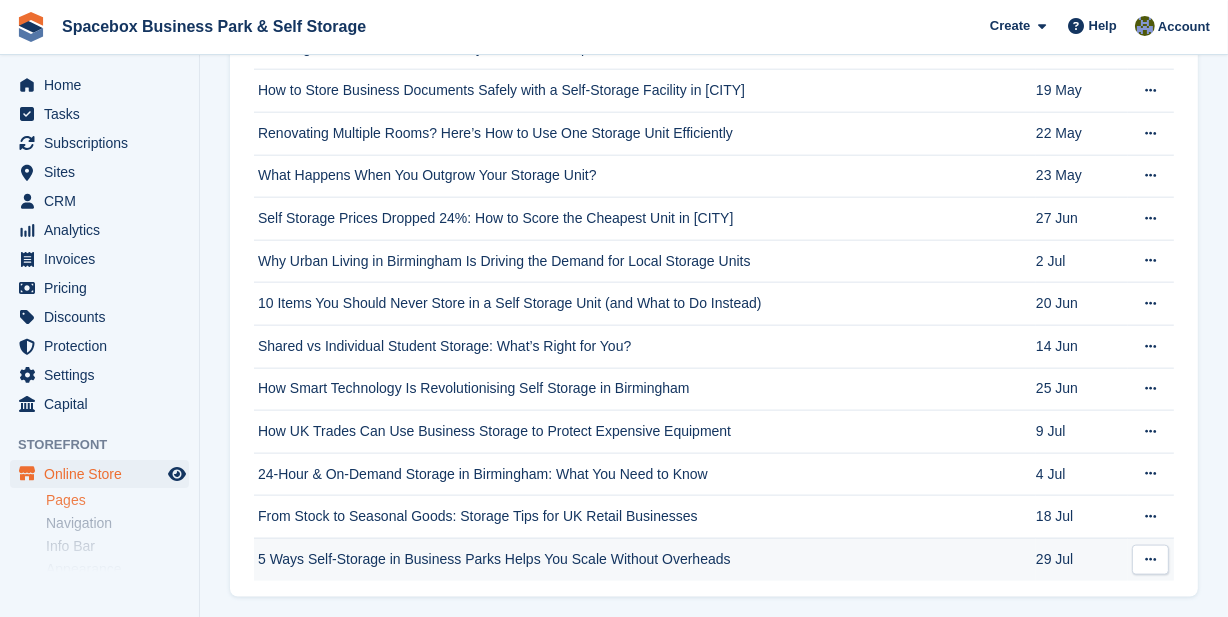 click at bounding box center [1150, 560] 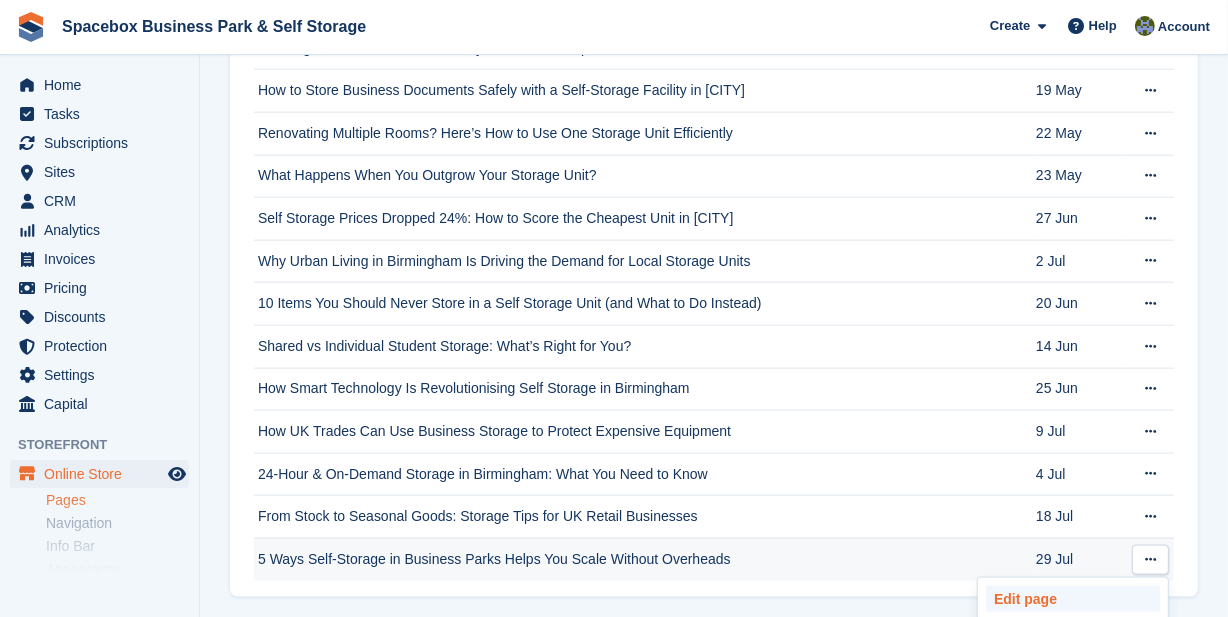 click on "Edit page" at bounding box center (1073, 599) 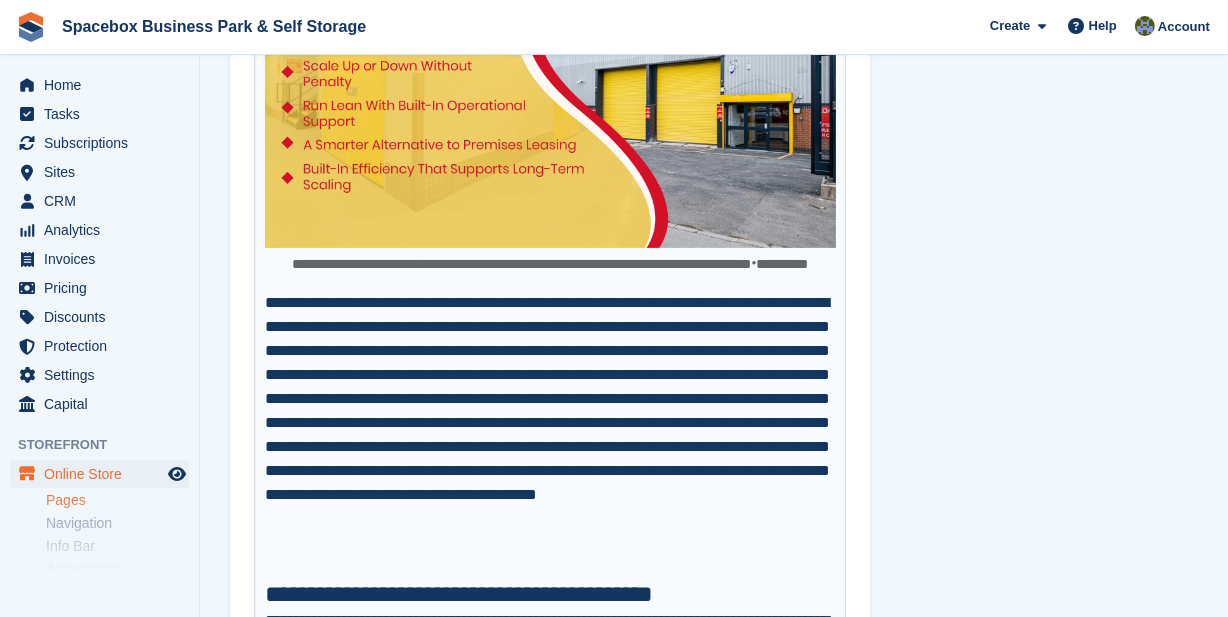 scroll, scrollTop: 0, scrollLeft: 0, axis: both 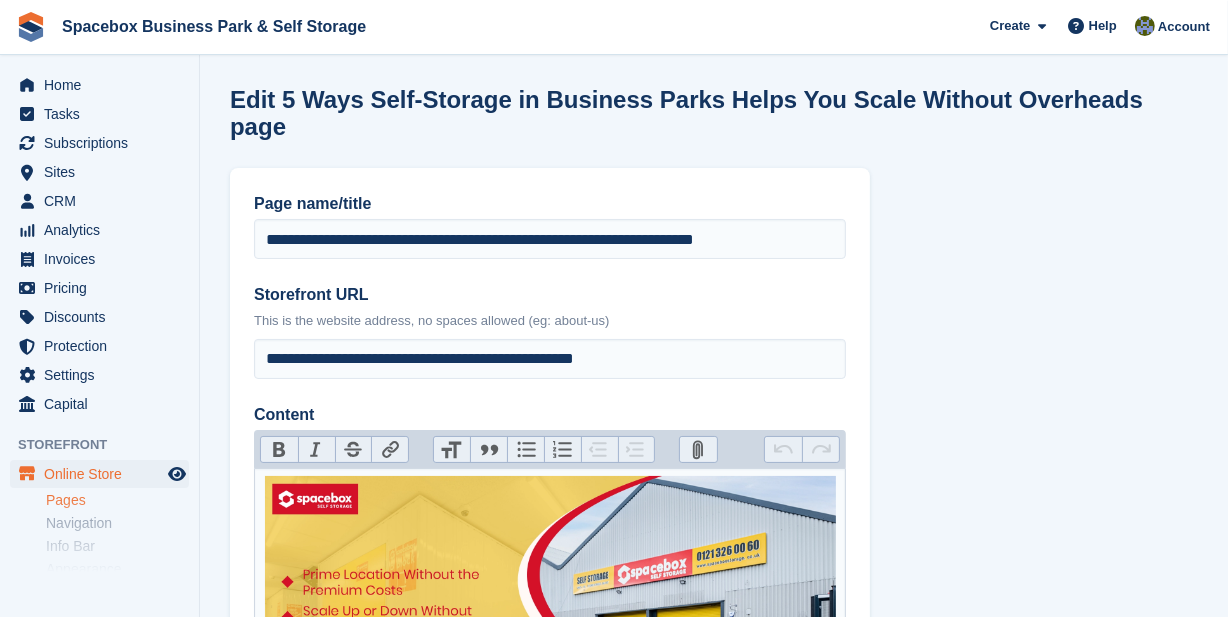 click on "Pages" at bounding box center (117, 500) 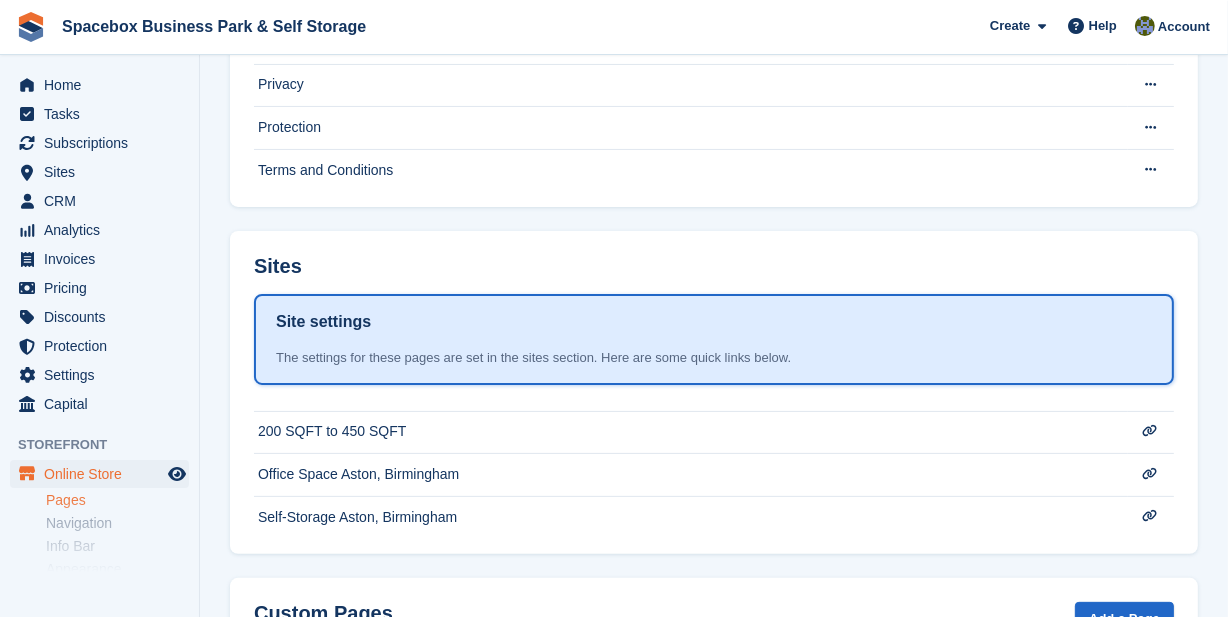 scroll, scrollTop: 545, scrollLeft: 0, axis: vertical 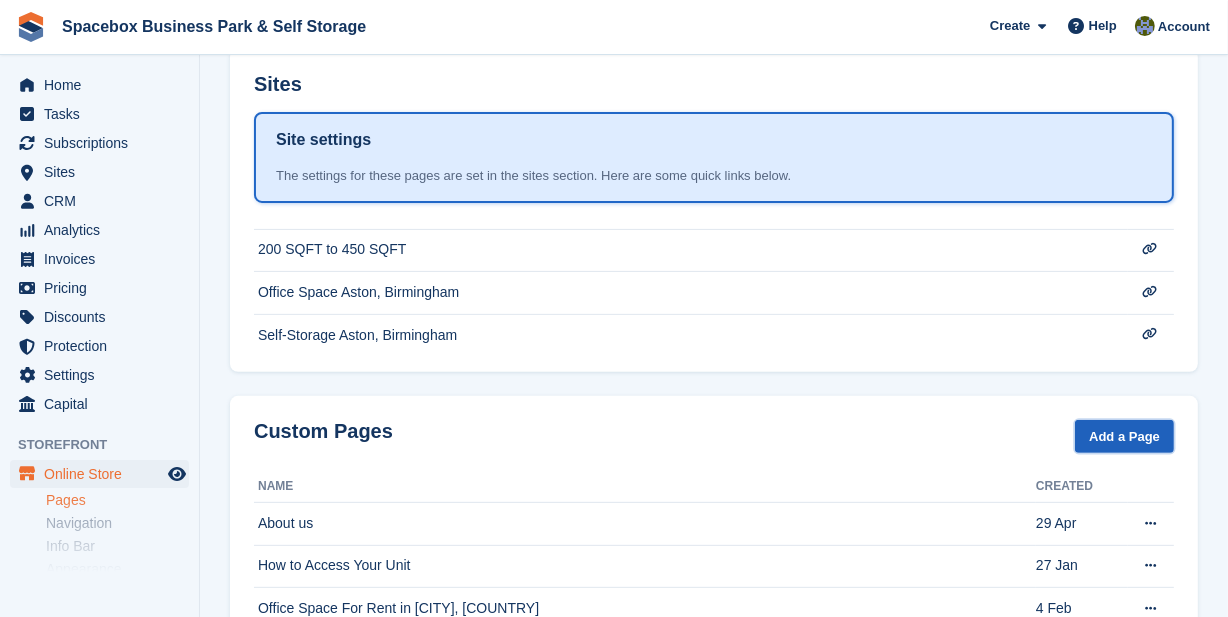 click on "Add a Page" at bounding box center (1124, 436) 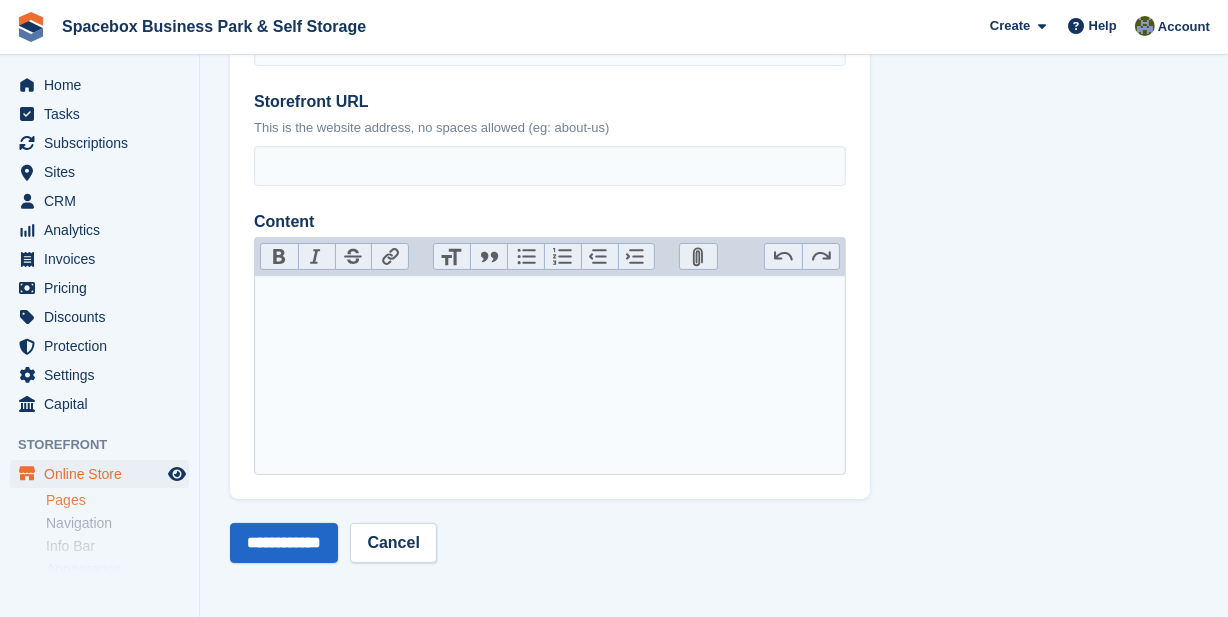 scroll, scrollTop: 0, scrollLeft: 0, axis: both 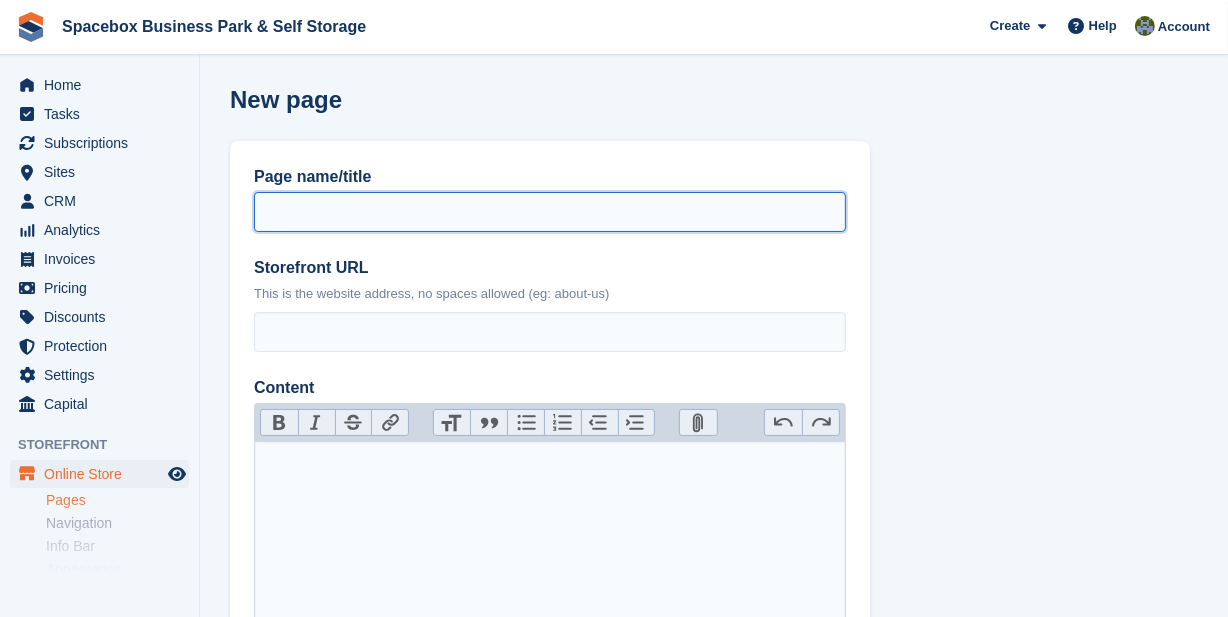 click on "Page name/title" at bounding box center (550, 212) 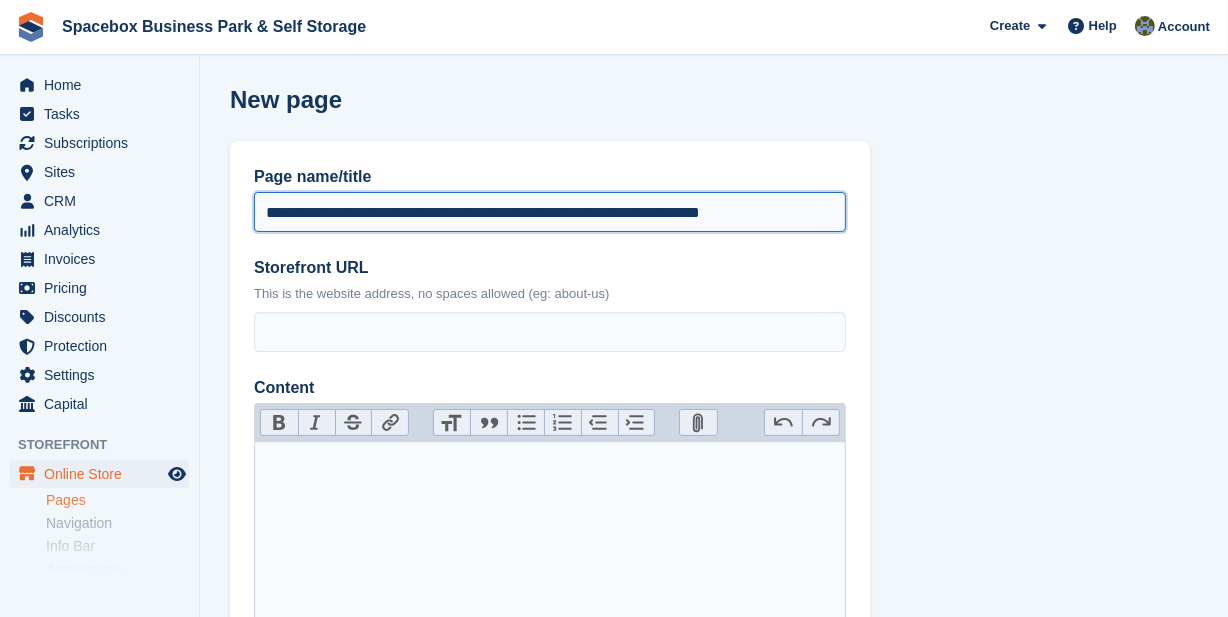 type on "**********" 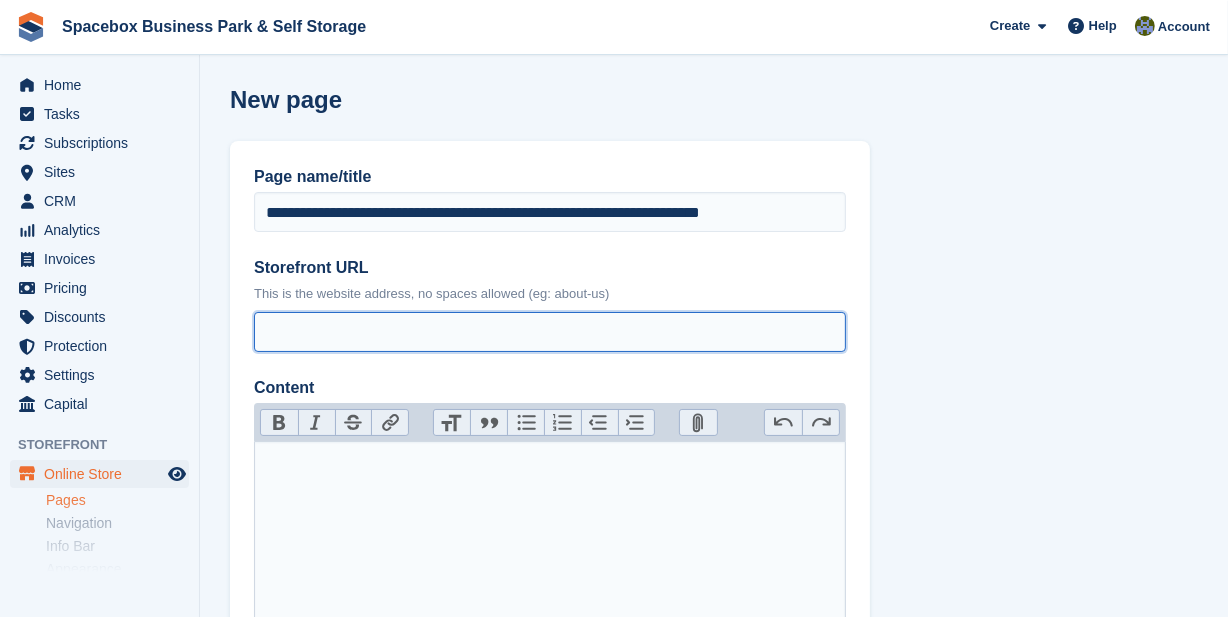 click on "Storefront URL" at bounding box center (550, 332) 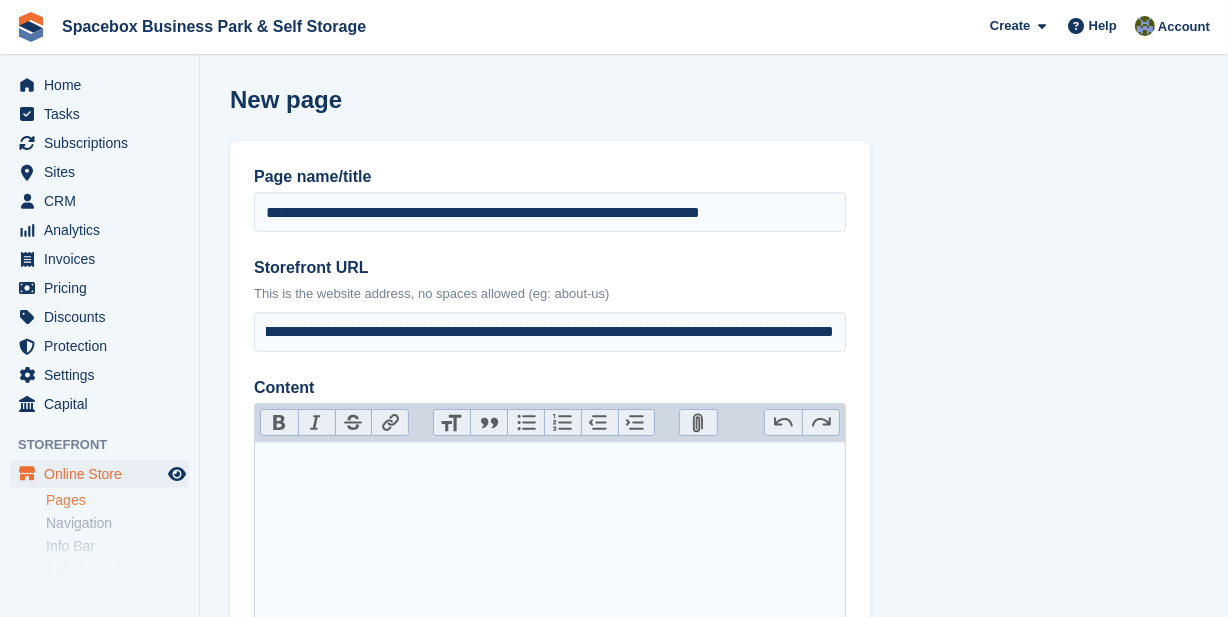 scroll, scrollTop: 0, scrollLeft: 0, axis: both 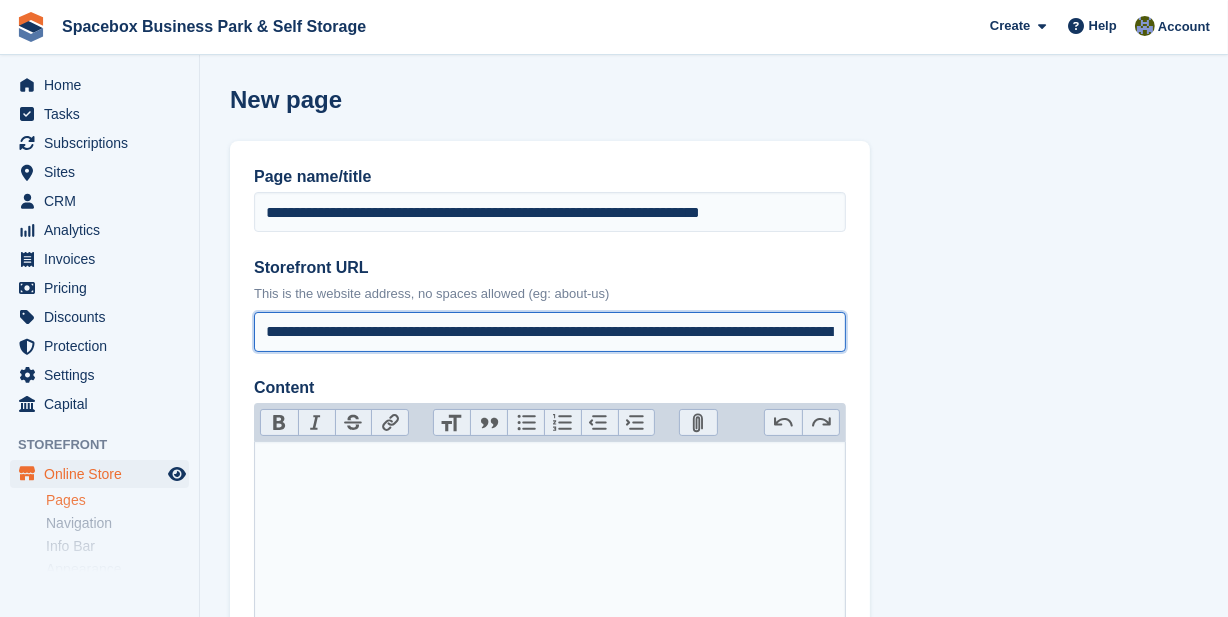 click on "**********" at bounding box center [550, 332] 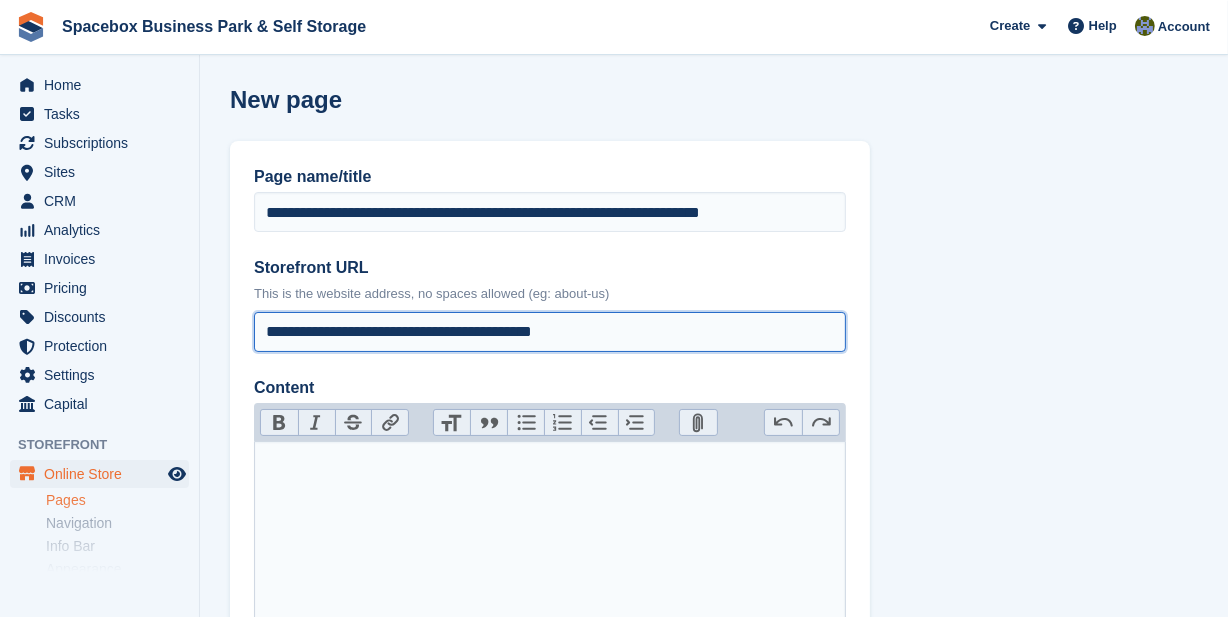 click on "**********" at bounding box center [550, 332] 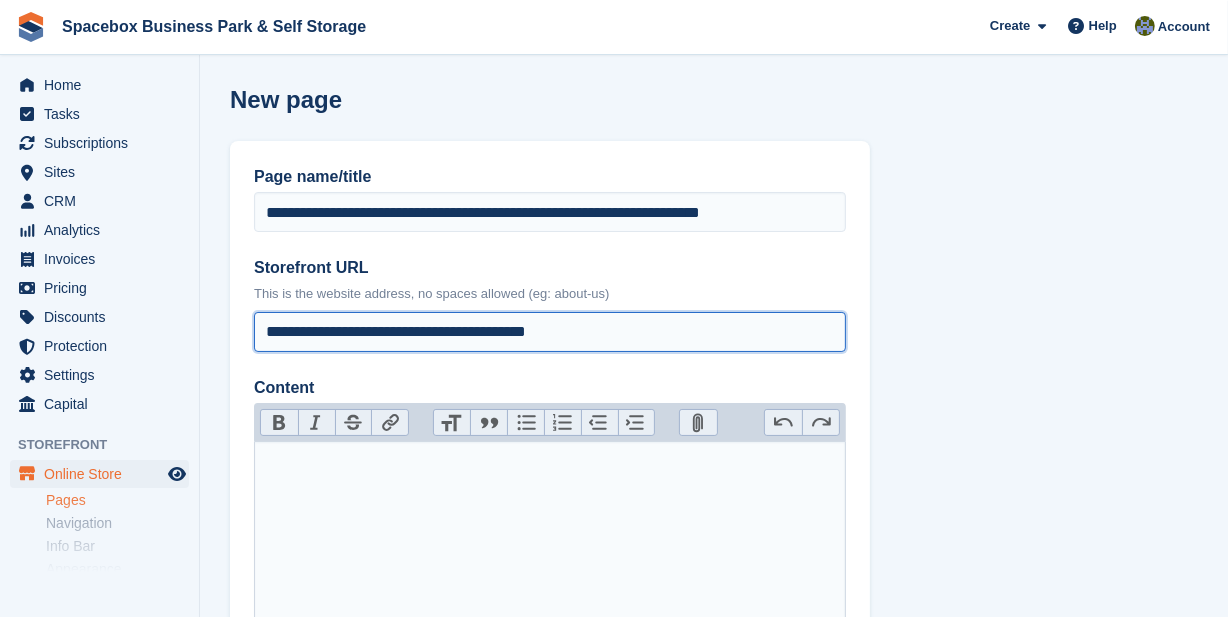 type on "**********" 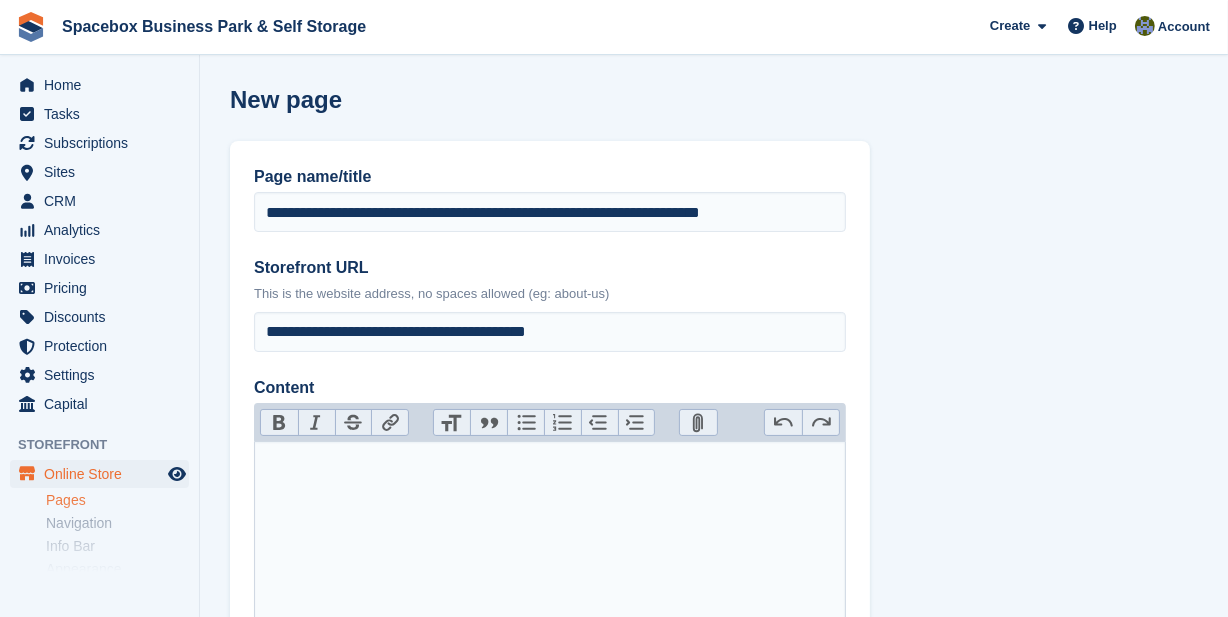 click at bounding box center [550, 541] 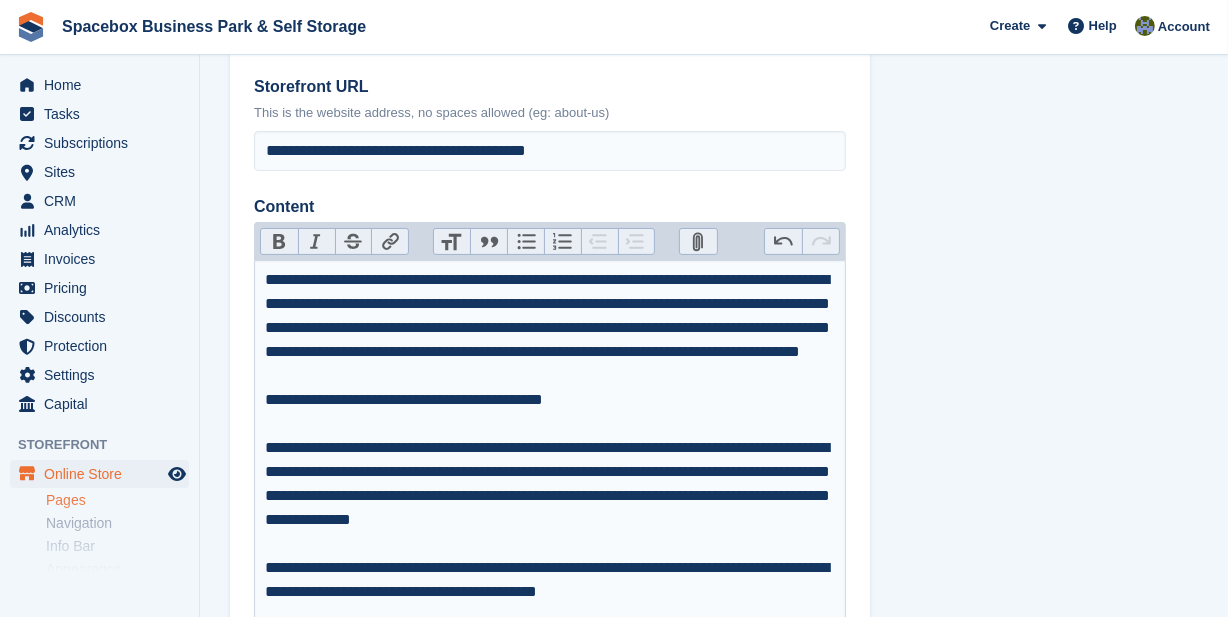 scroll, scrollTop: 272, scrollLeft: 0, axis: vertical 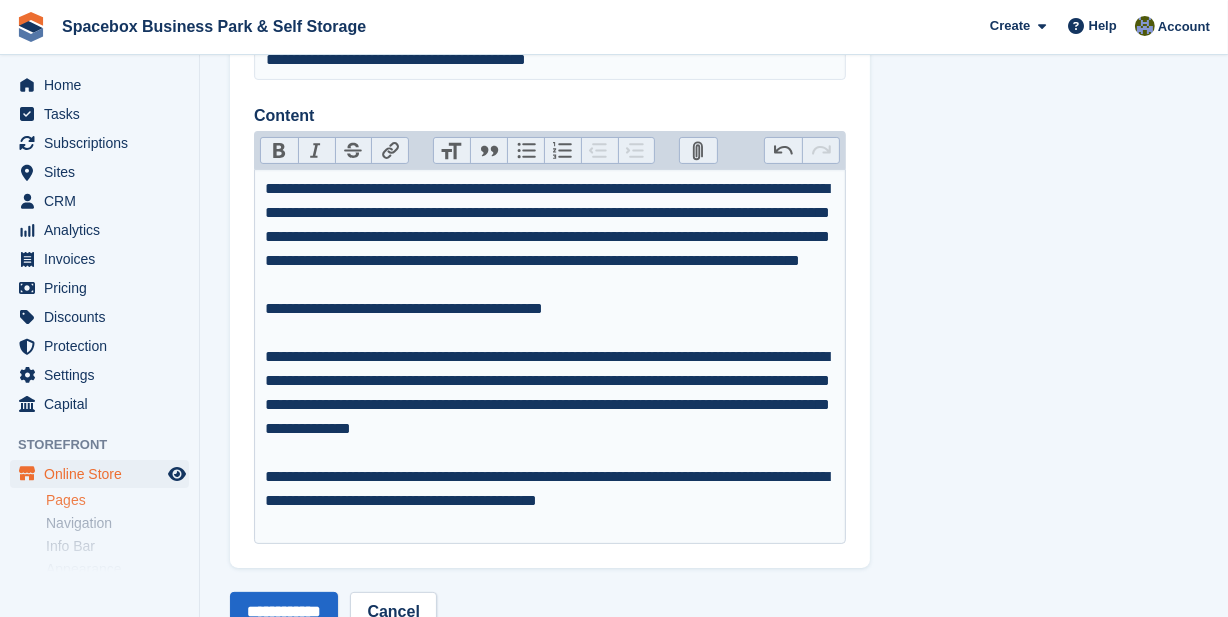 click on "**********" at bounding box center [550, 357] 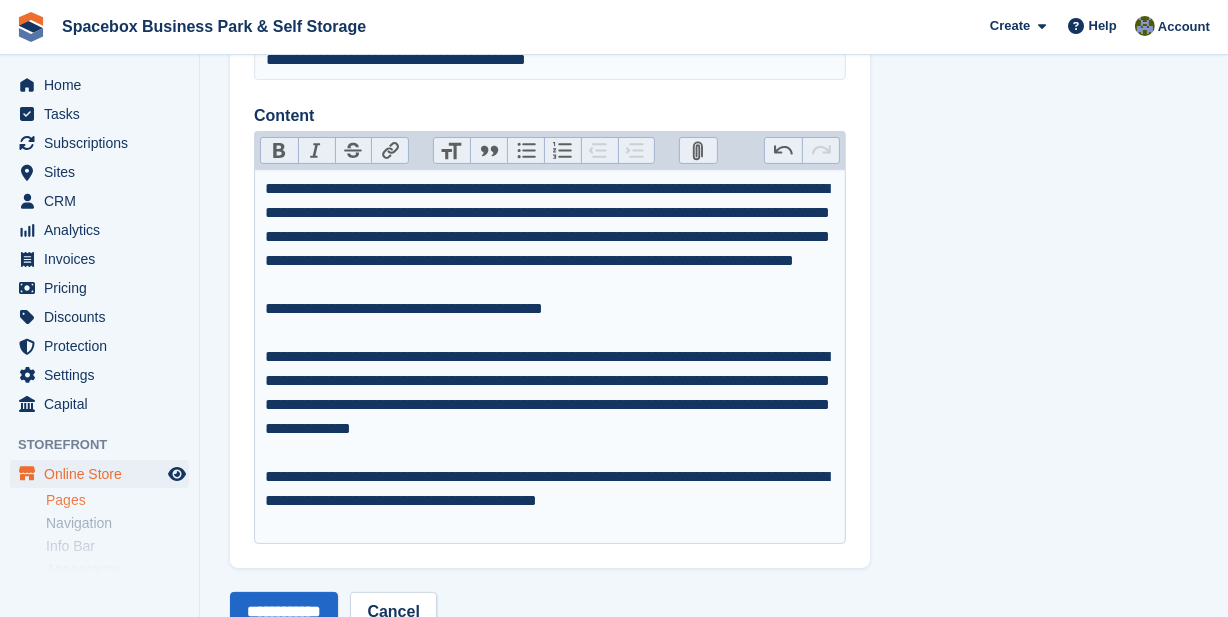 click on "**********" at bounding box center [550, 357] 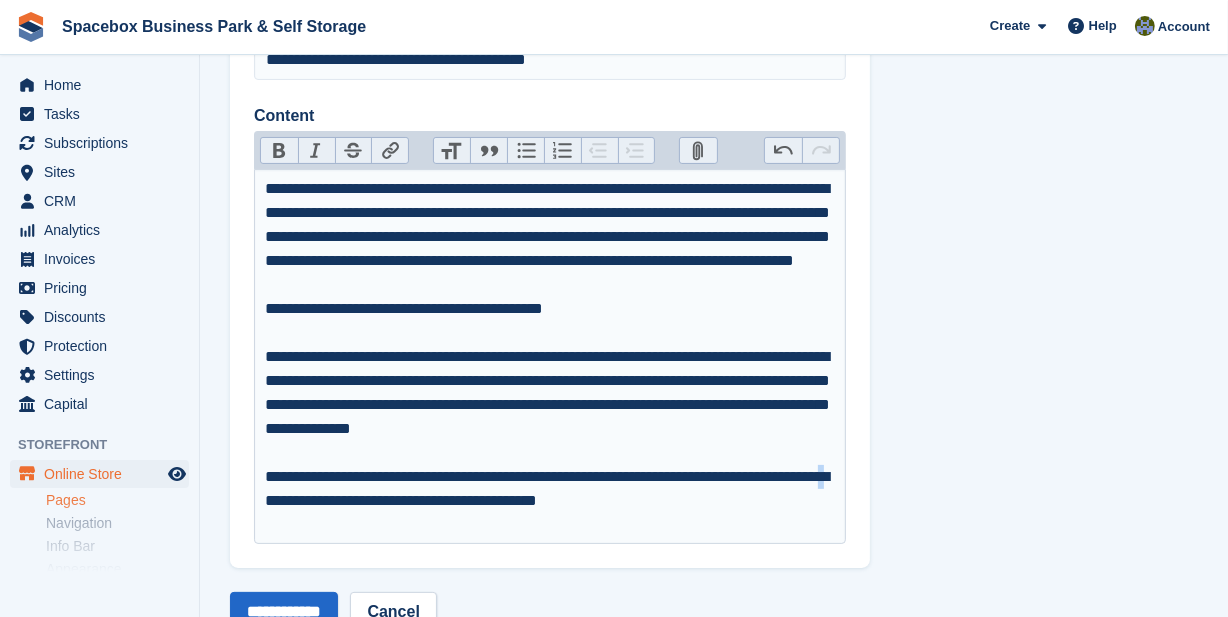 click on "**********" at bounding box center [550, 357] 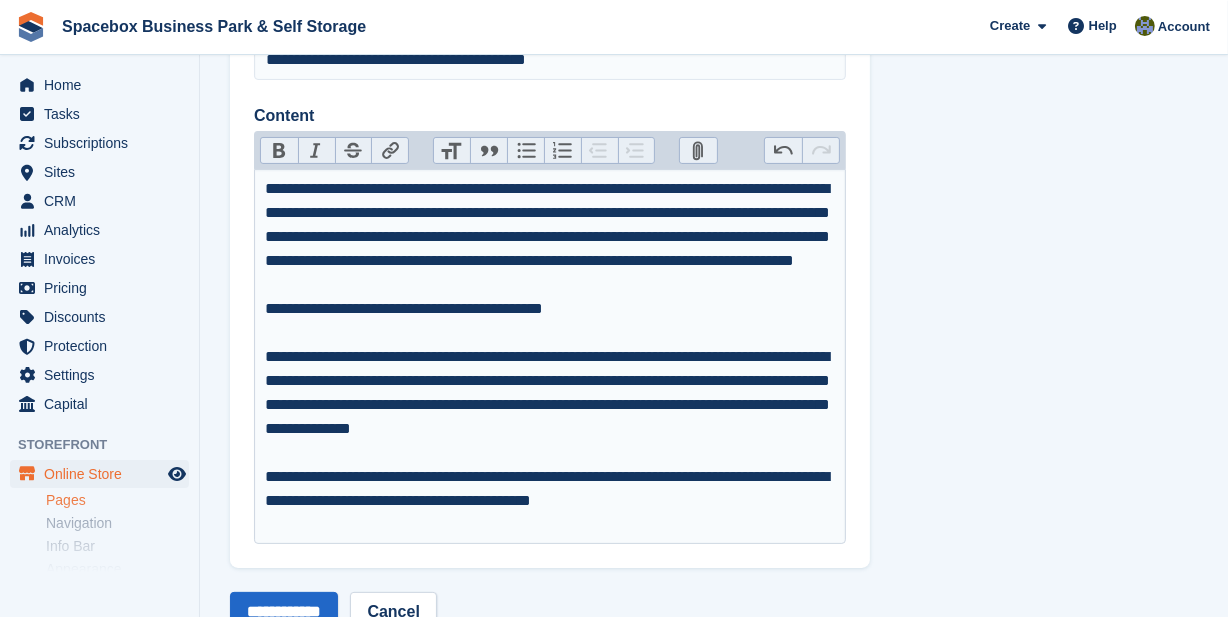 click on "**********" at bounding box center (550, 357) 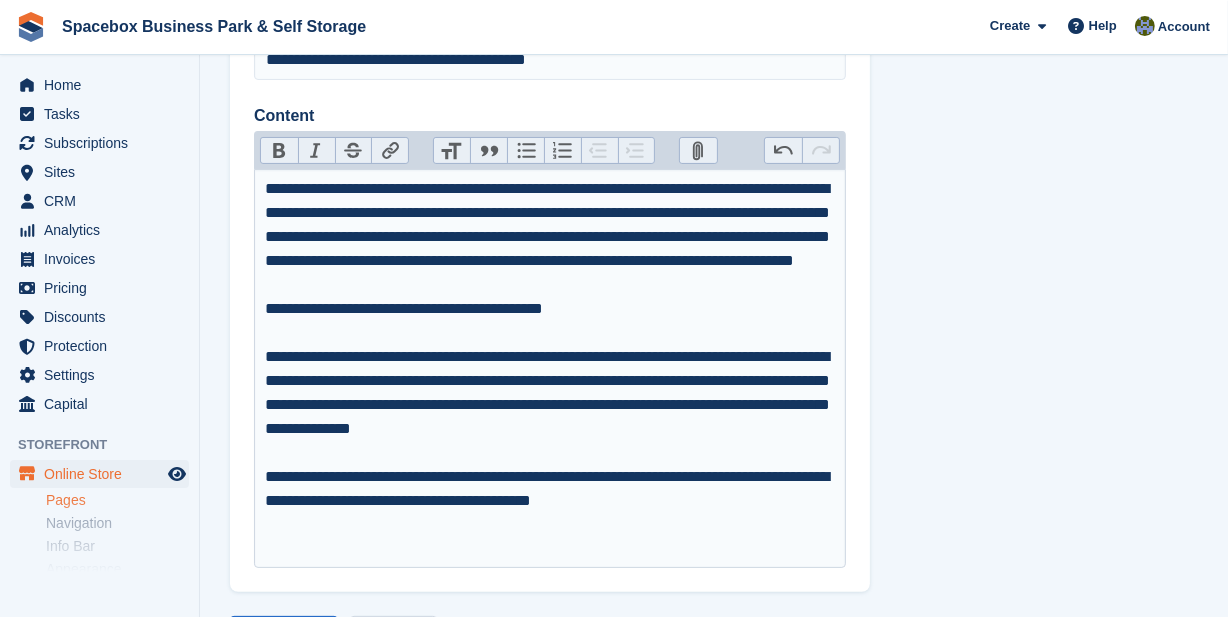 scroll, scrollTop: 363, scrollLeft: 0, axis: vertical 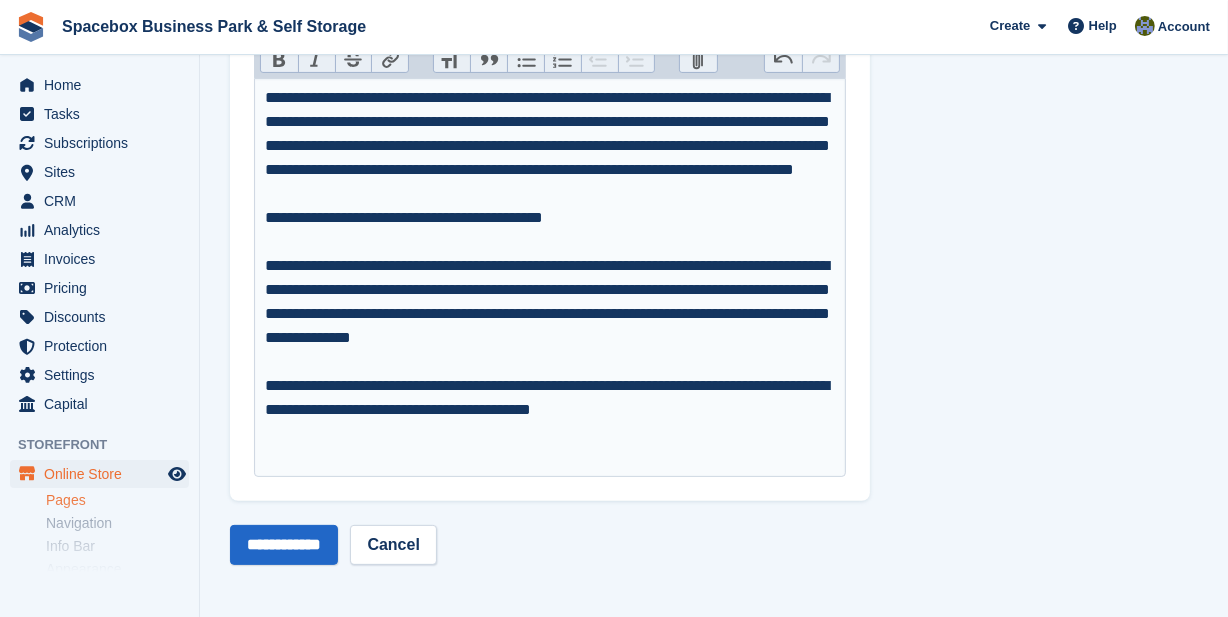 click on "**********" at bounding box center (550, 278) 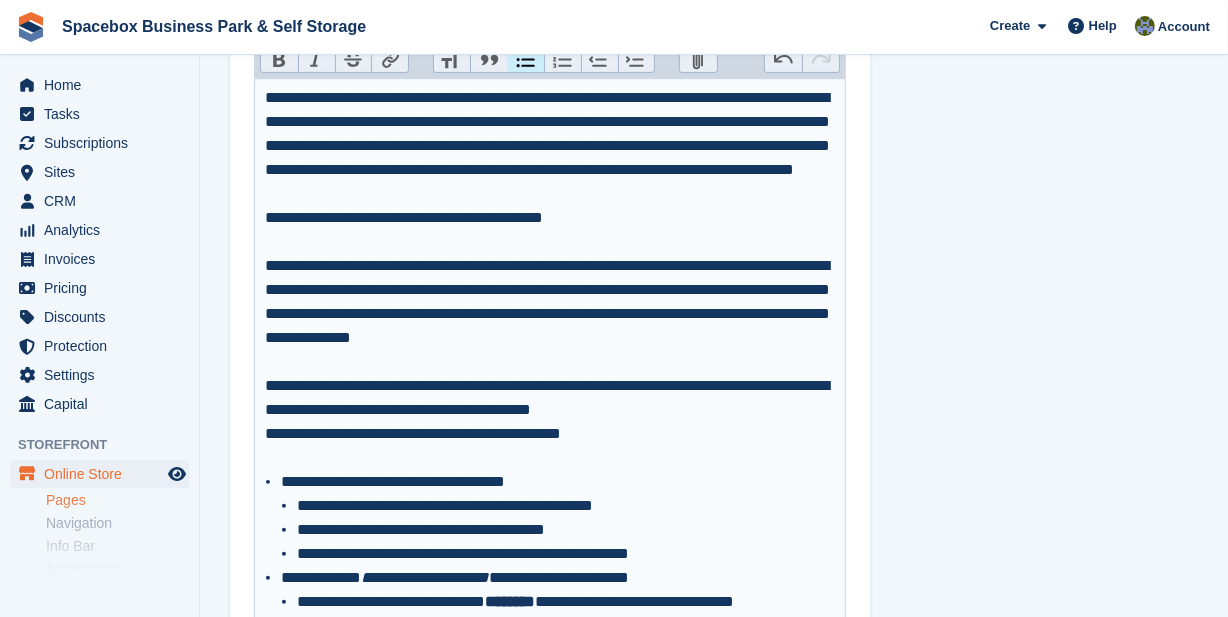 click on "**********" at bounding box center (550, 278) 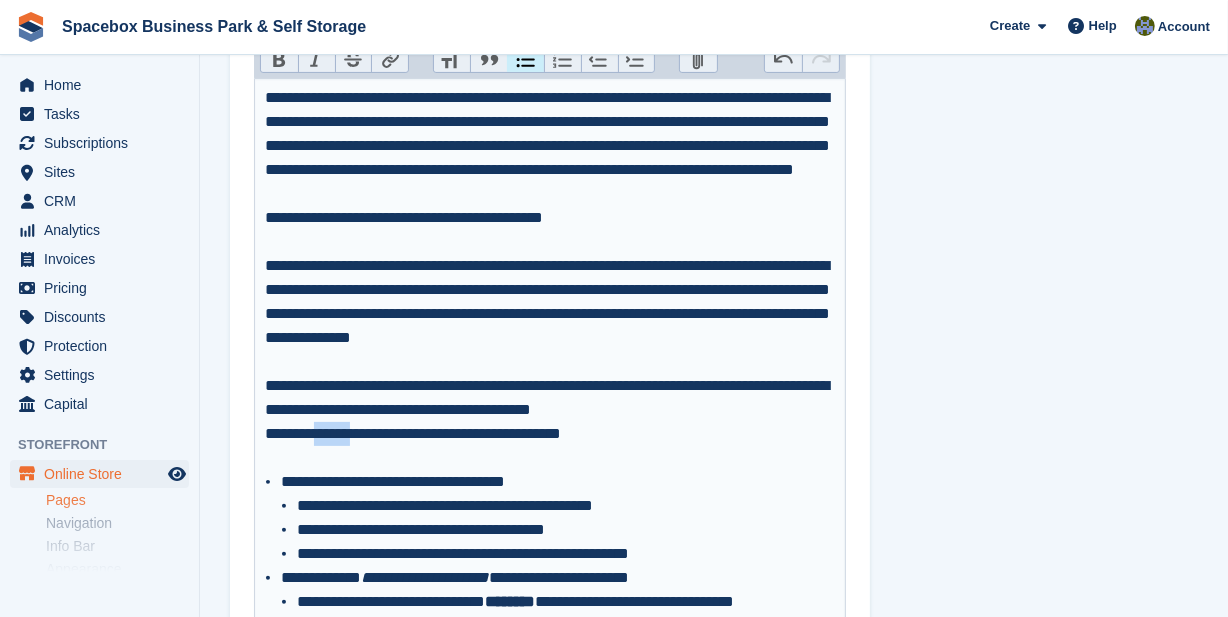 click on "**********" at bounding box center (550, 278) 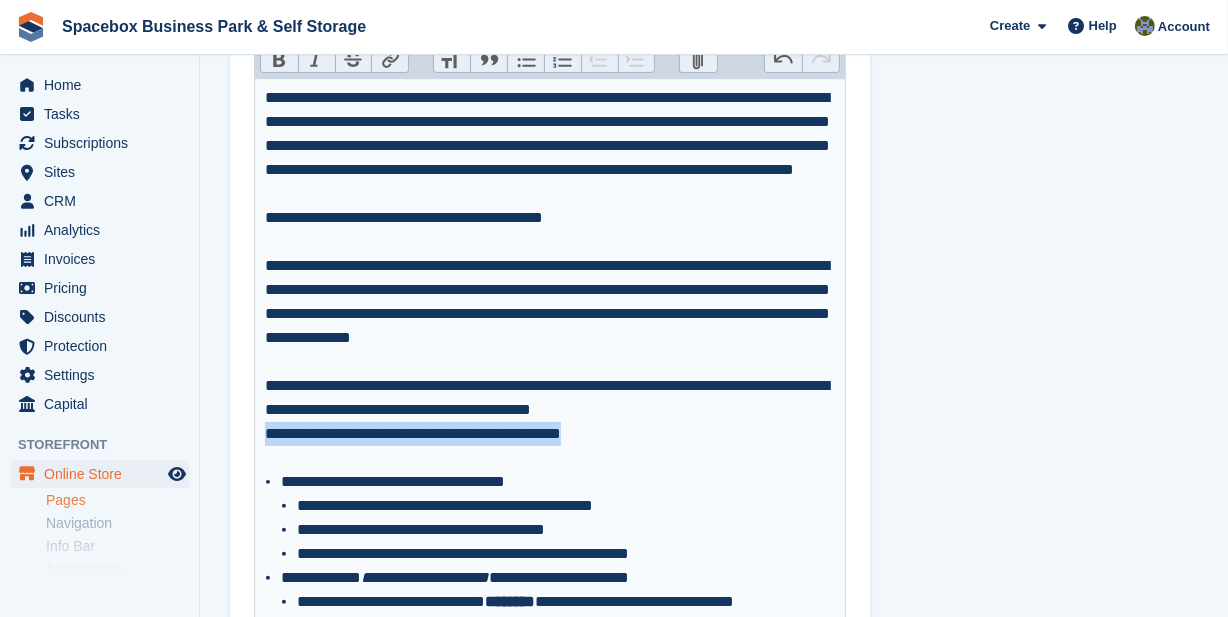 click on "**********" at bounding box center (550, 278) 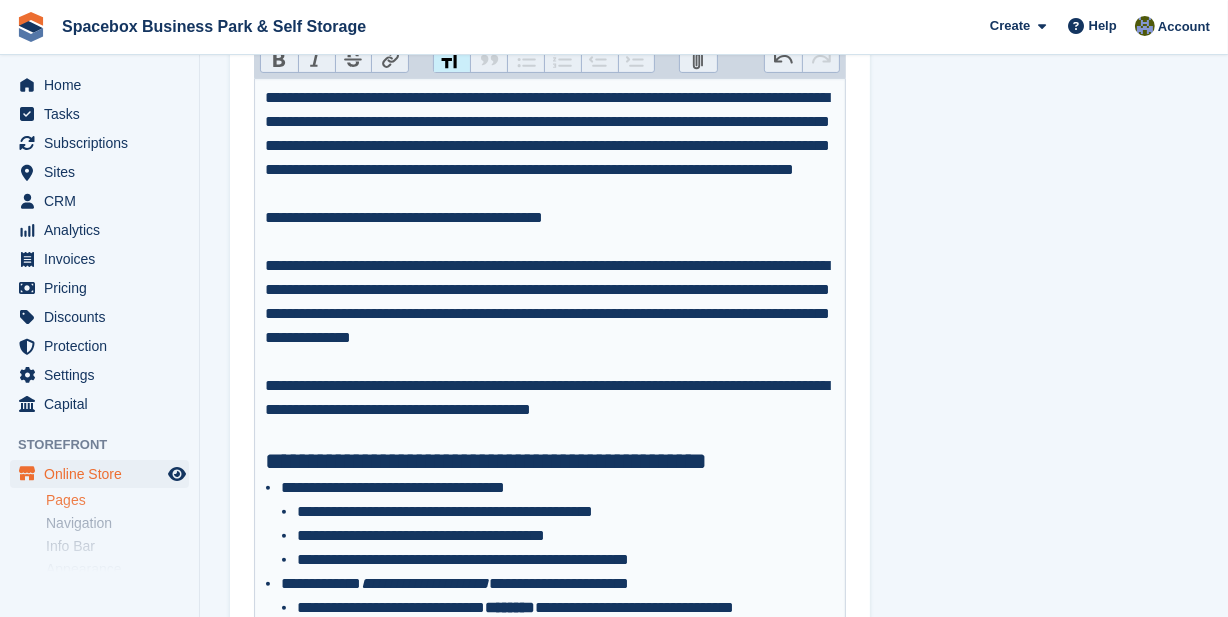 click on "**********" at bounding box center (550, 266) 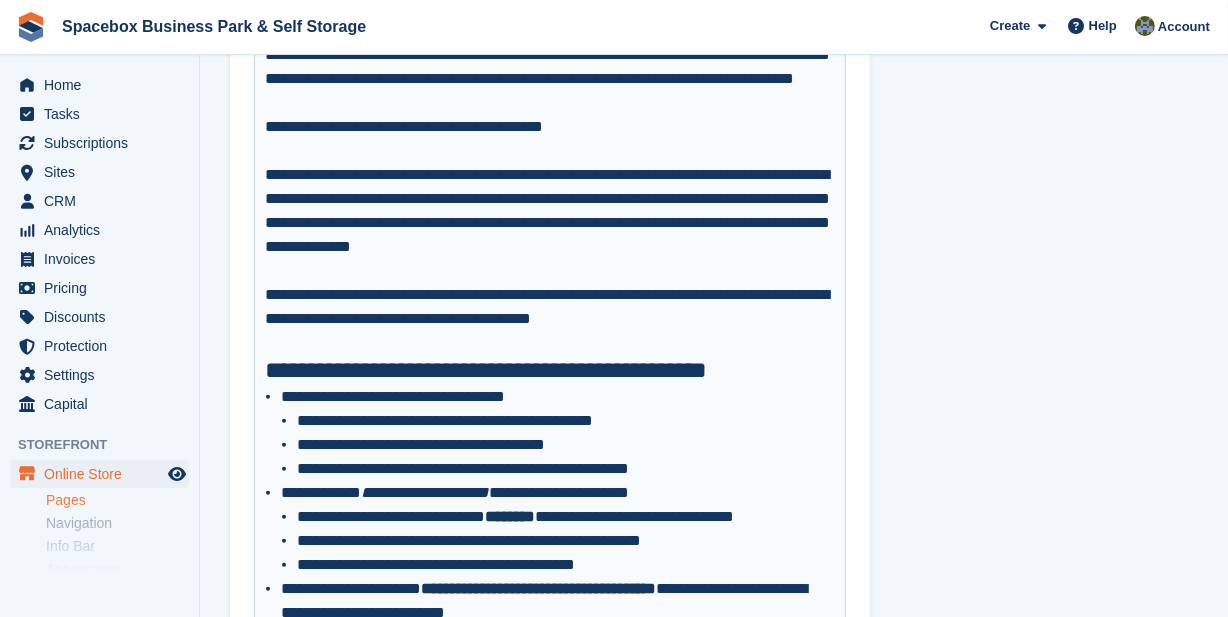 scroll, scrollTop: 545, scrollLeft: 0, axis: vertical 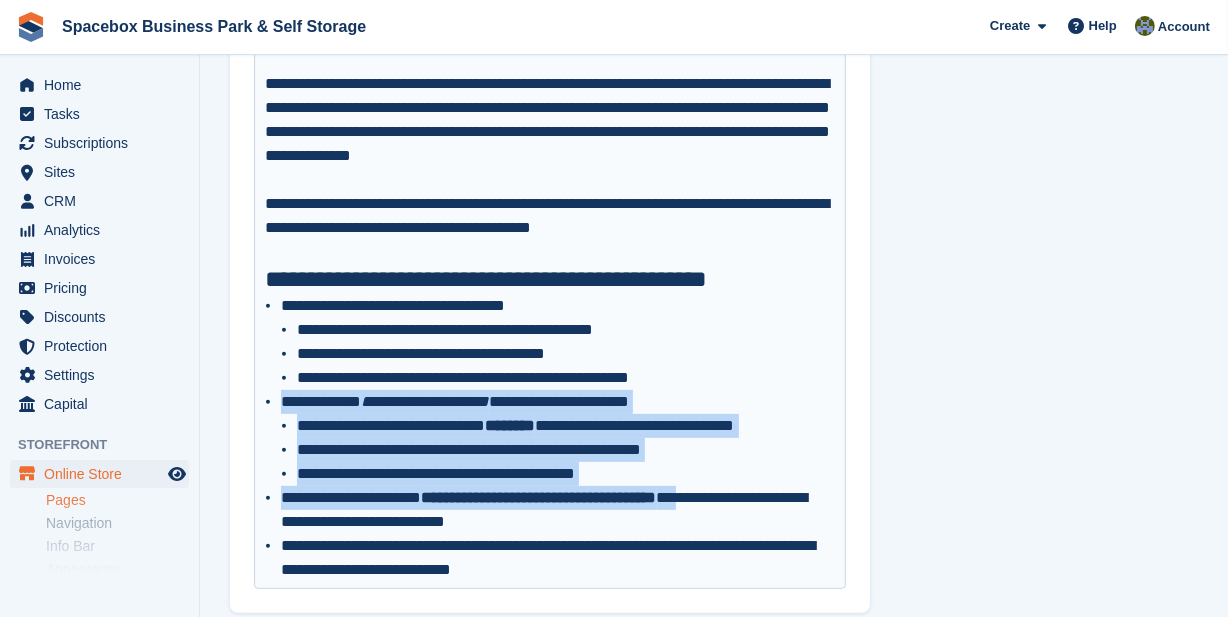 drag, startPoint x: 761, startPoint y: 498, endPoint x: 397, endPoint y: 411, distance: 374.2526 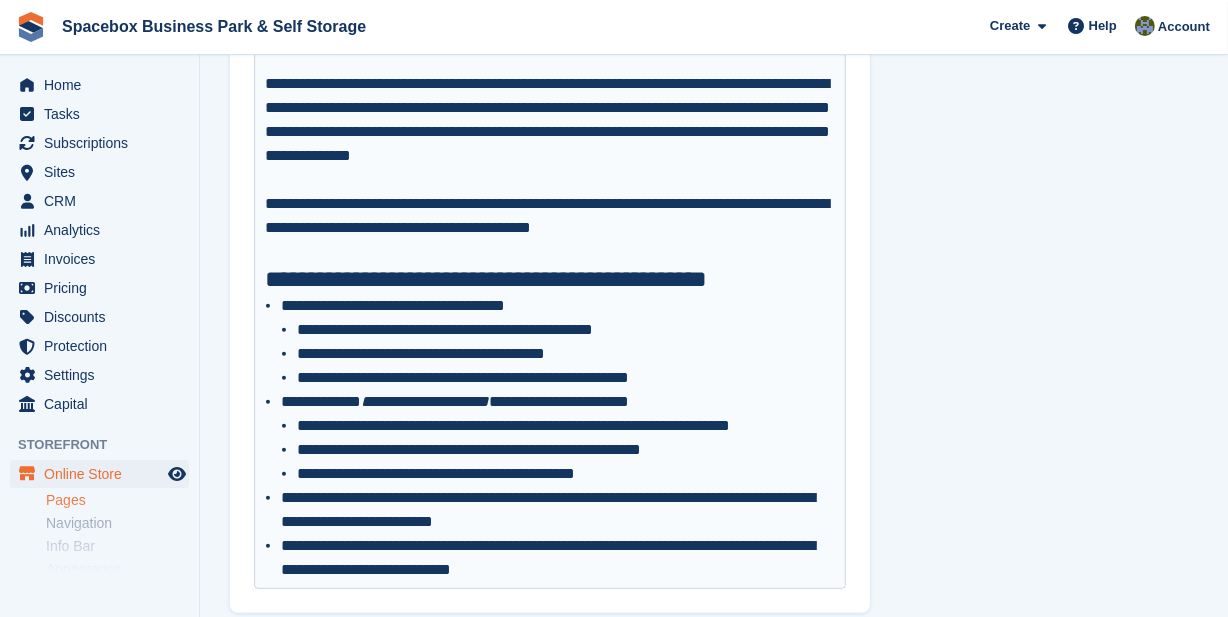 click on "**********" at bounding box center [550, 279] 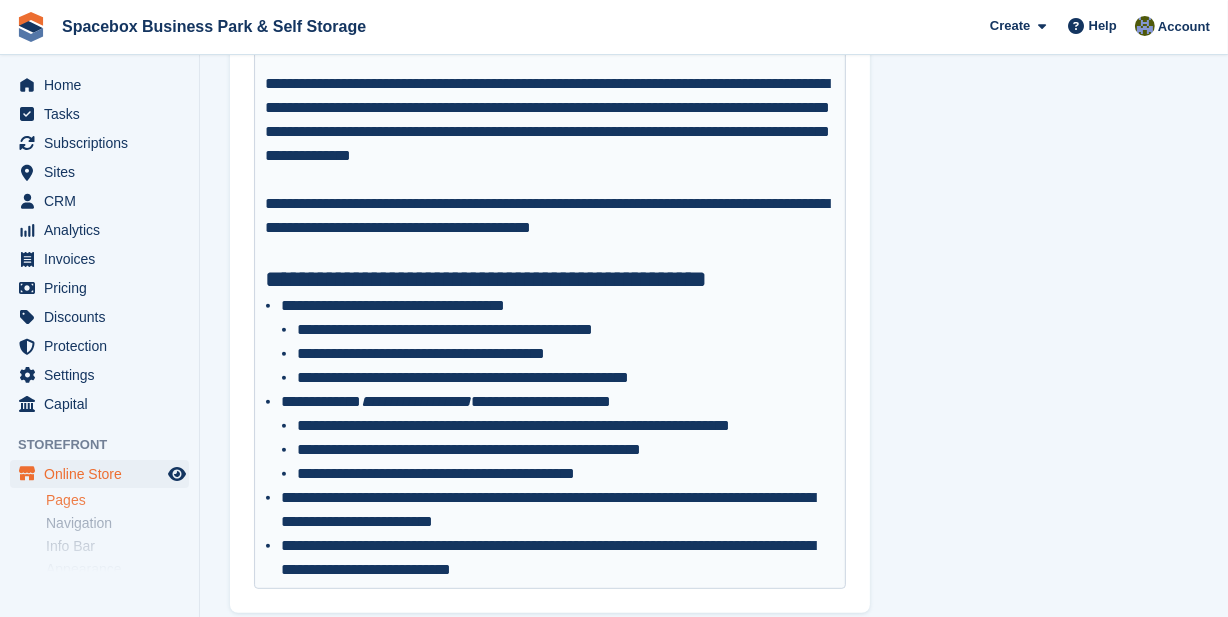 click on "**********" at bounding box center (566, 426) 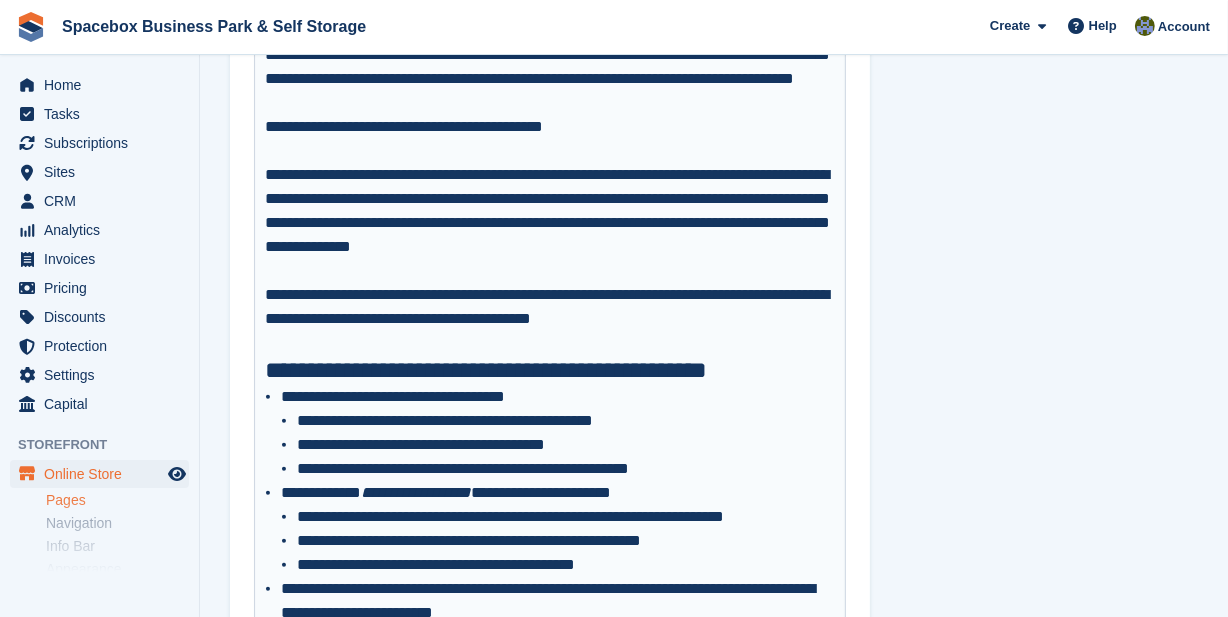scroll, scrollTop: 658, scrollLeft: 0, axis: vertical 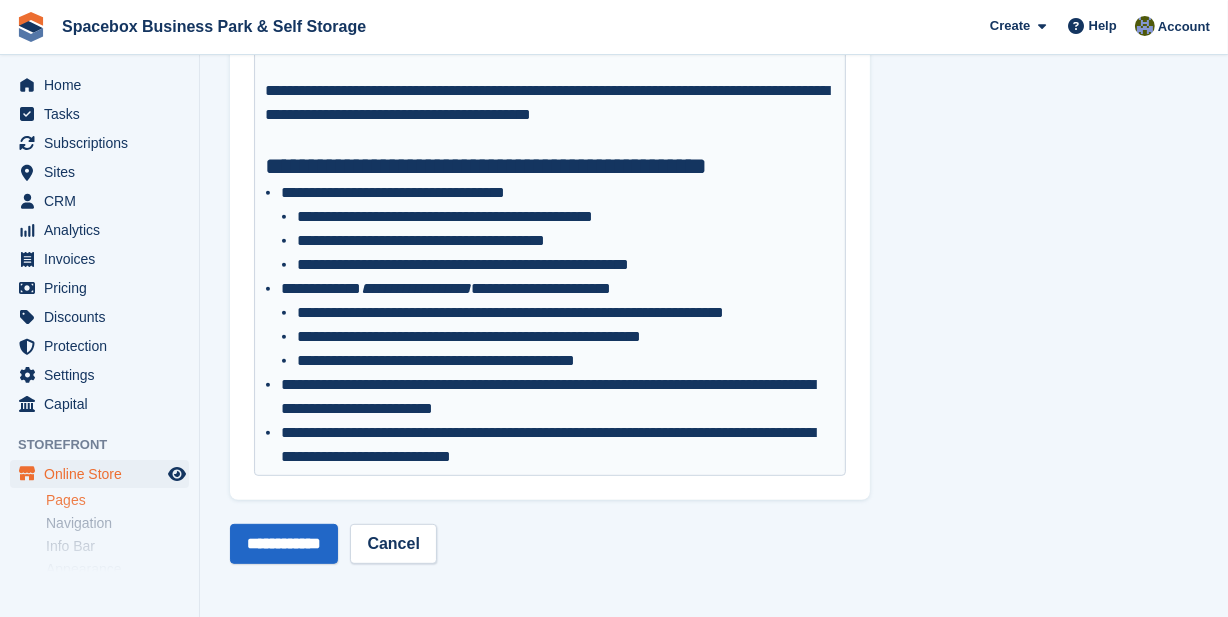 click on "**********" at bounding box center (558, 445) 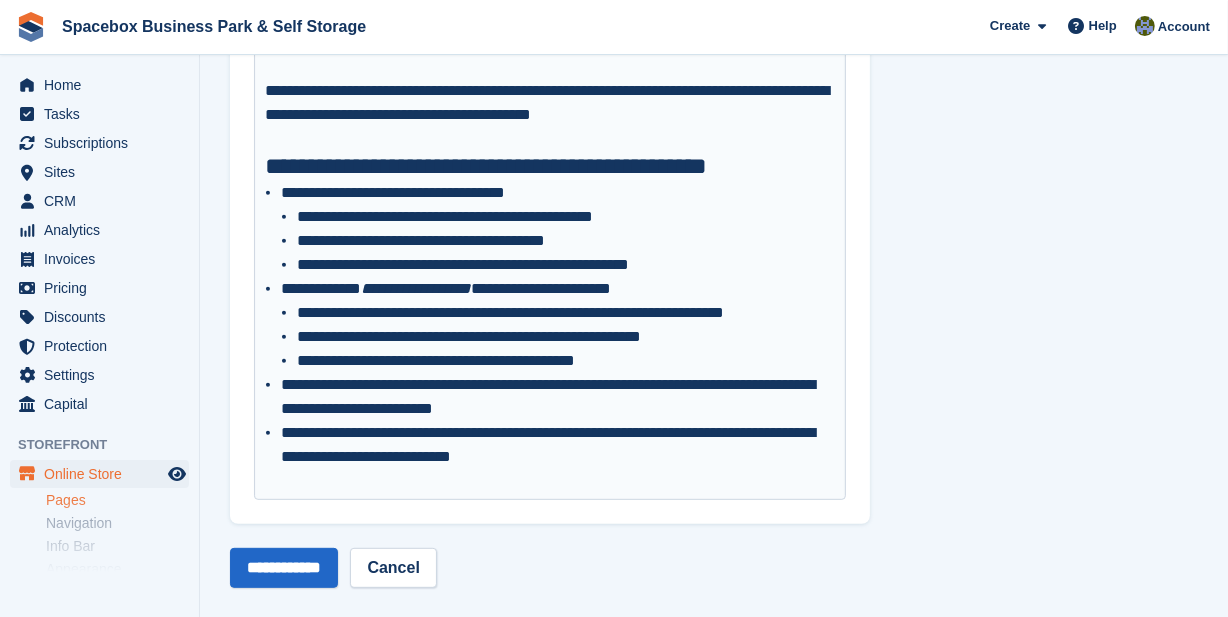 paste on "**********" 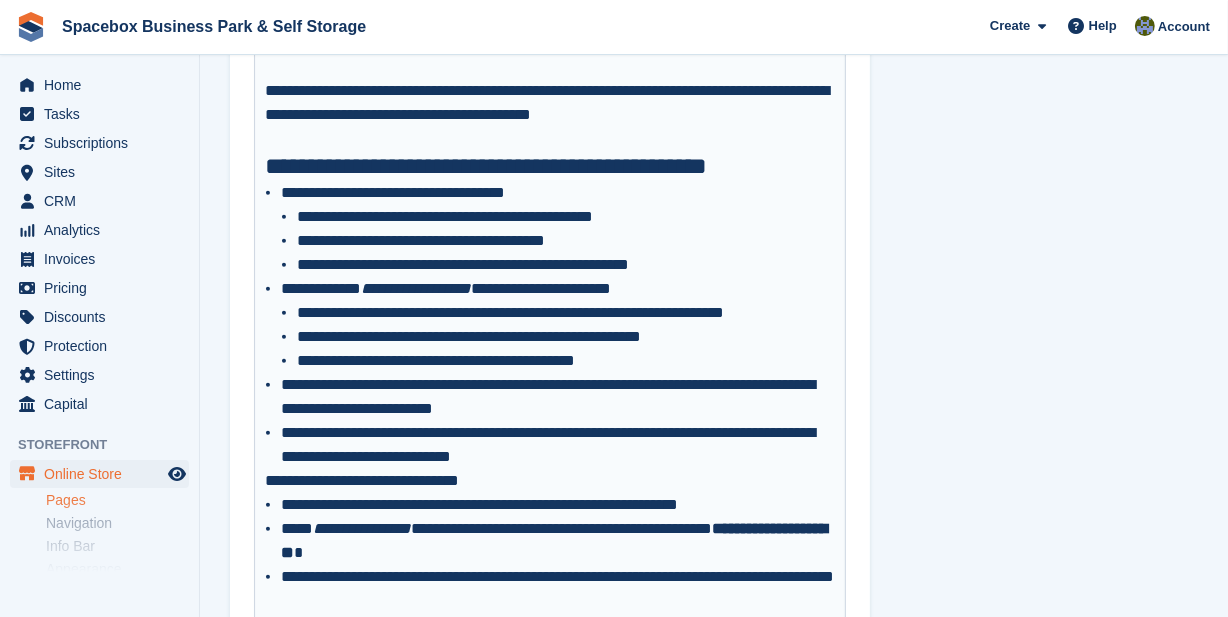 click on "**********" at bounding box center [550, 481] 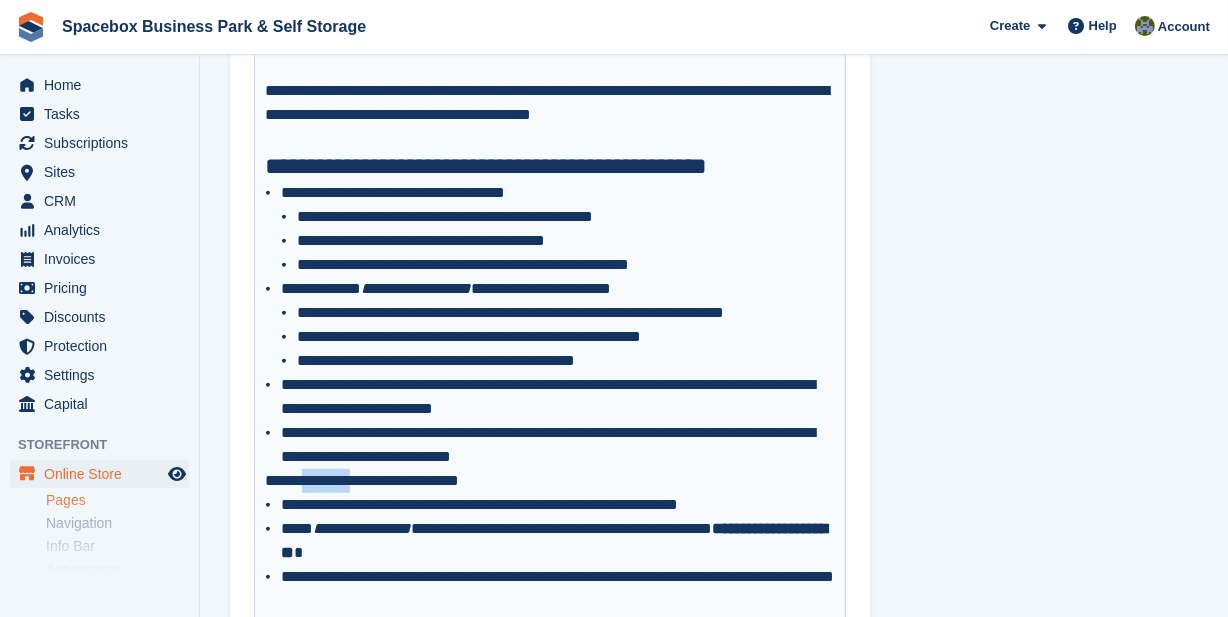 click on "**********" at bounding box center (550, 481) 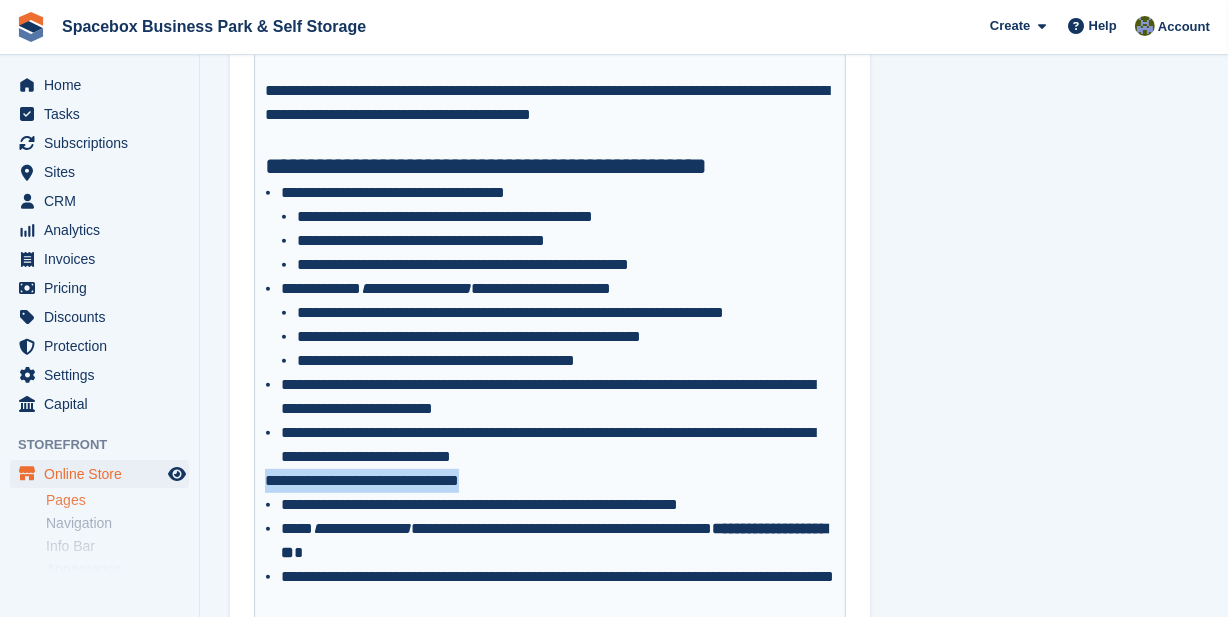 click on "**********" at bounding box center (550, 481) 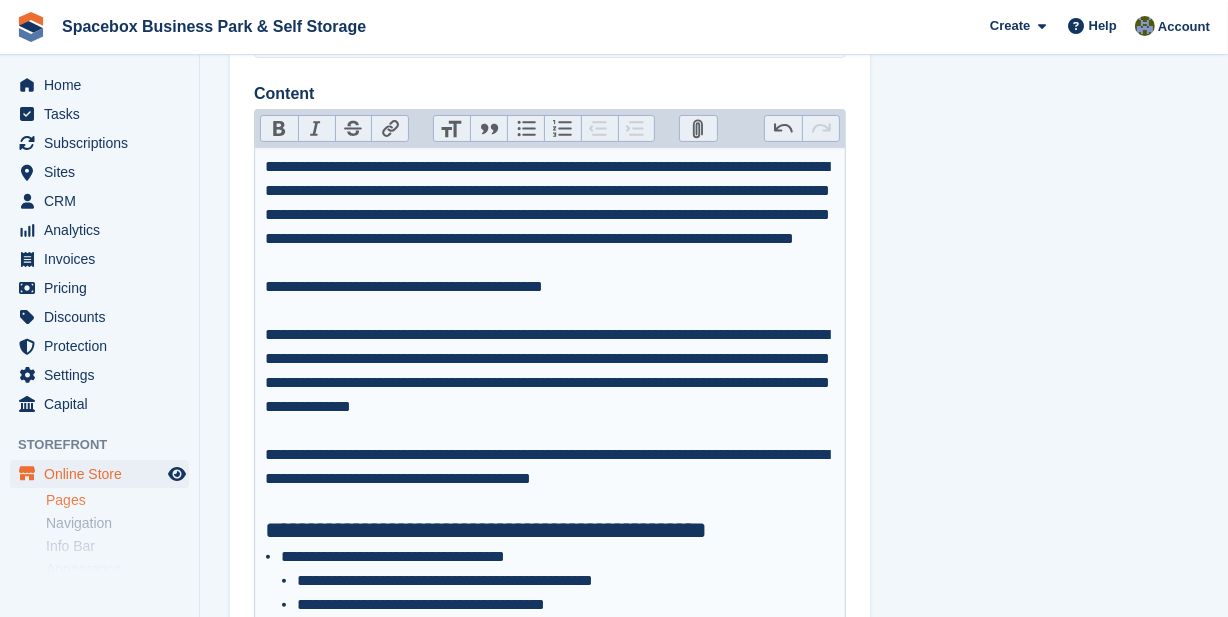 scroll, scrollTop: 21, scrollLeft: 0, axis: vertical 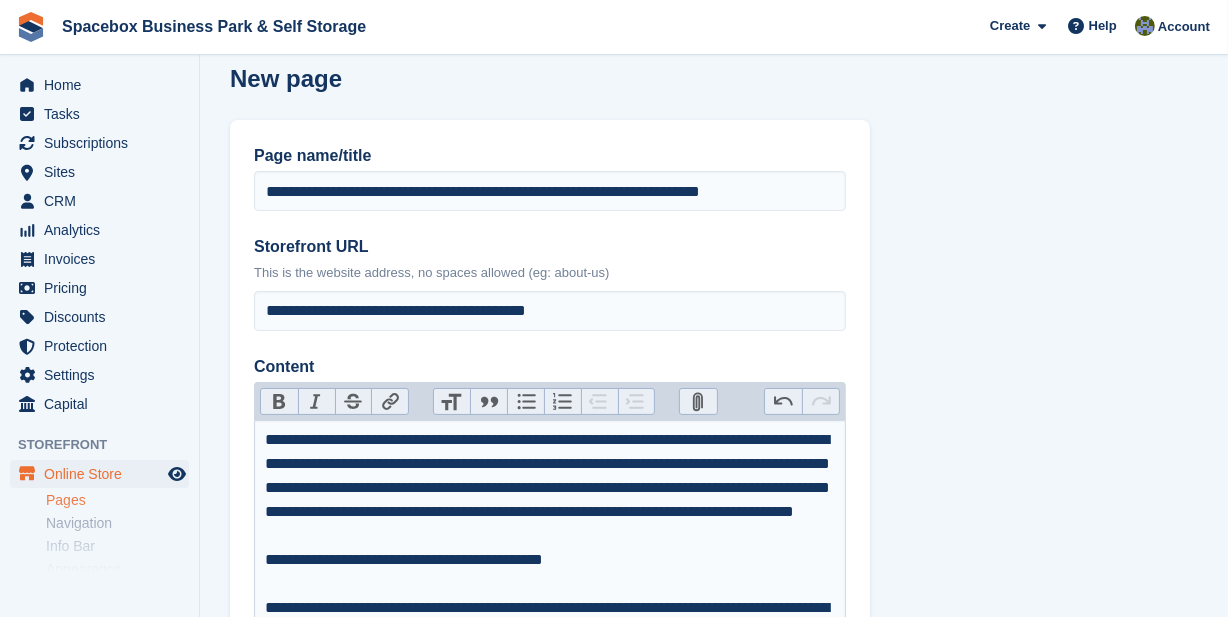 click on "Heading" at bounding box center (452, 402) 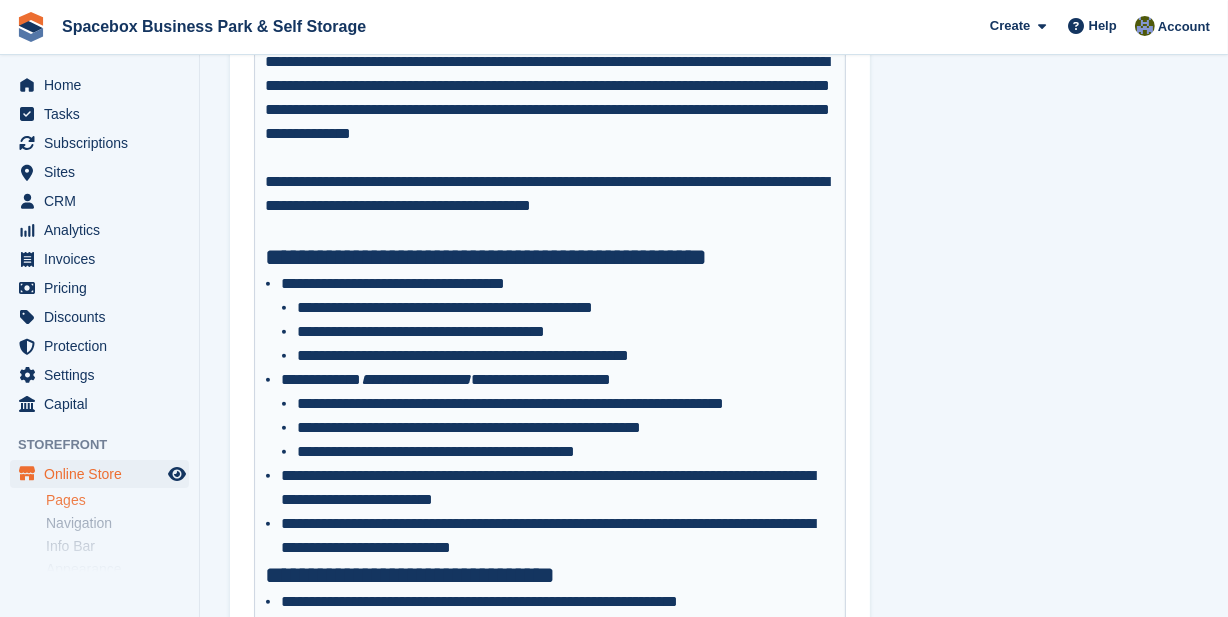 scroll, scrollTop: 749, scrollLeft: 0, axis: vertical 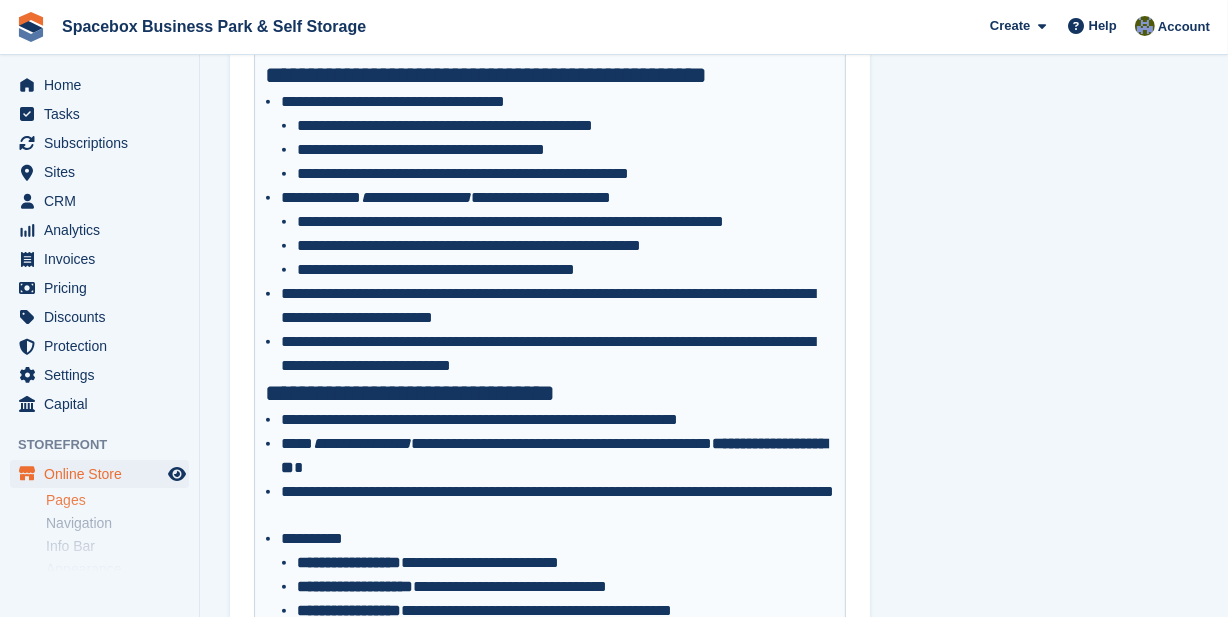 click on "**********" at bounding box center (550, 393) 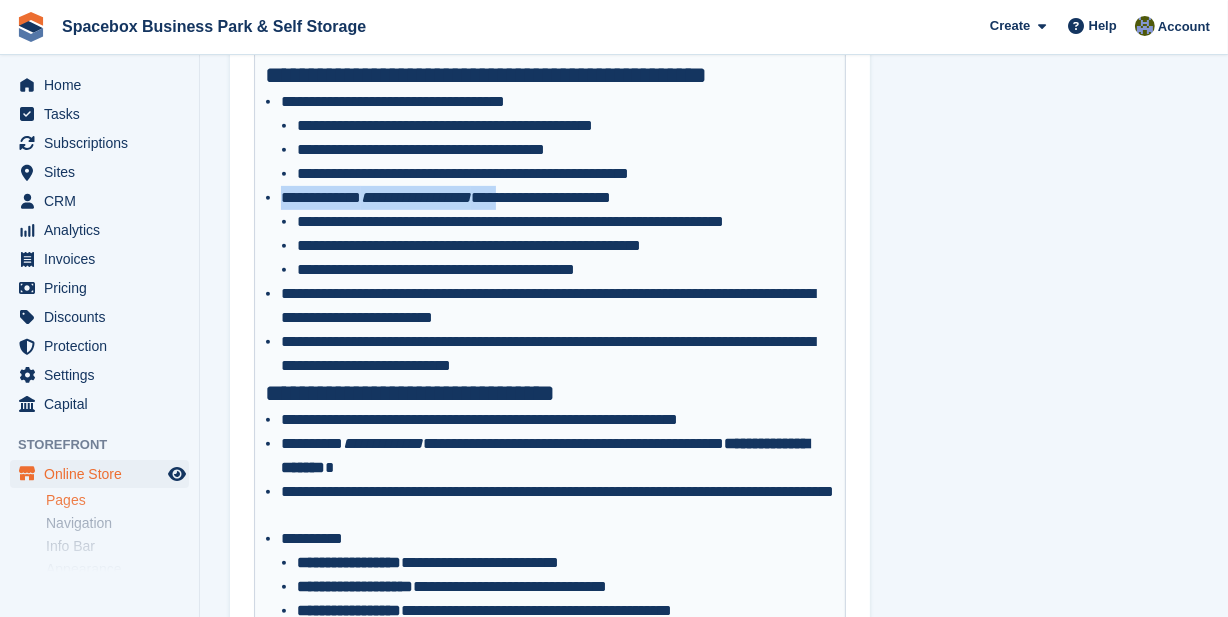 drag, startPoint x: 526, startPoint y: 199, endPoint x: 337, endPoint y: 184, distance: 189.5943 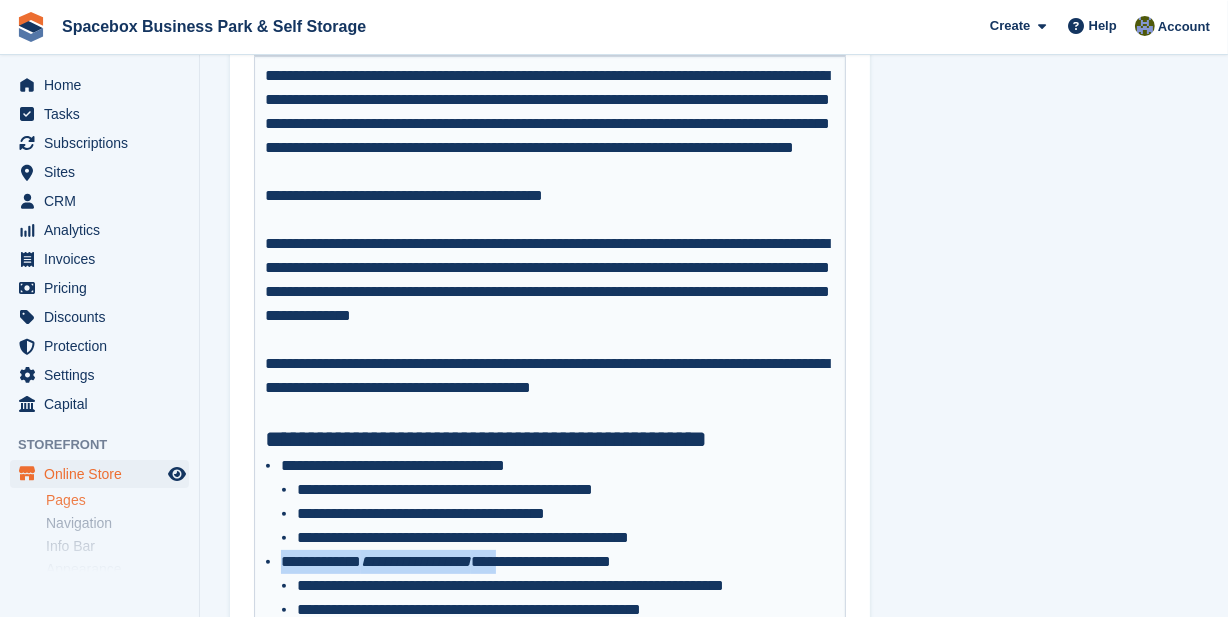 scroll, scrollTop: 294, scrollLeft: 0, axis: vertical 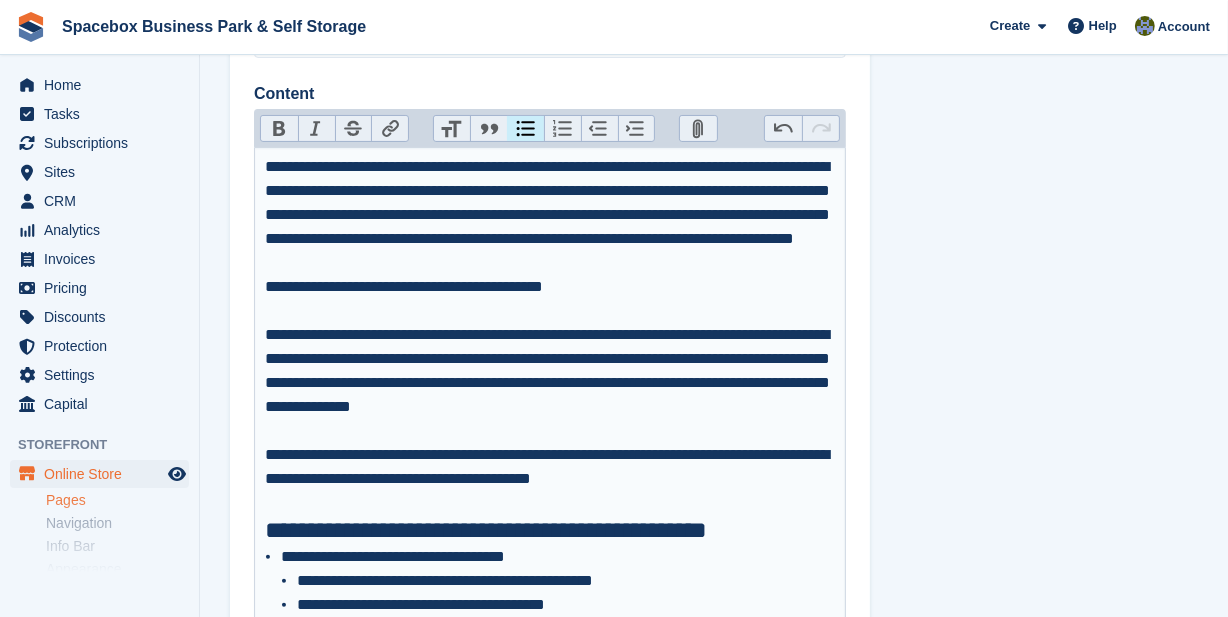 click on "**********" at bounding box center (550, 335) 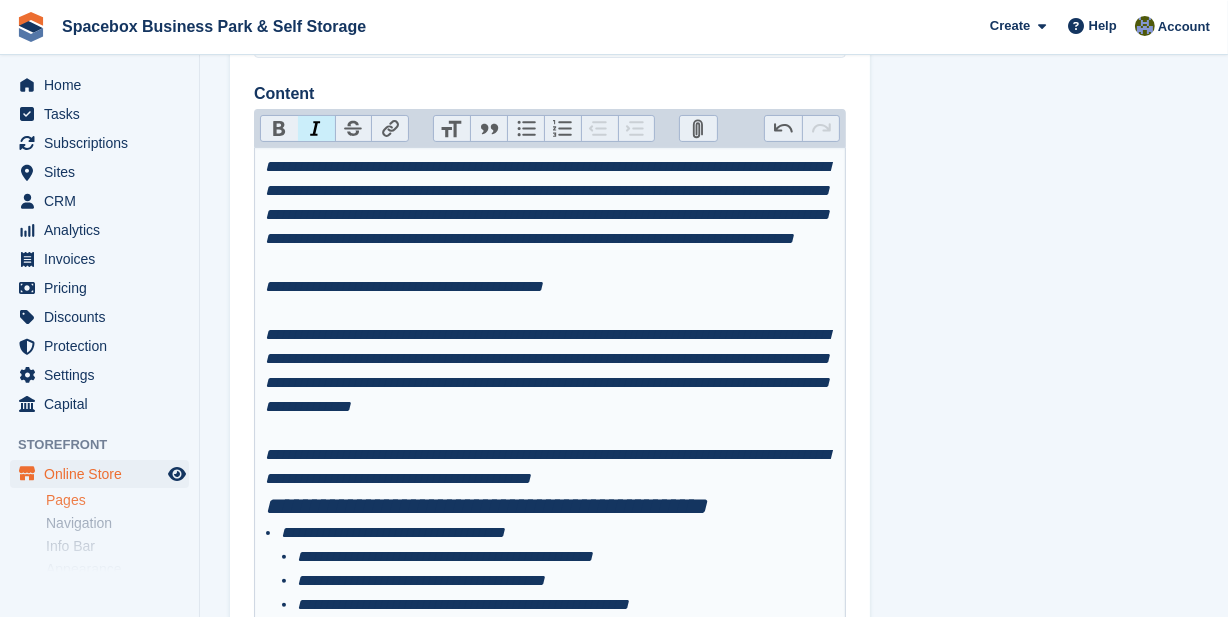click on "Italic" at bounding box center (316, 129) 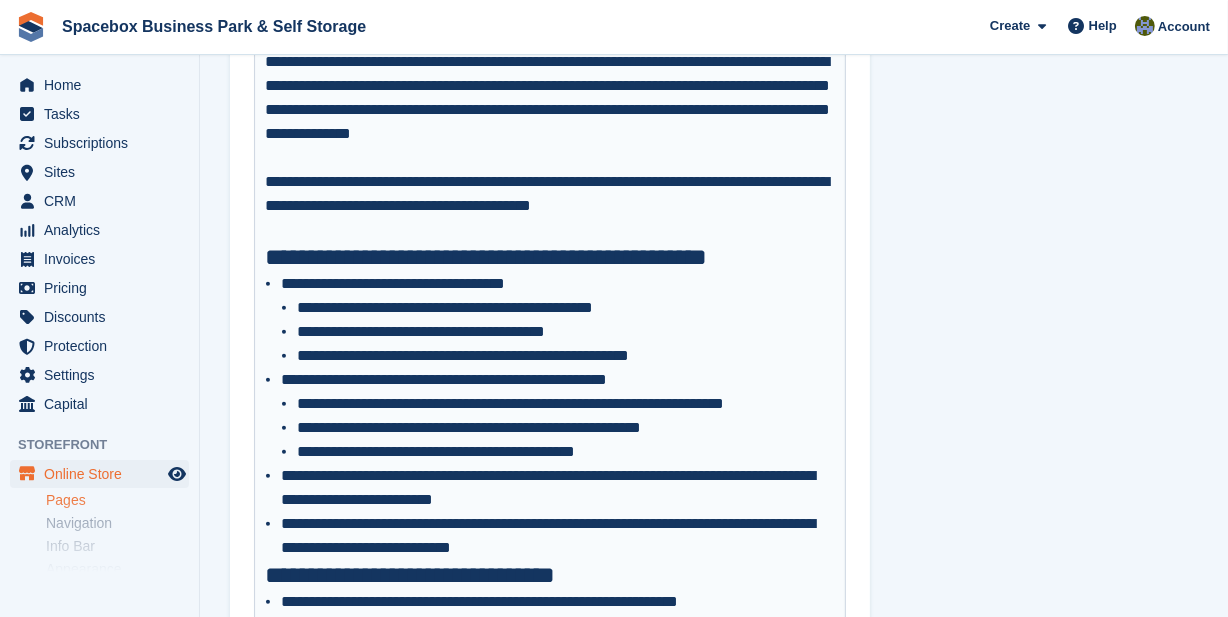 scroll, scrollTop: 840, scrollLeft: 0, axis: vertical 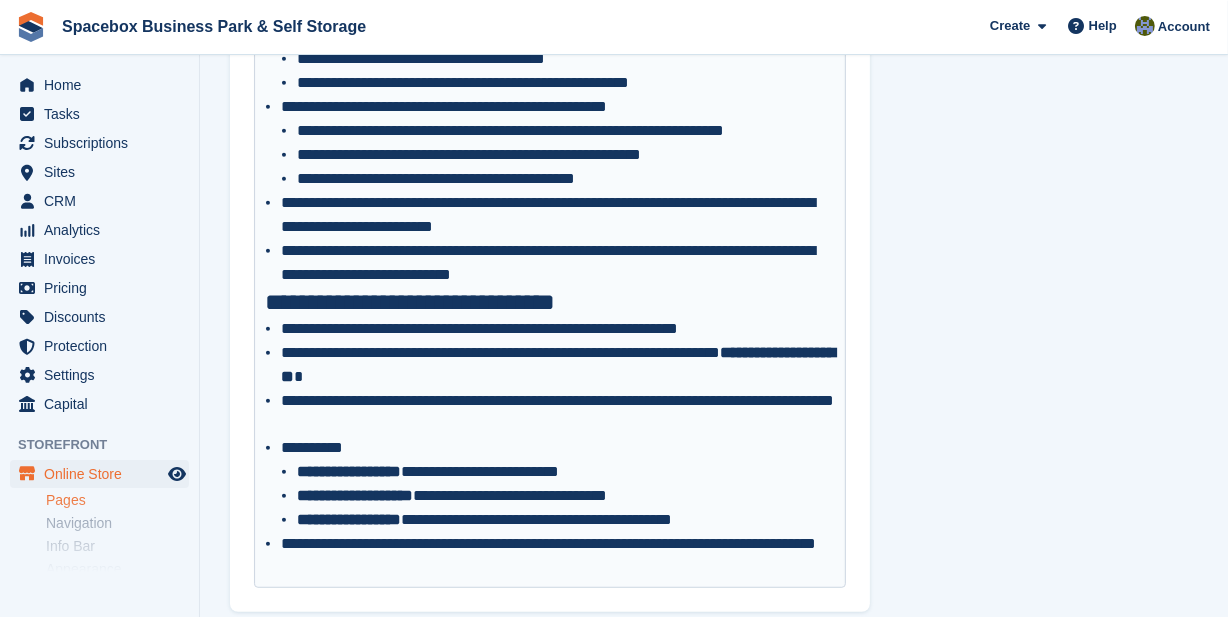click on "**********" at bounding box center [558, 484] 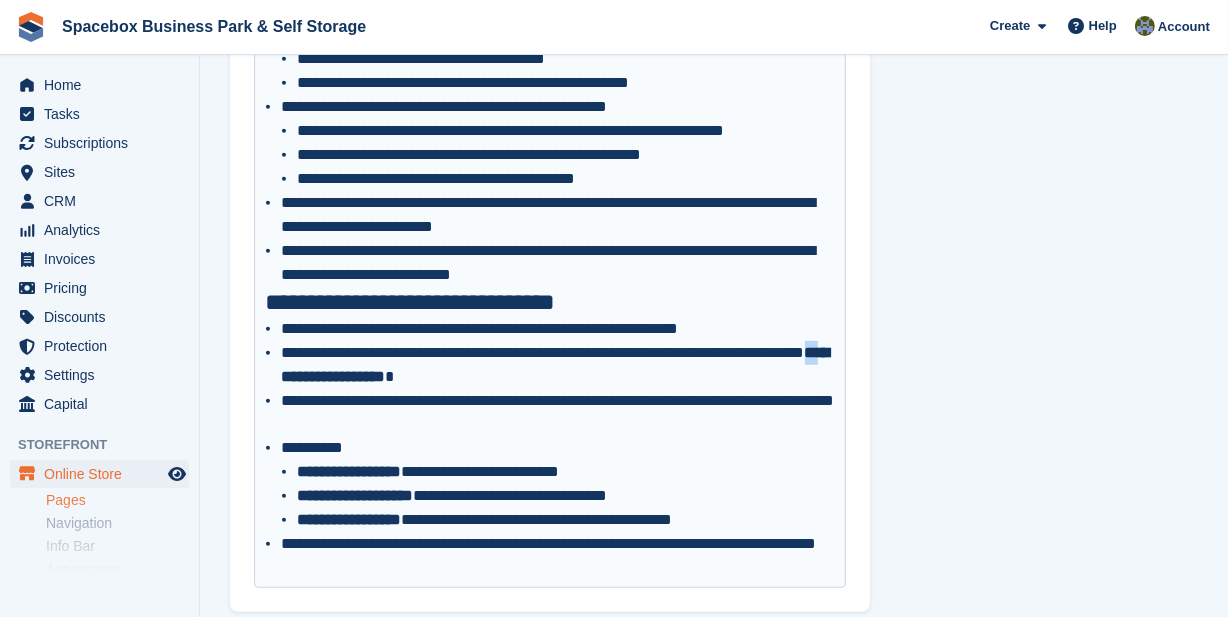 drag, startPoint x: 375, startPoint y: 379, endPoint x: 360, endPoint y: 380, distance: 15.033297 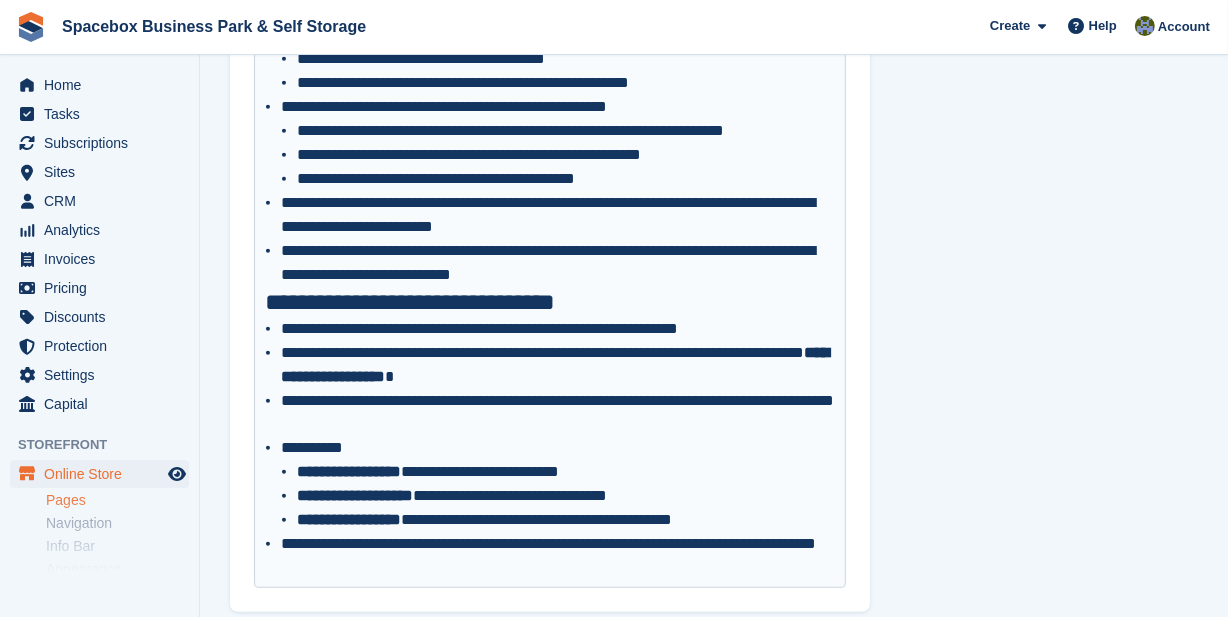 click on "**********" at bounding box center (555, 364) 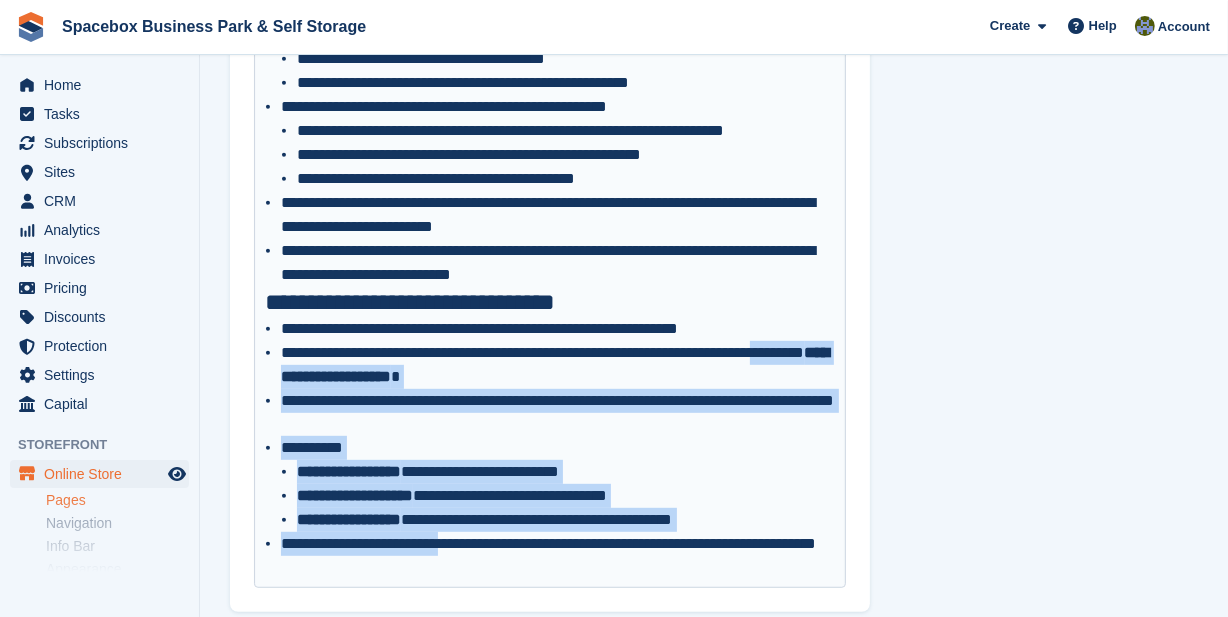 drag, startPoint x: 455, startPoint y: 539, endPoint x: 295, endPoint y: 370, distance: 232.72516 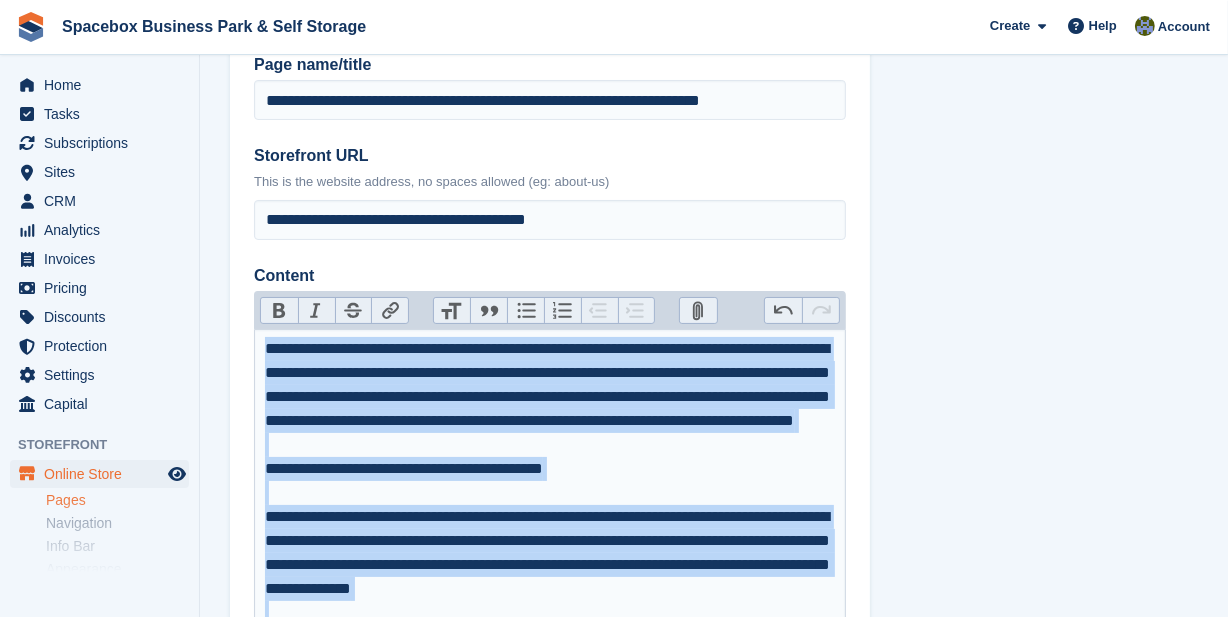 scroll, scrollTop: 0, scrollLeft: 0, axis: both 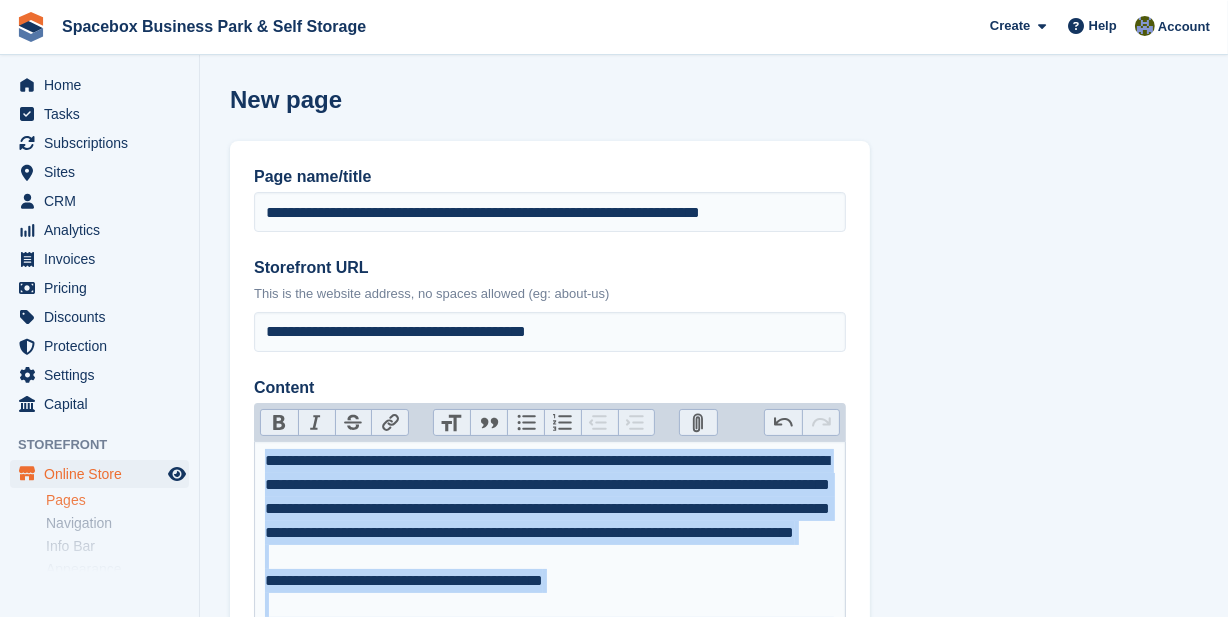 click on "Bold" at bounding box center (279, 423) 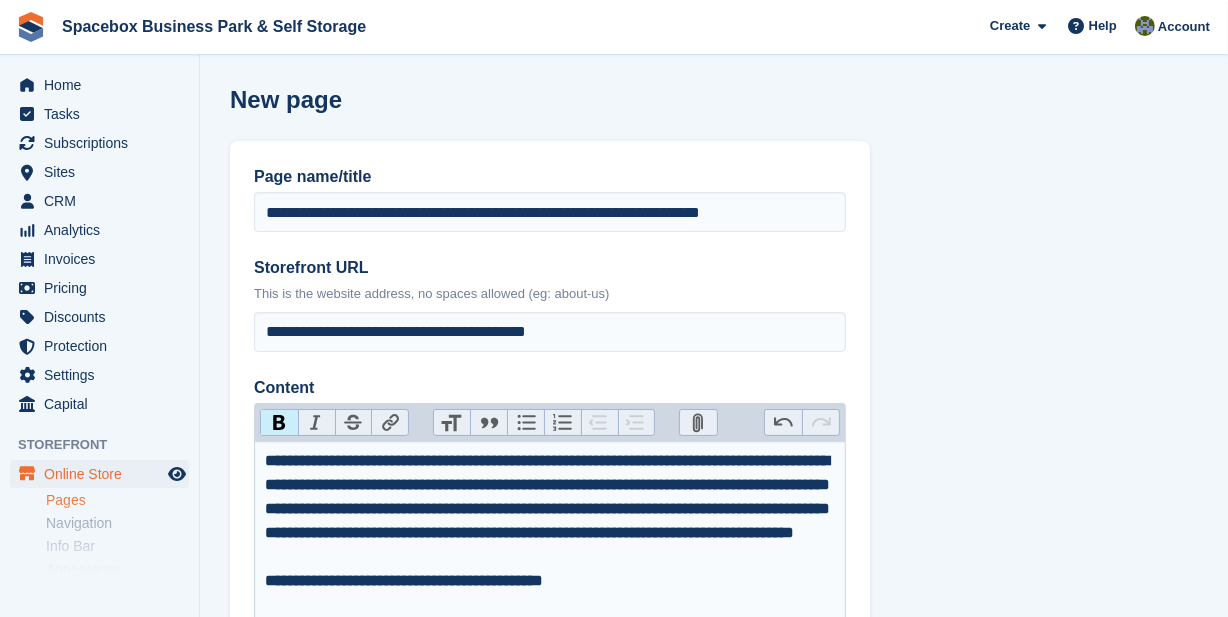 click on "Bold" at bounding box center [279, 423] 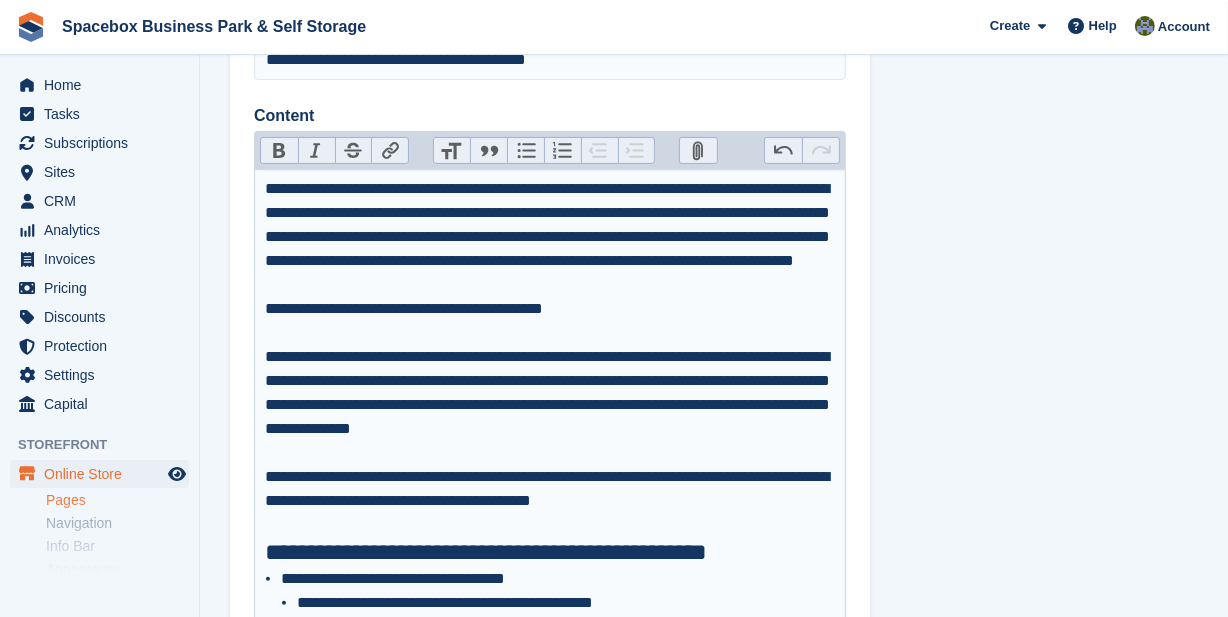 scroll, scrollTop: 545, scrollLeft: 0, axis: vertical 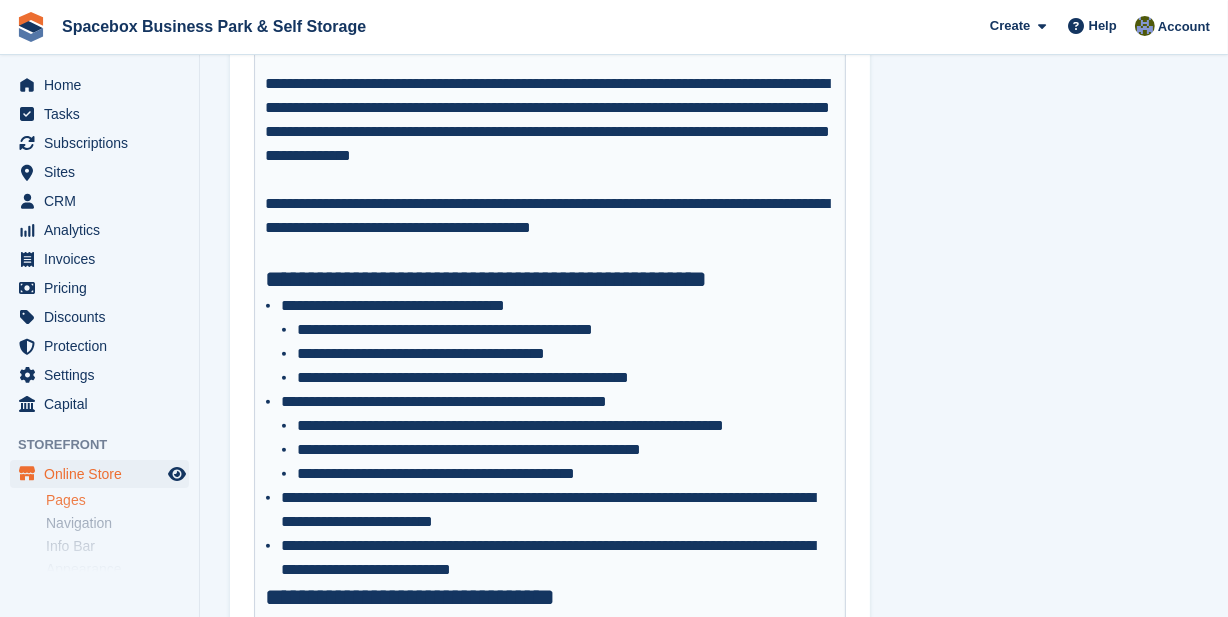 click on "**********" at bounding box center (566, 426) 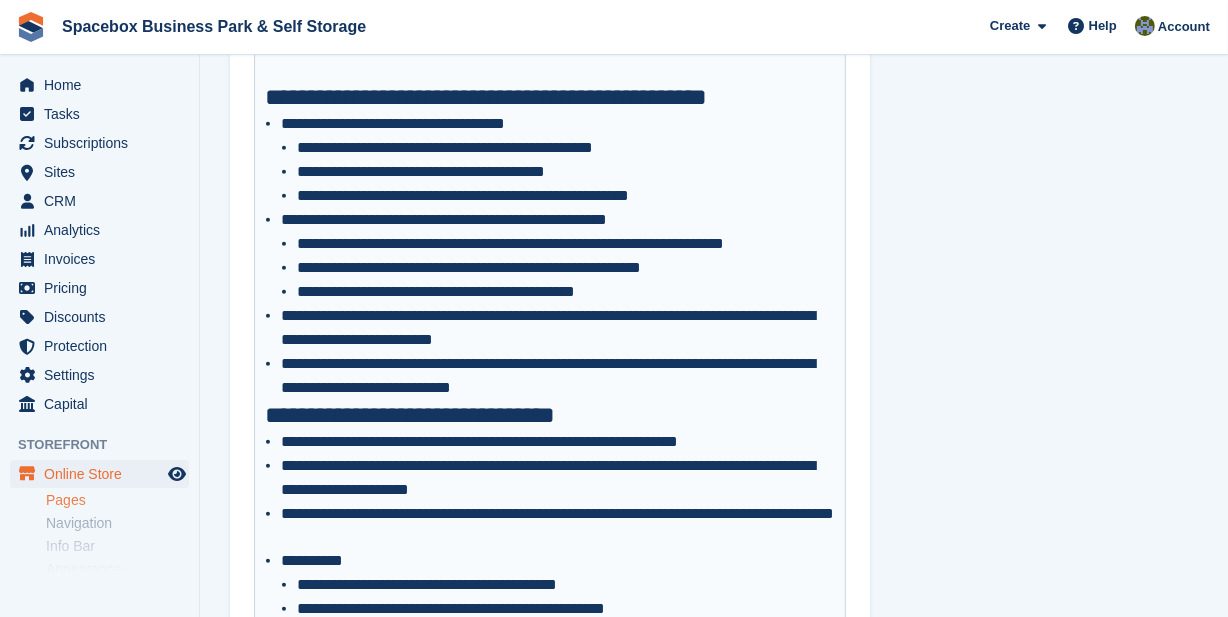 scroll, scrollTop: 951, scrollLeft: 0, axis: vertical 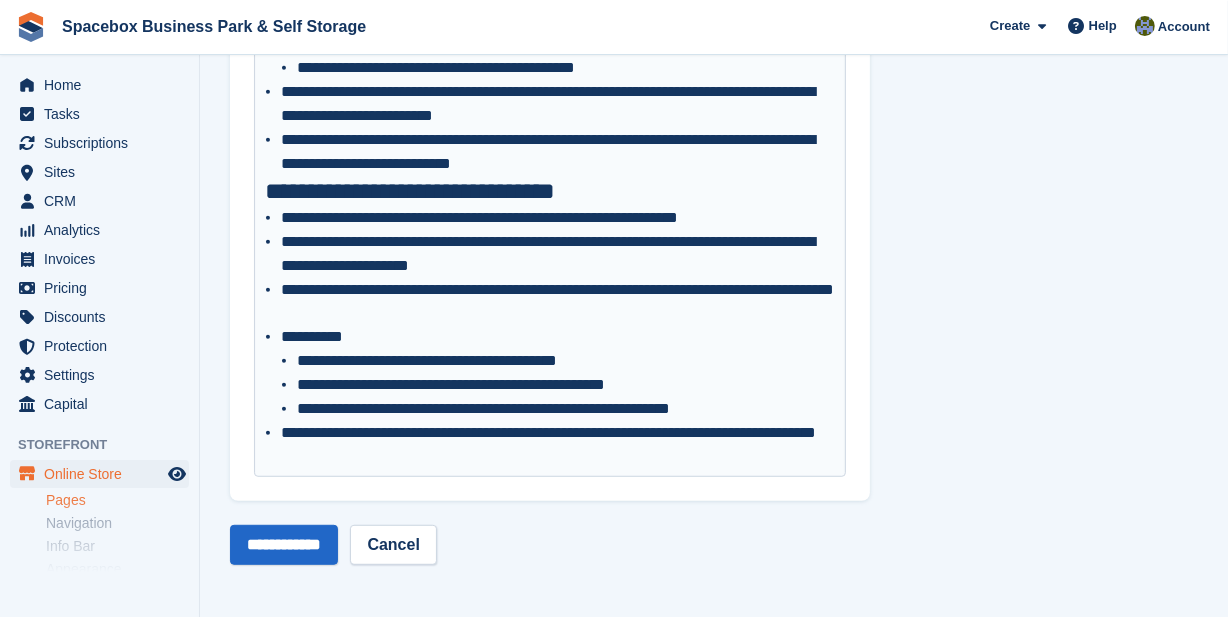 click on "**********" at bounding box center [558, 445] 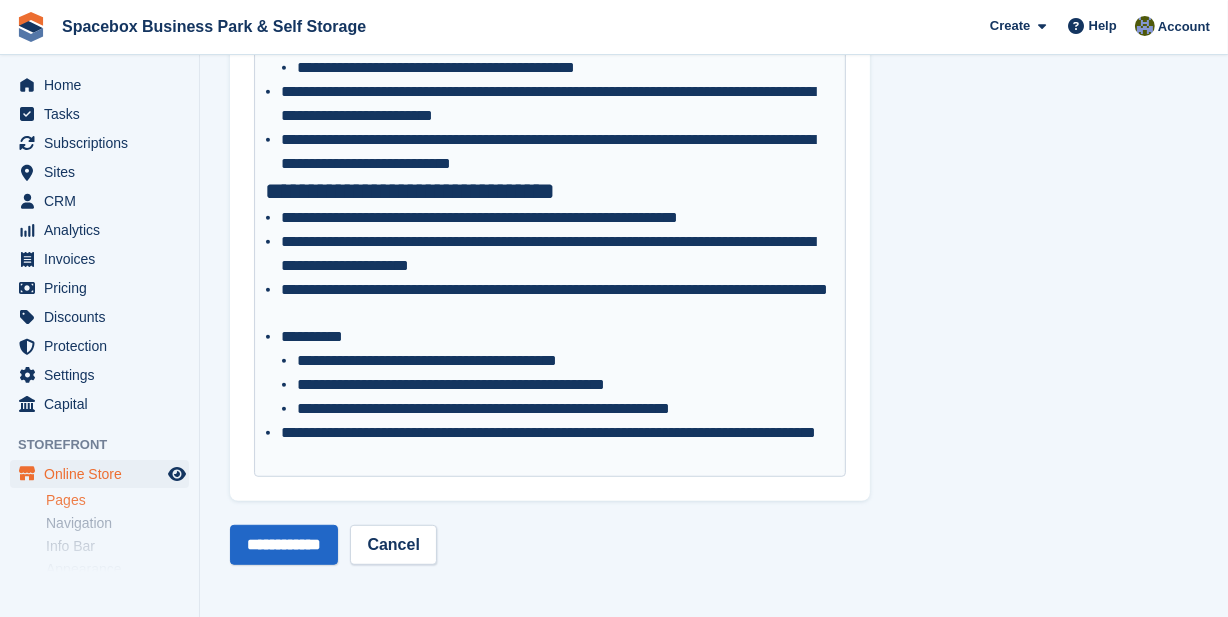 scroll, scrollTop: 770, scrollLeft: 0, axis: vertical 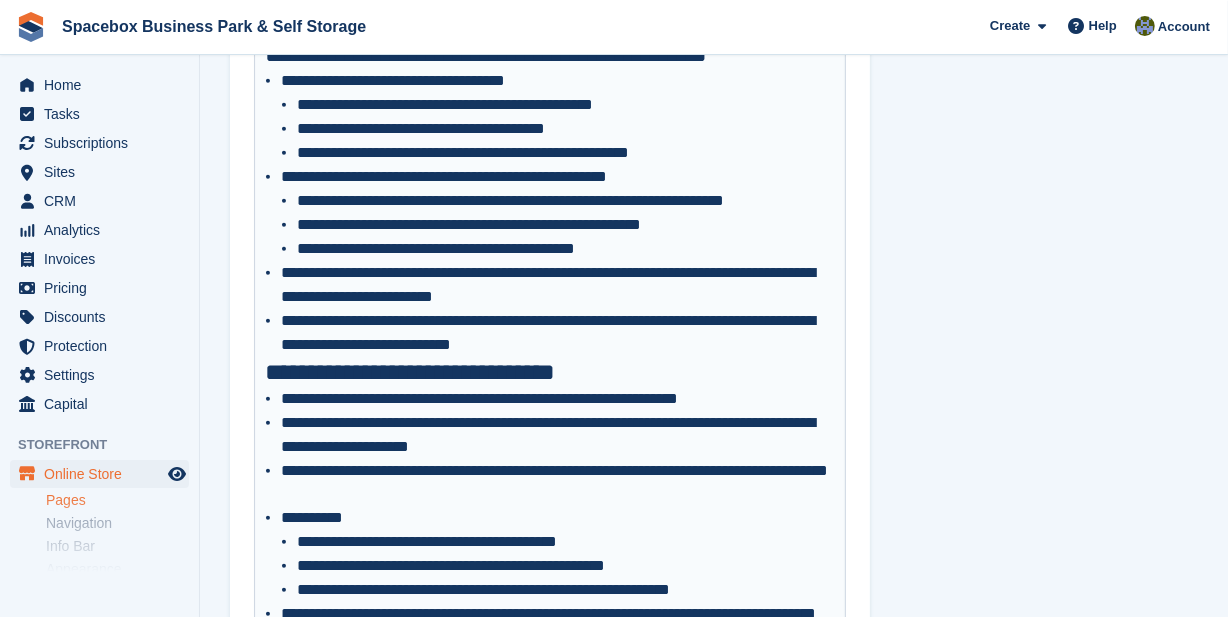 click on "**********" at bounding box center (558, 399) 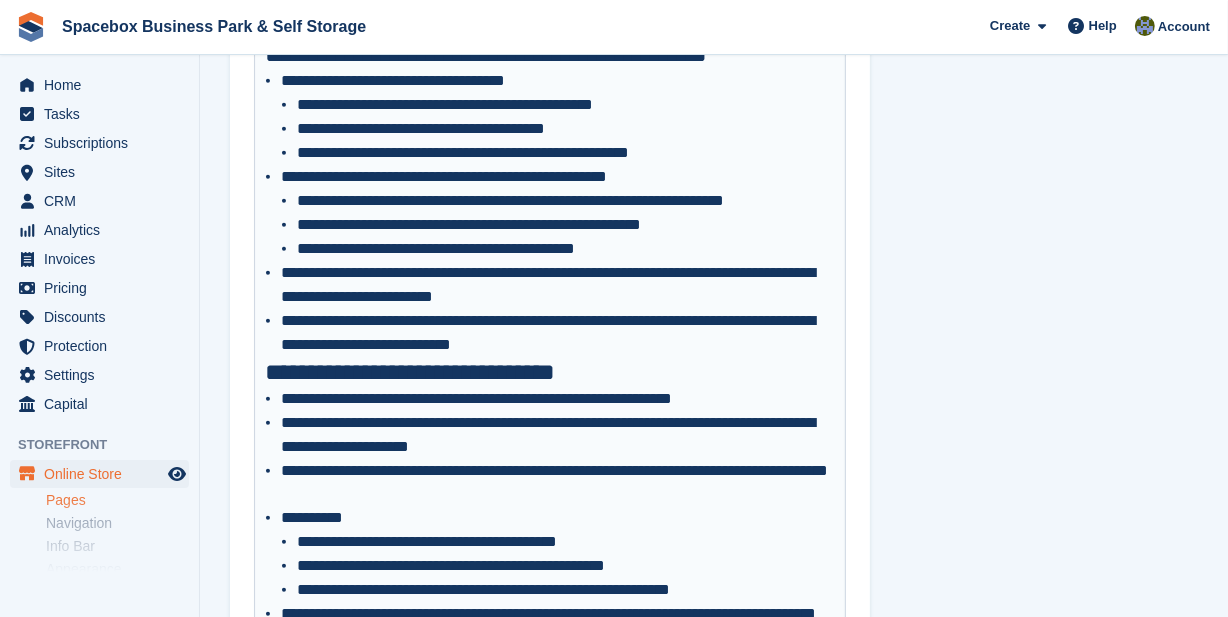 click on "**********" at bounding box center [558, 285] 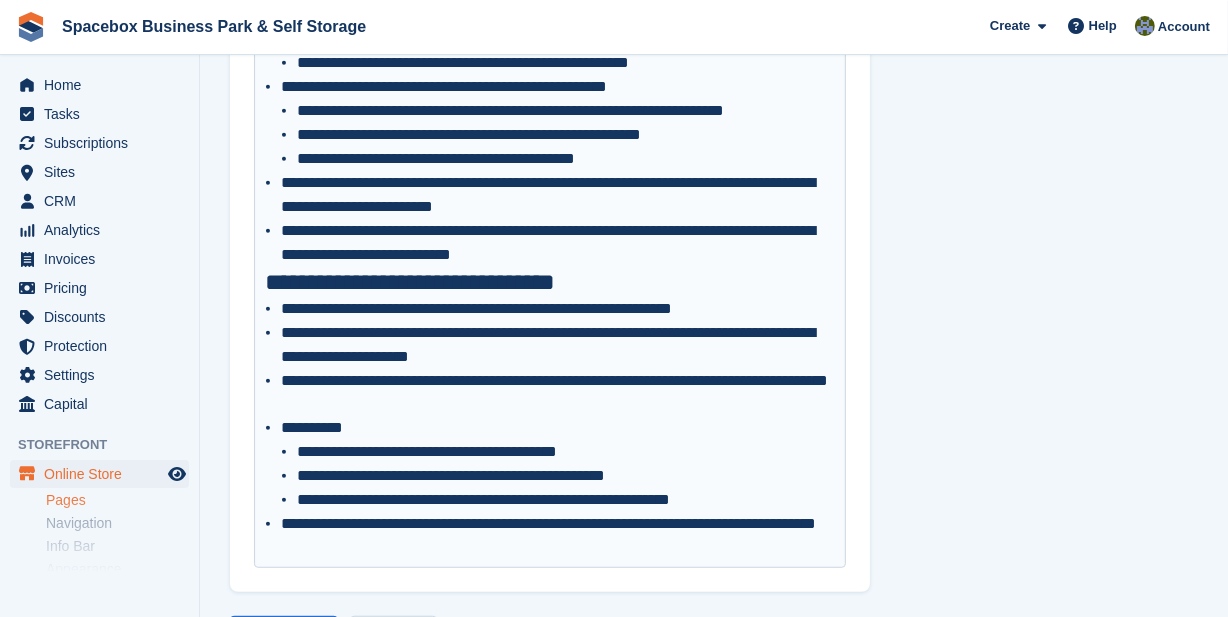 scroll, scrollTop: 951, scrollLeft: 0, axis: vertical 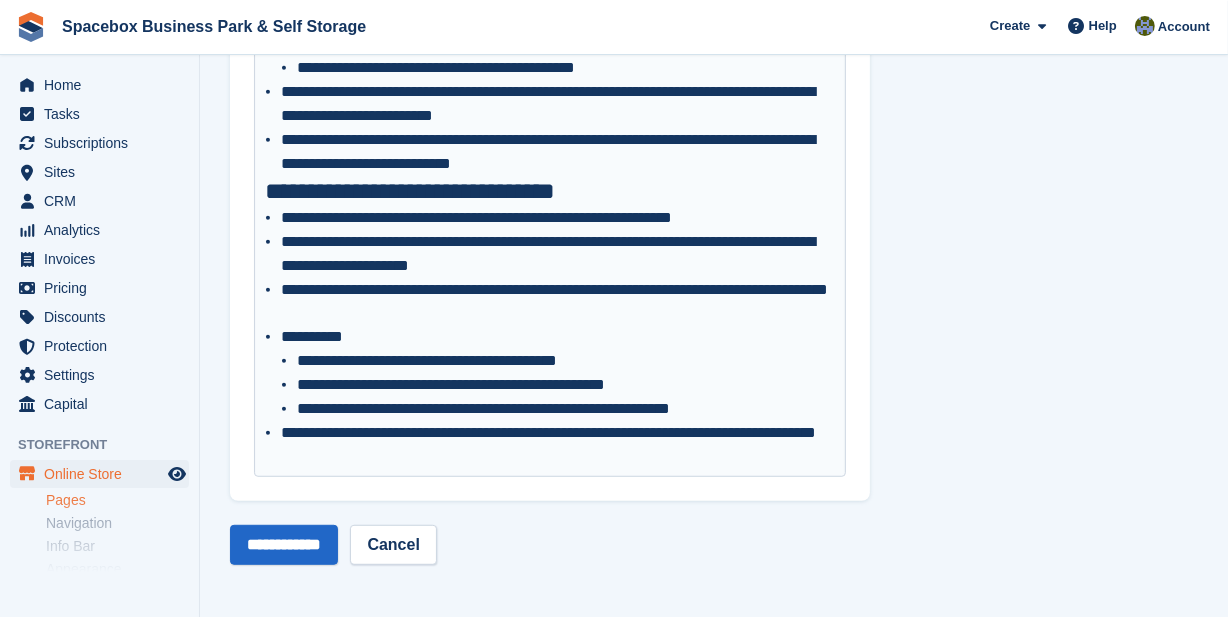 click on "**********" at bounding box center [558, 445] 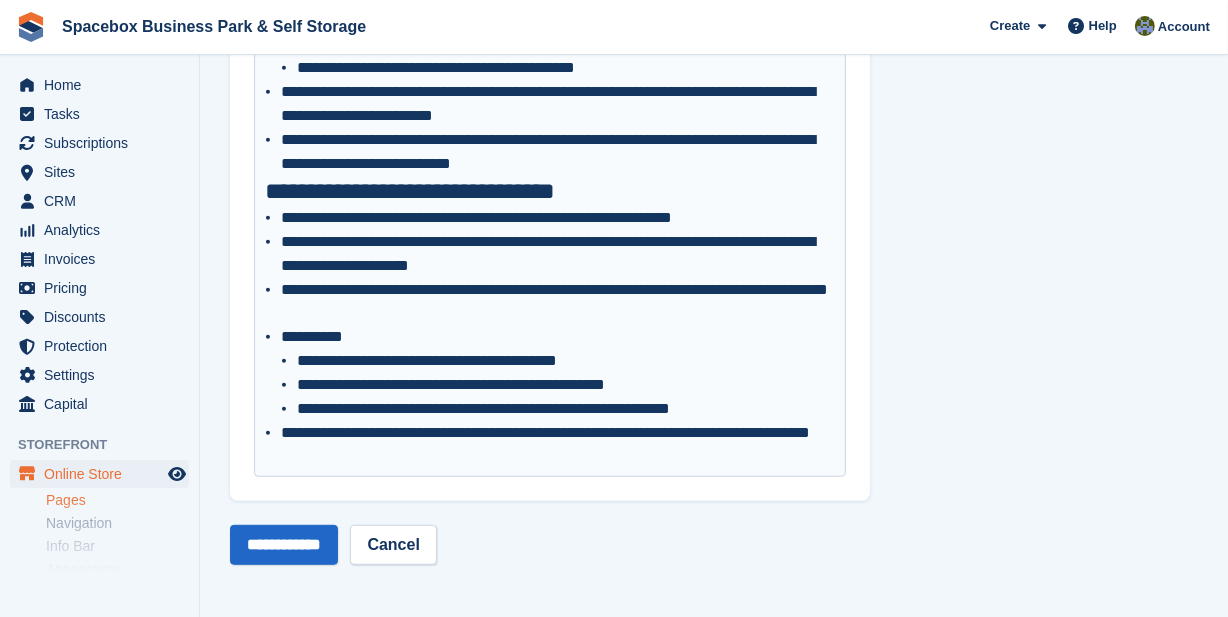 click on "**********" at bounding box center [558, 445] 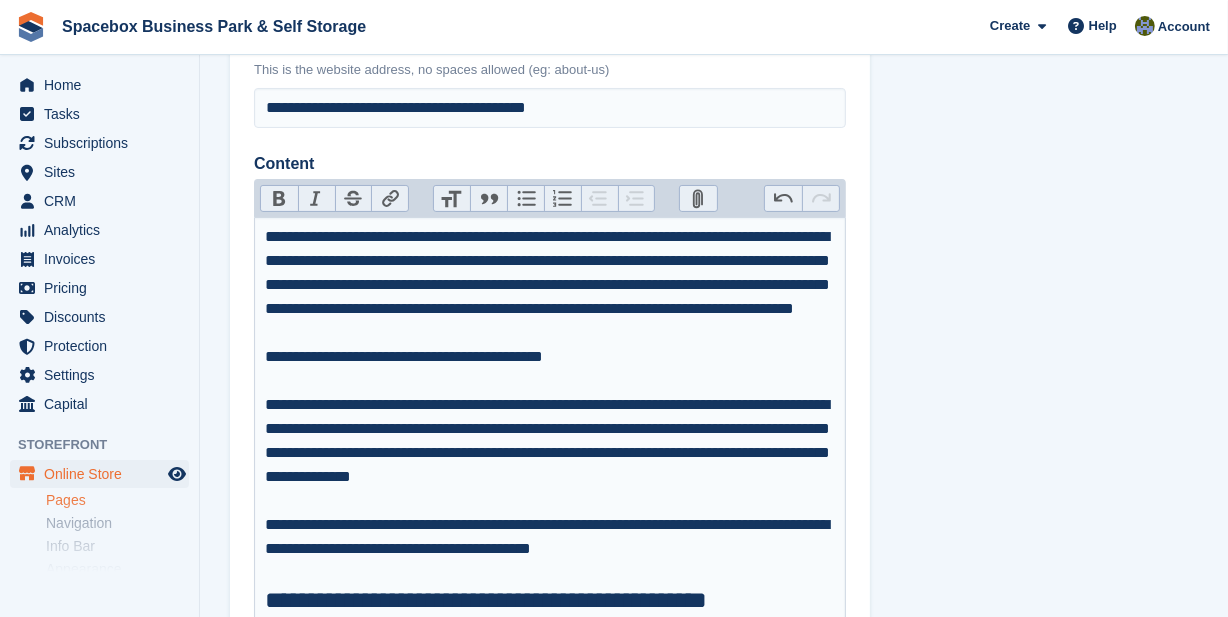 scroll, scrollTop: 315, scrollLeft: 0, axis: vertical 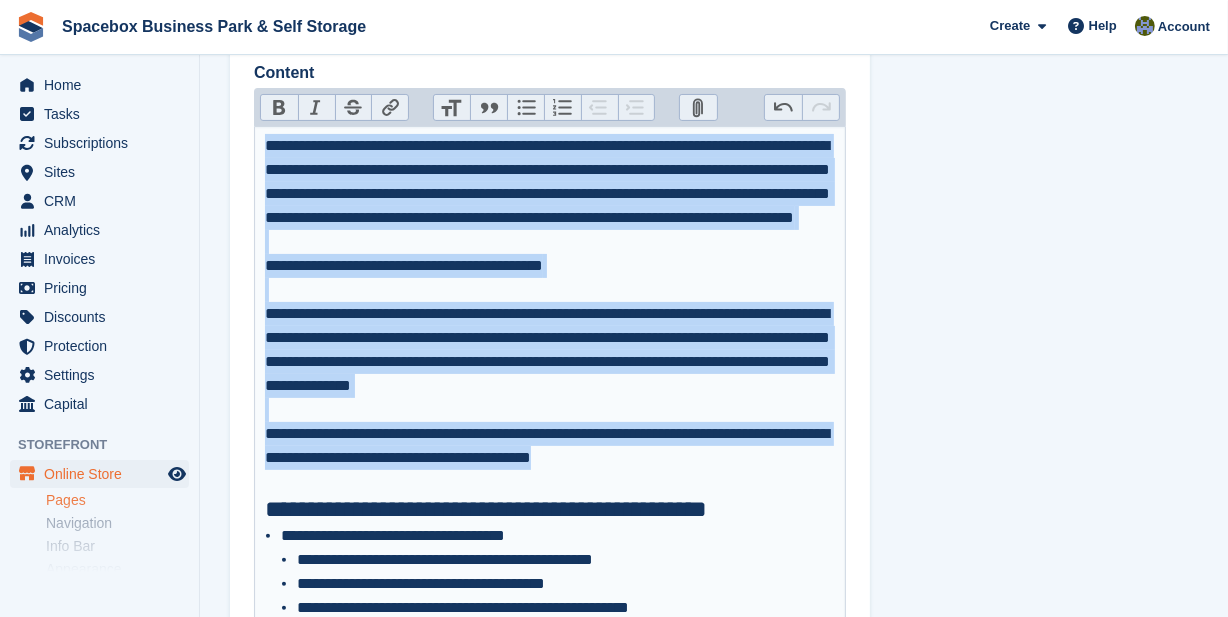 drag, startPoint x: 693, startPoint y: 482, endPoint x: 257, endPoint y: 152, distance: 546.80524 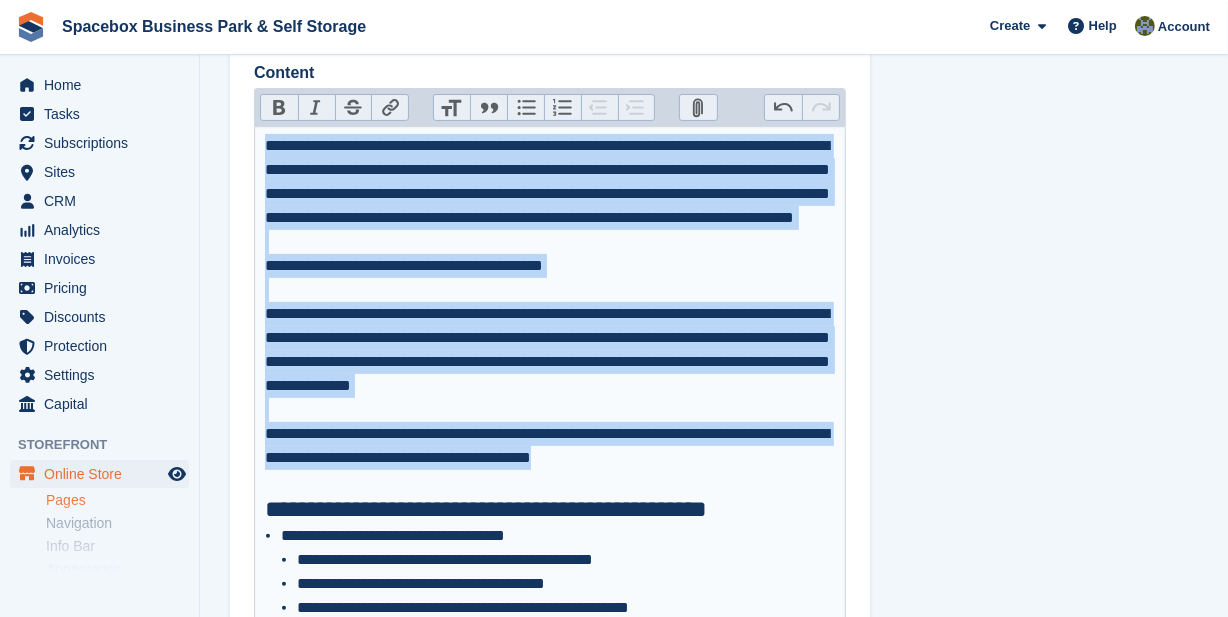 click on "**********" at bounding box center [550, 631] 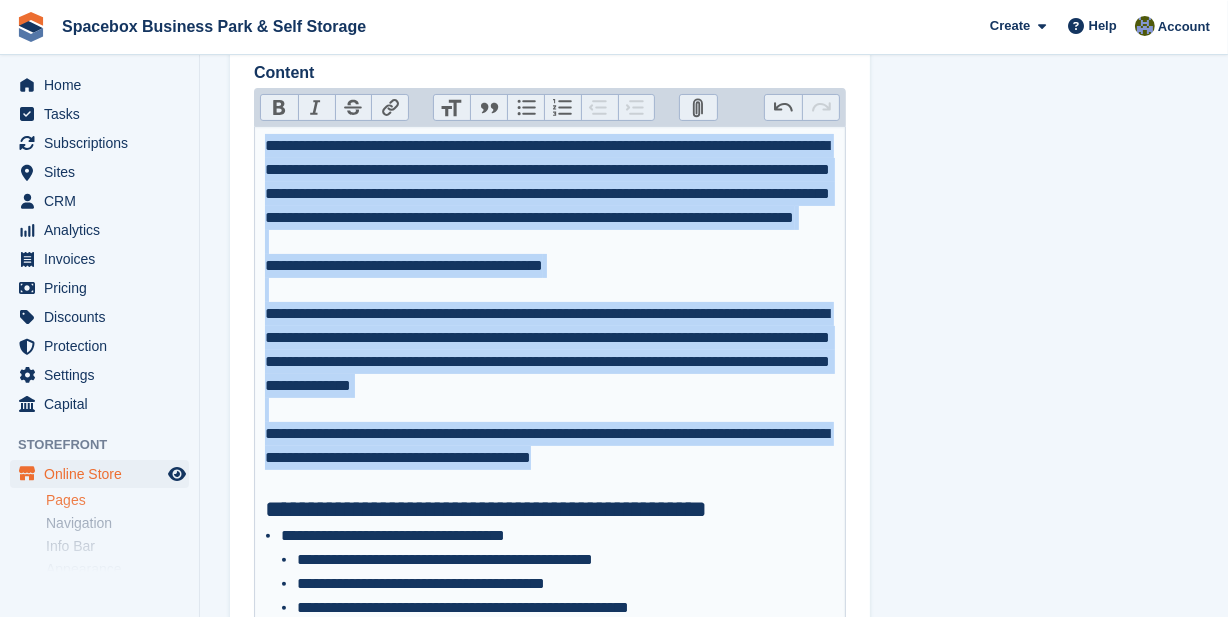 paste on "**********" 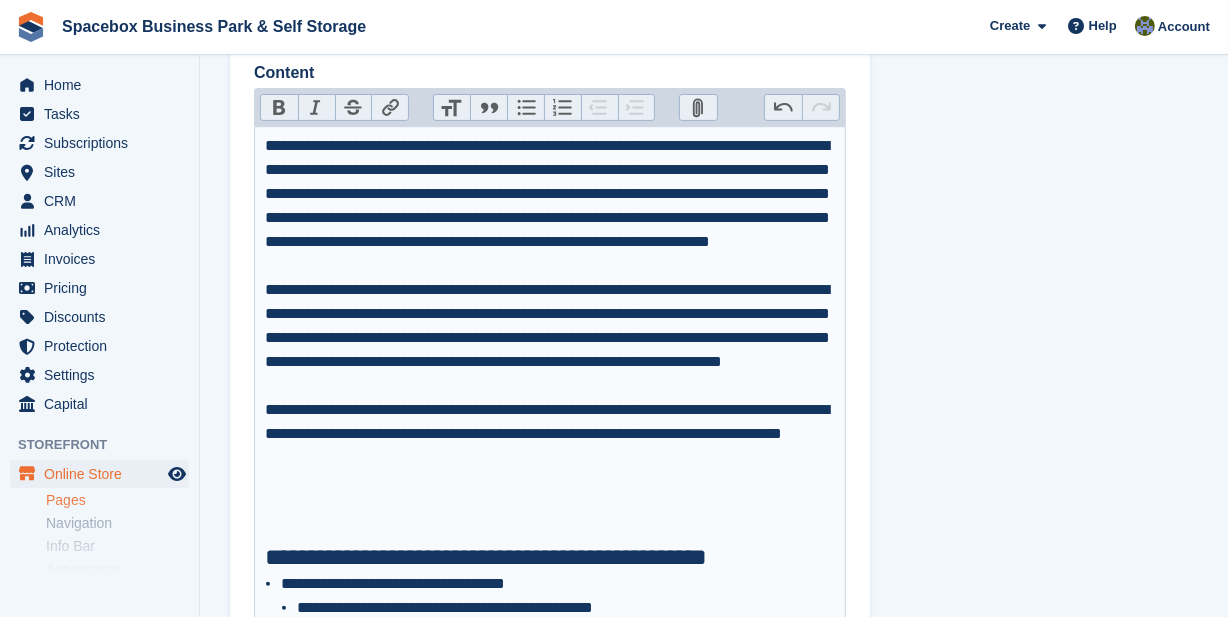 click on "**********" at bounding box center (550, 338) 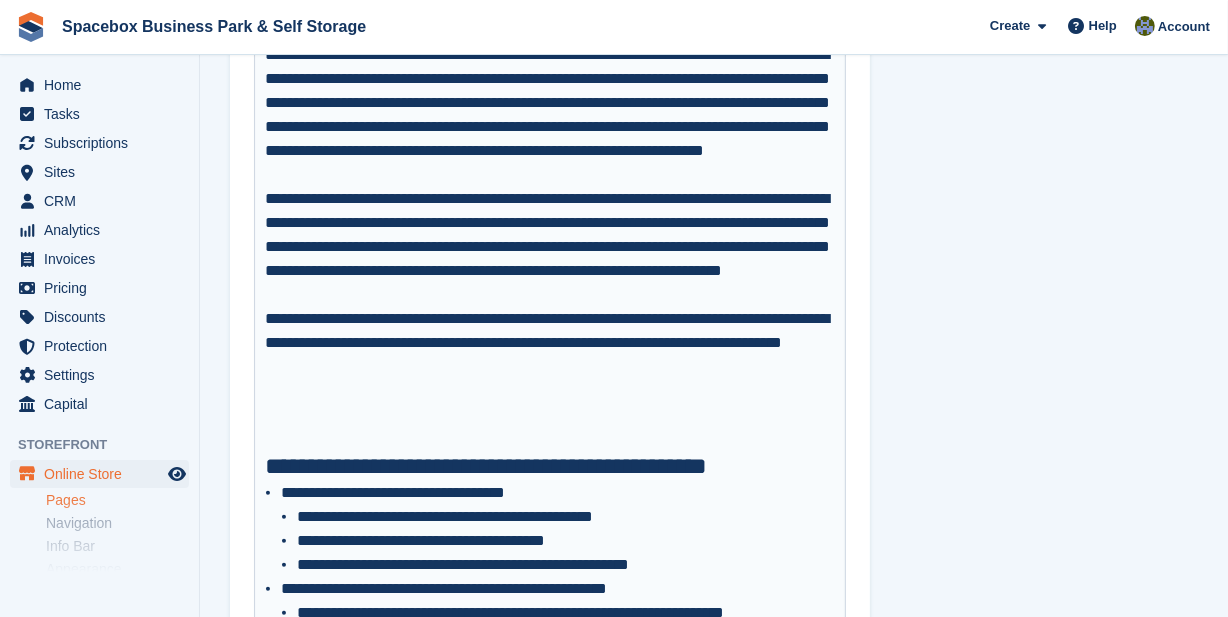 scroll, scrollTop: 770, scrollLeft: 0, axis: vertical 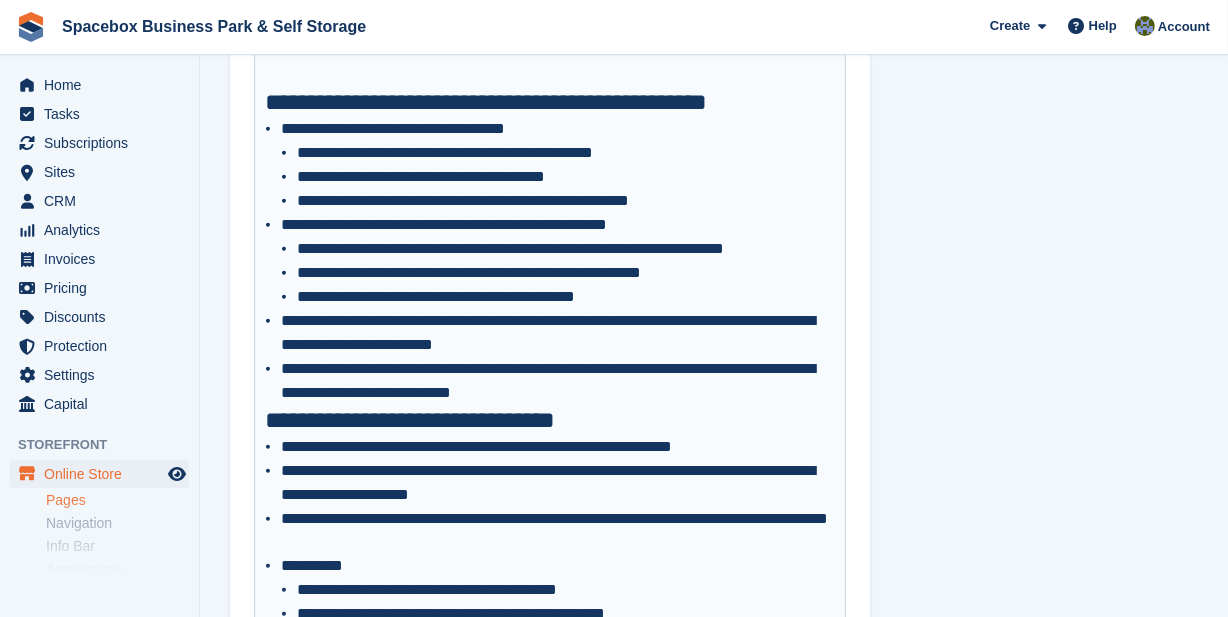 drag, startPoint x: 1216, startPoint y: 410, endPoint x: 266, endPoint y: 106, distance: 997.4548 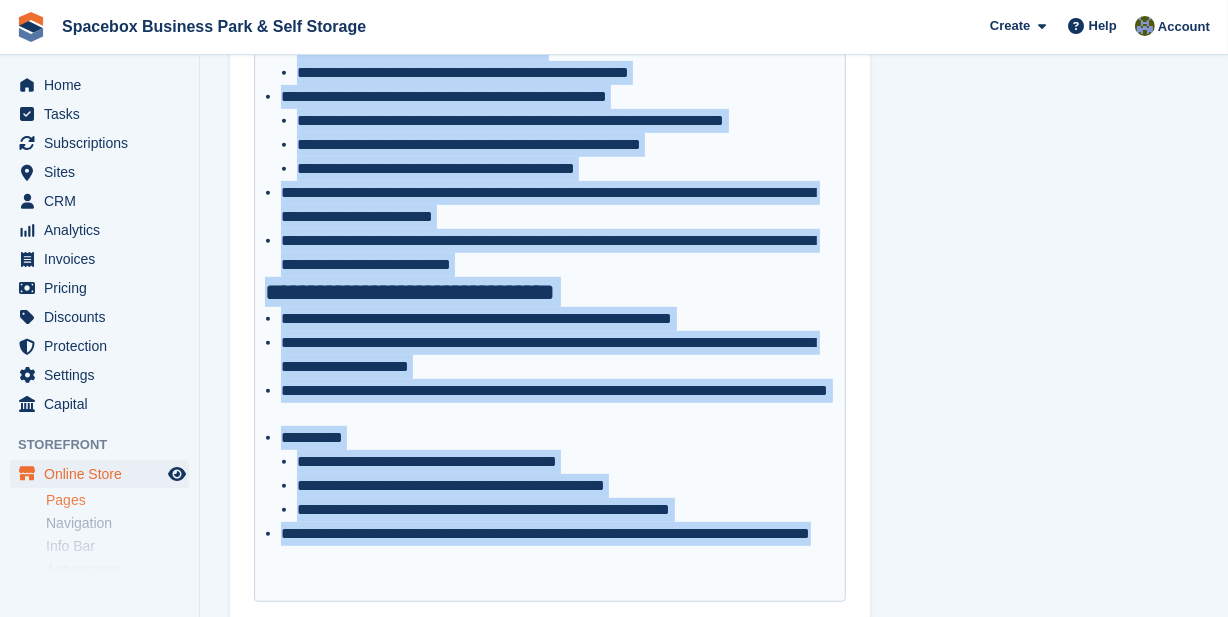 scroll, scrollTop: 1023, scrollLeft: 0, axis: vertical 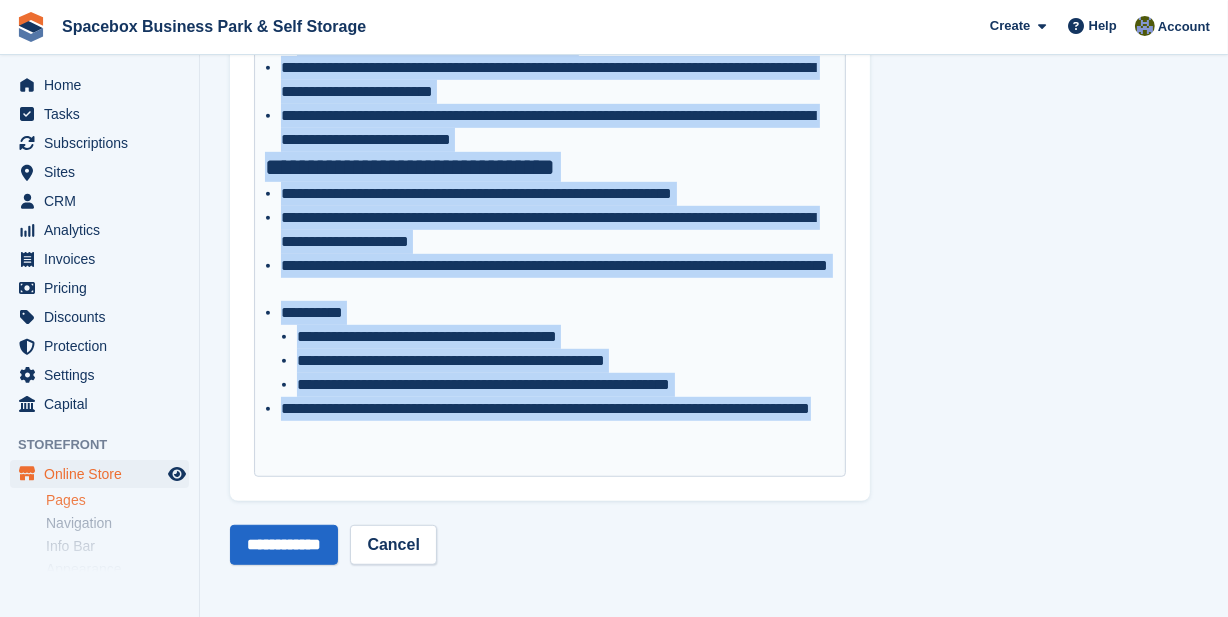drag, startPoint x: 263, startPoint y: 103, endPoint x: 618, endPoint y: 481, distance: 518.5644 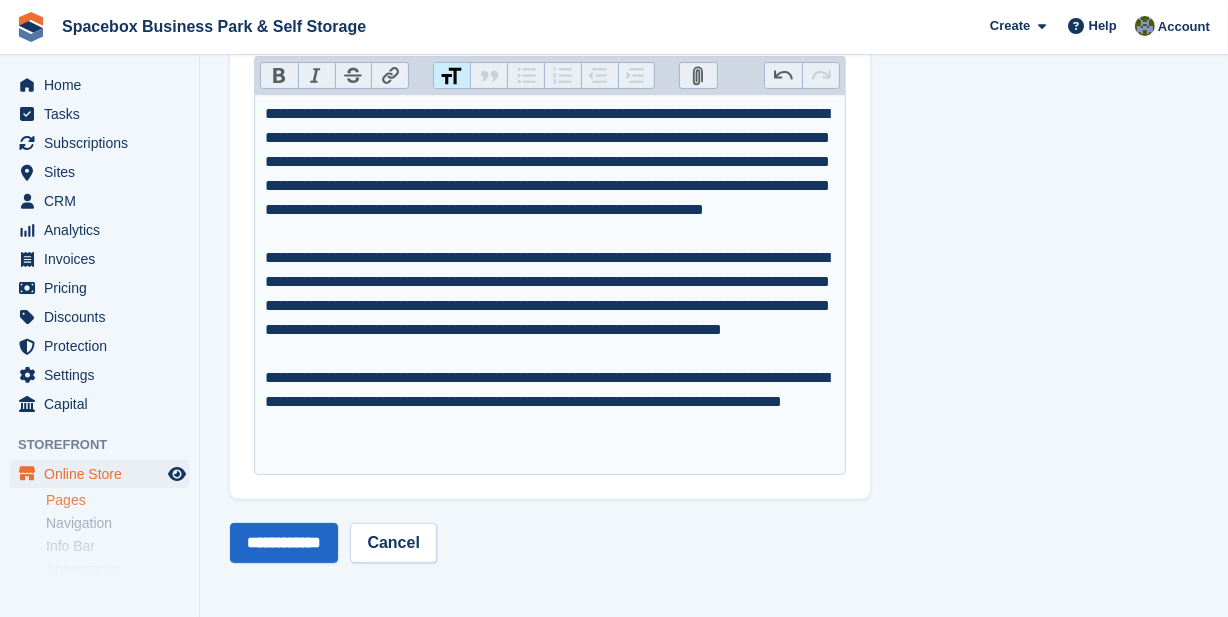 scroll, scrollTop: 442, scrollLeft: 0, axis: vertical 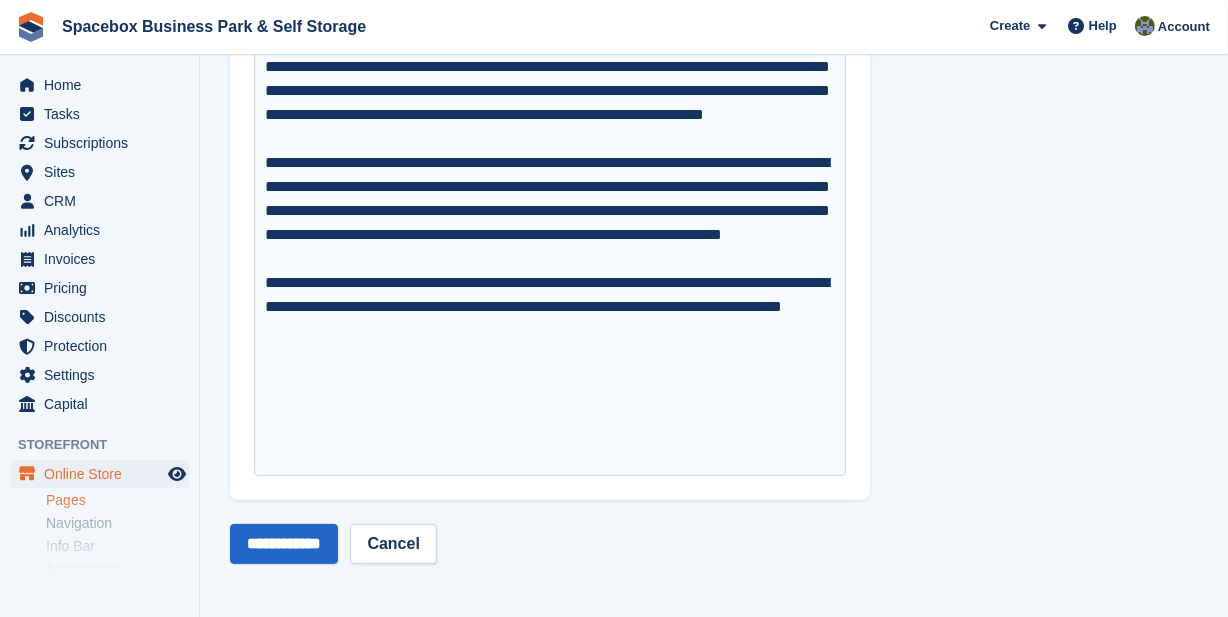 click at bounding box center [550, 430] 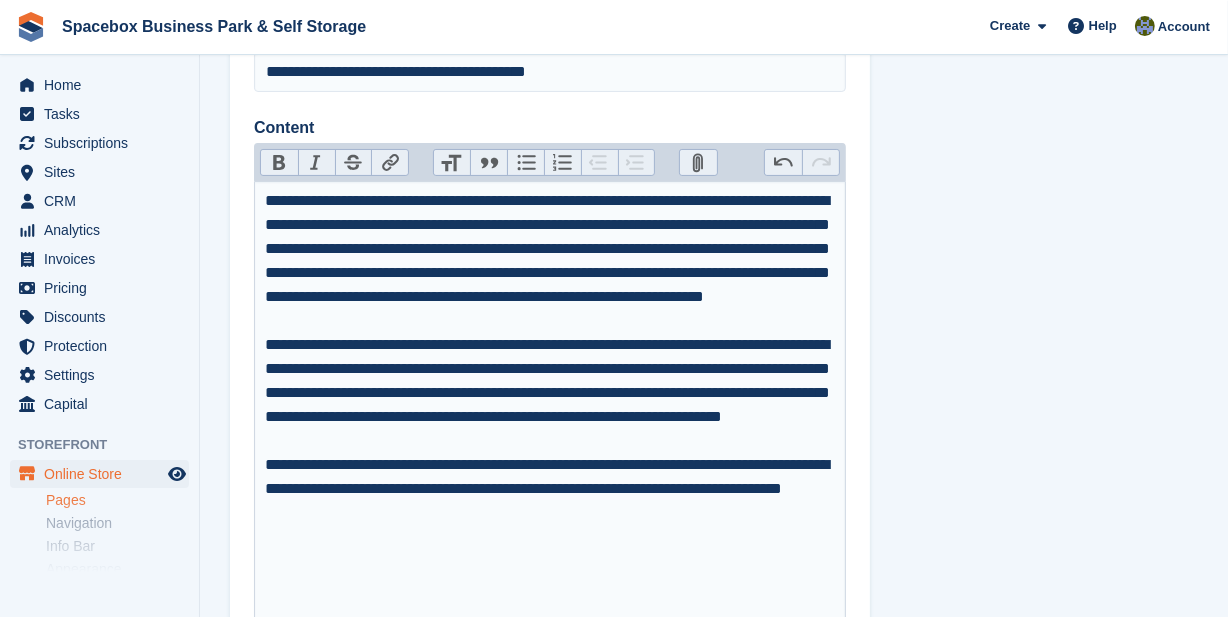 click on "Heading" at bounding box center (452, 163) 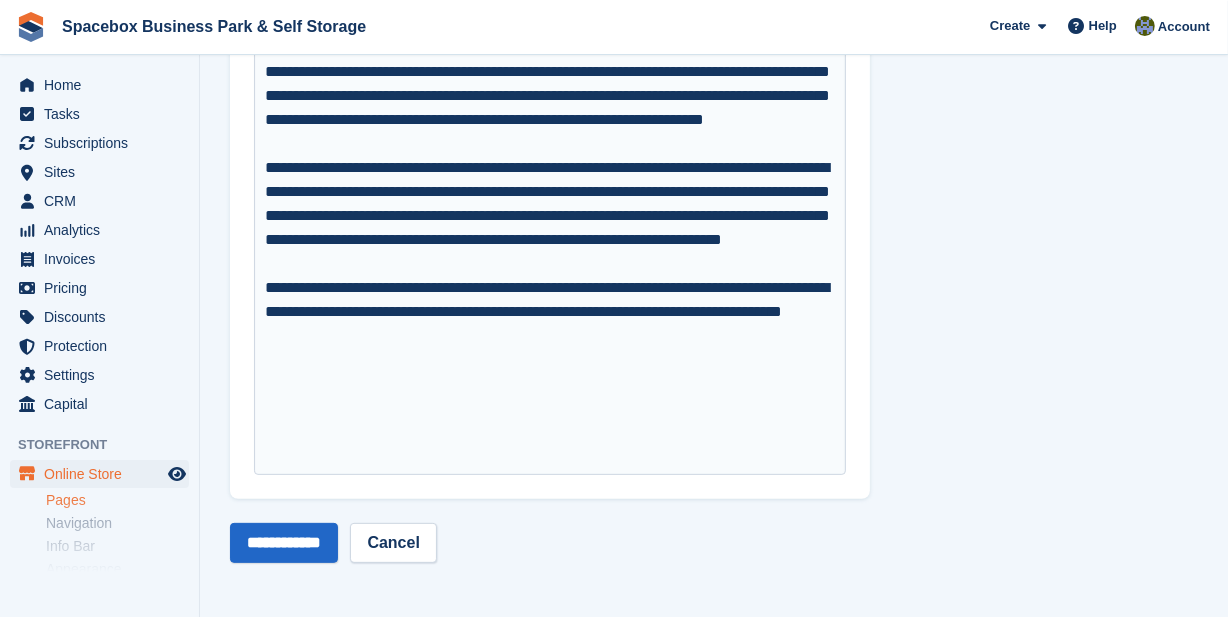 scroll, scrollTop: 436, scrollLeft: 0, axis: vertical 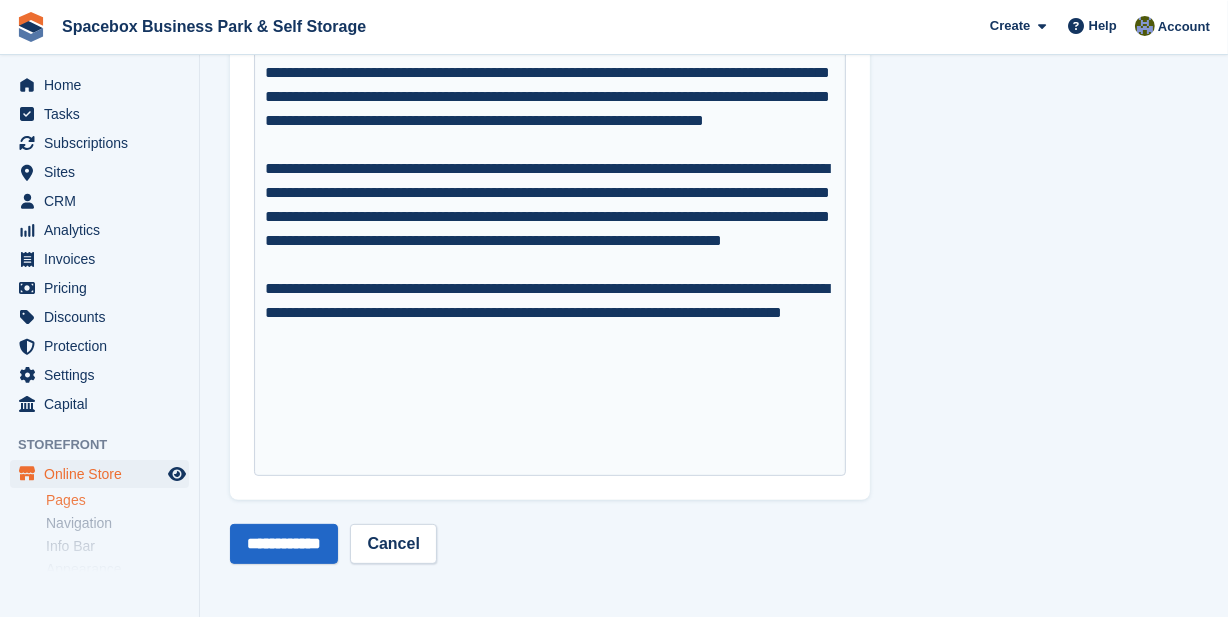 paste on "**********" 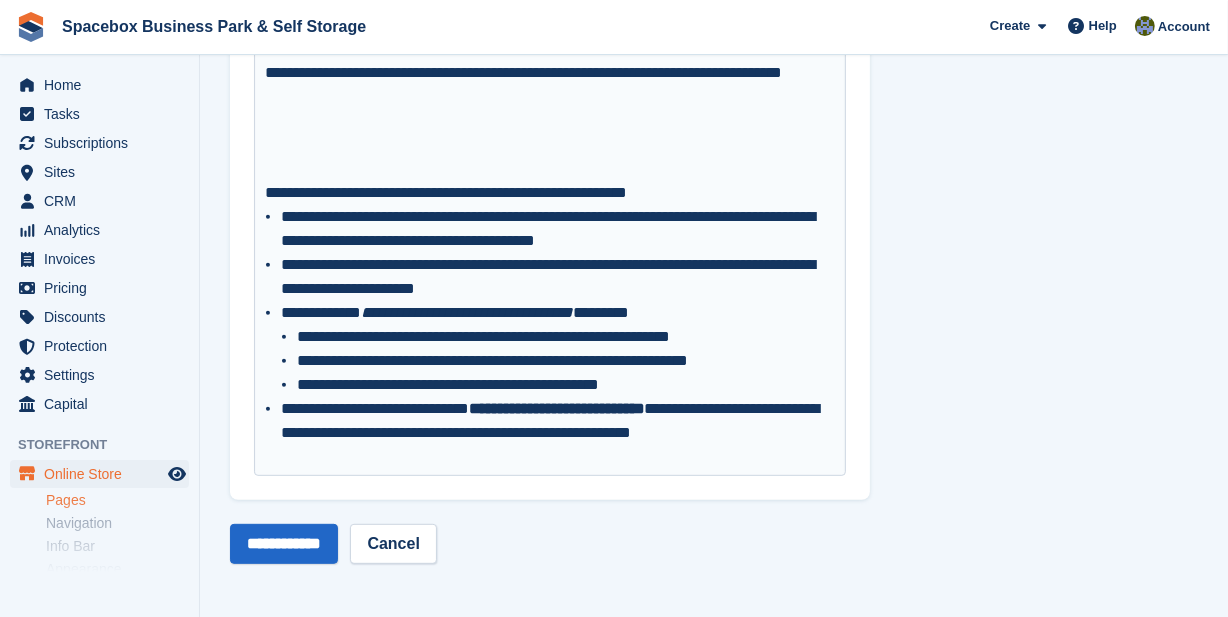 scroll, scrollTop: 585, scrollLeft: 0, axis: vertical 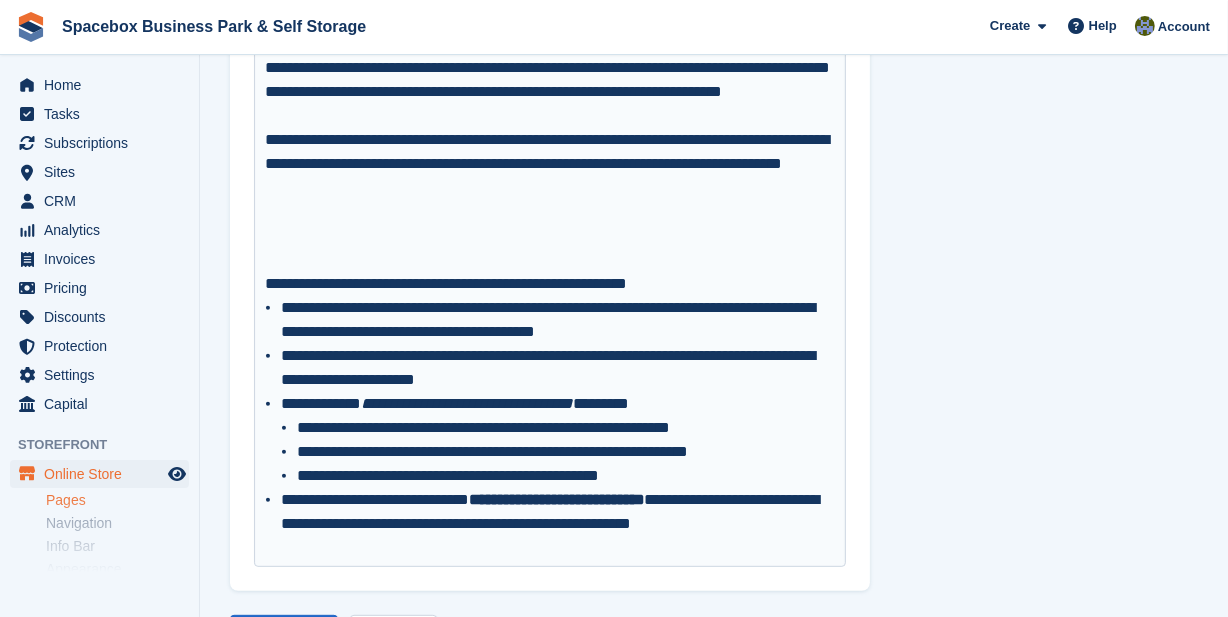 click on "**********" at bounding box center (550, 284) 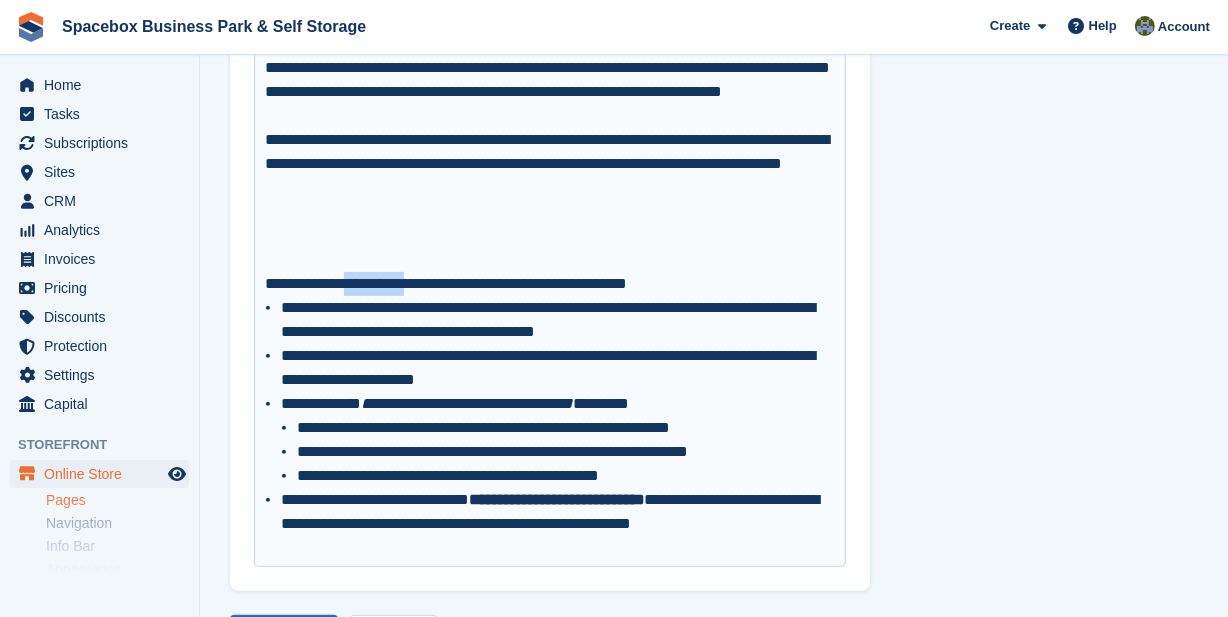 click on "**********" at bounding box center (550, 284) 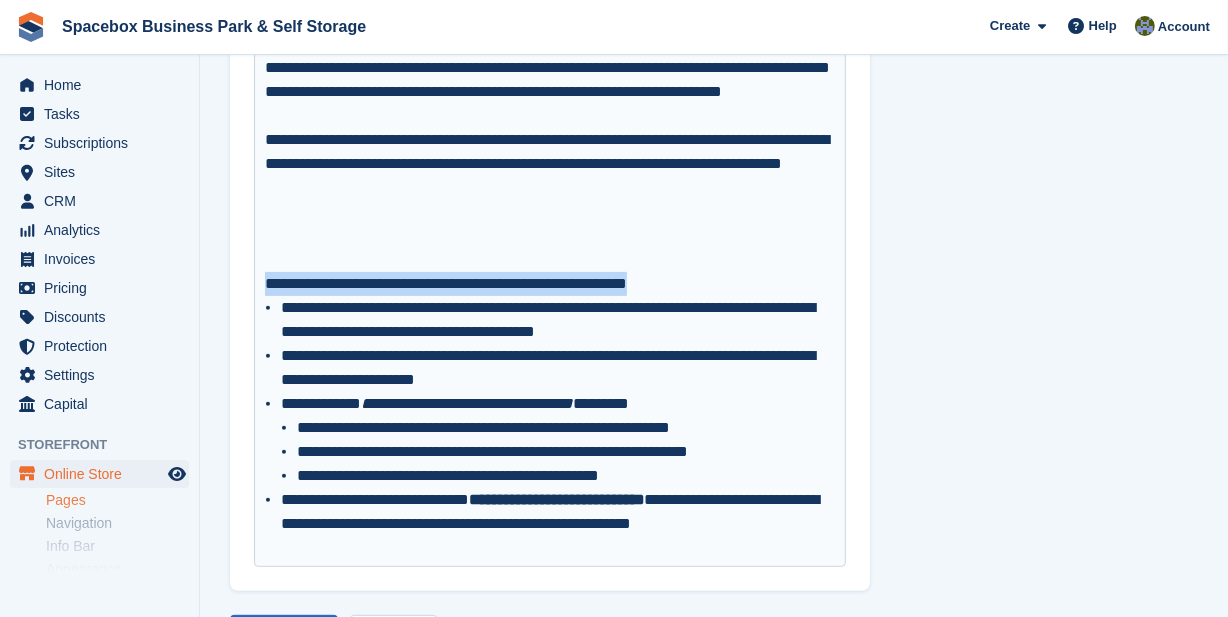click on "**********" at bounding box center (550, 284) 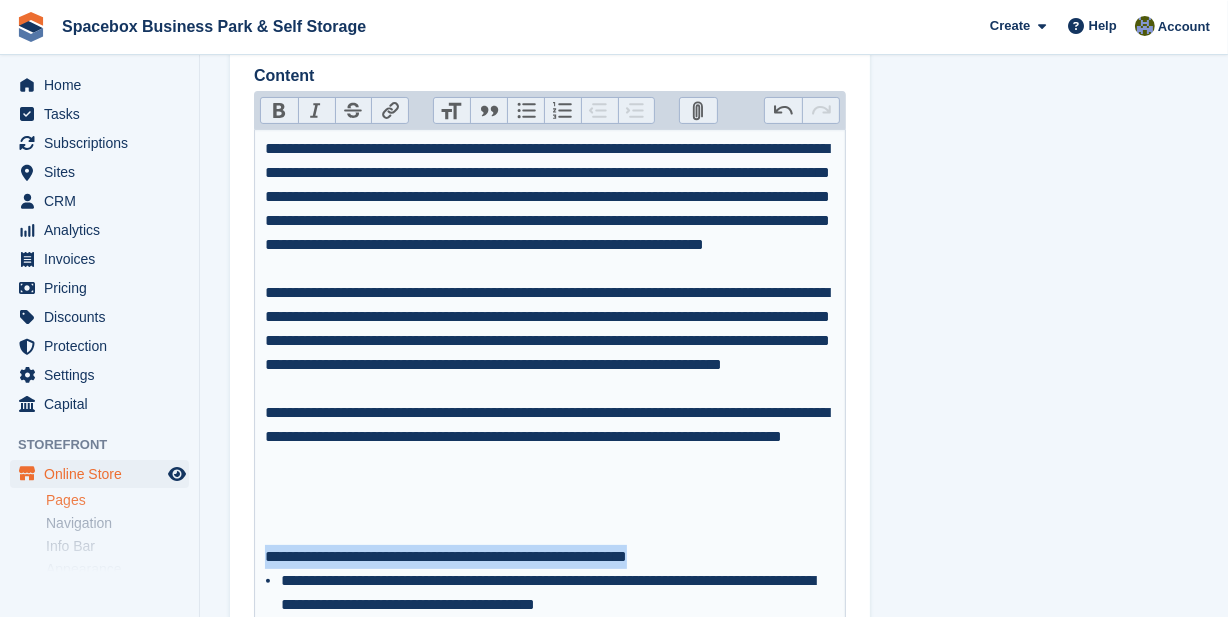 click on "Heading" at bounding box center [452, 111] 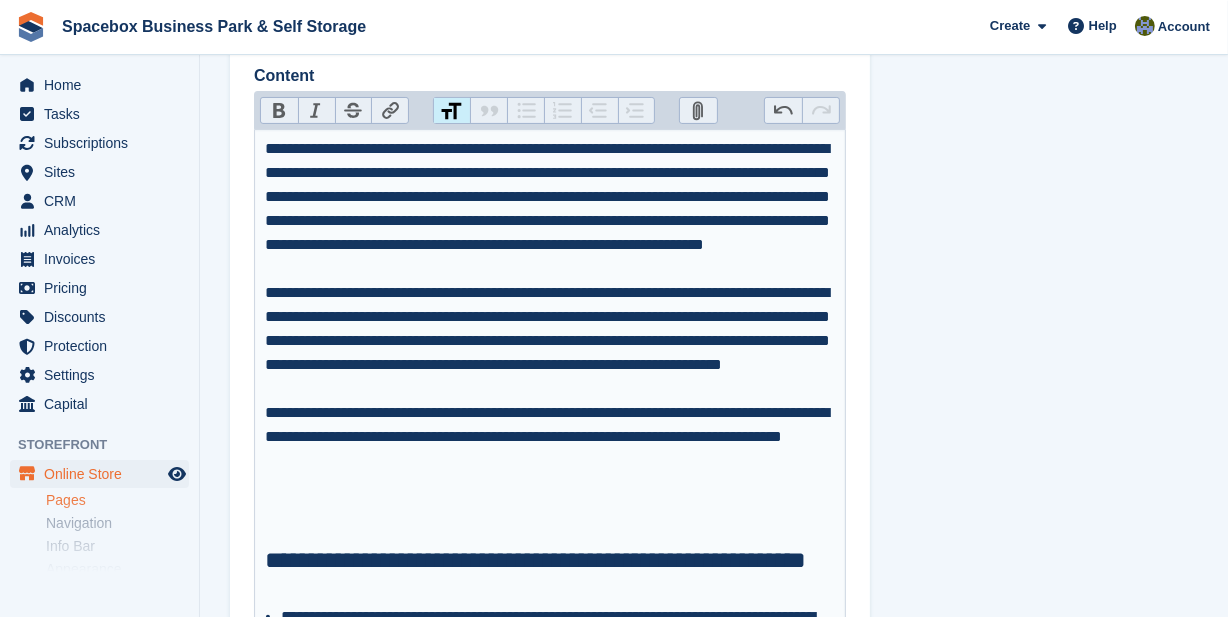 scroll, scrollTop: 494, scrollLeft: 0, axis: vertical 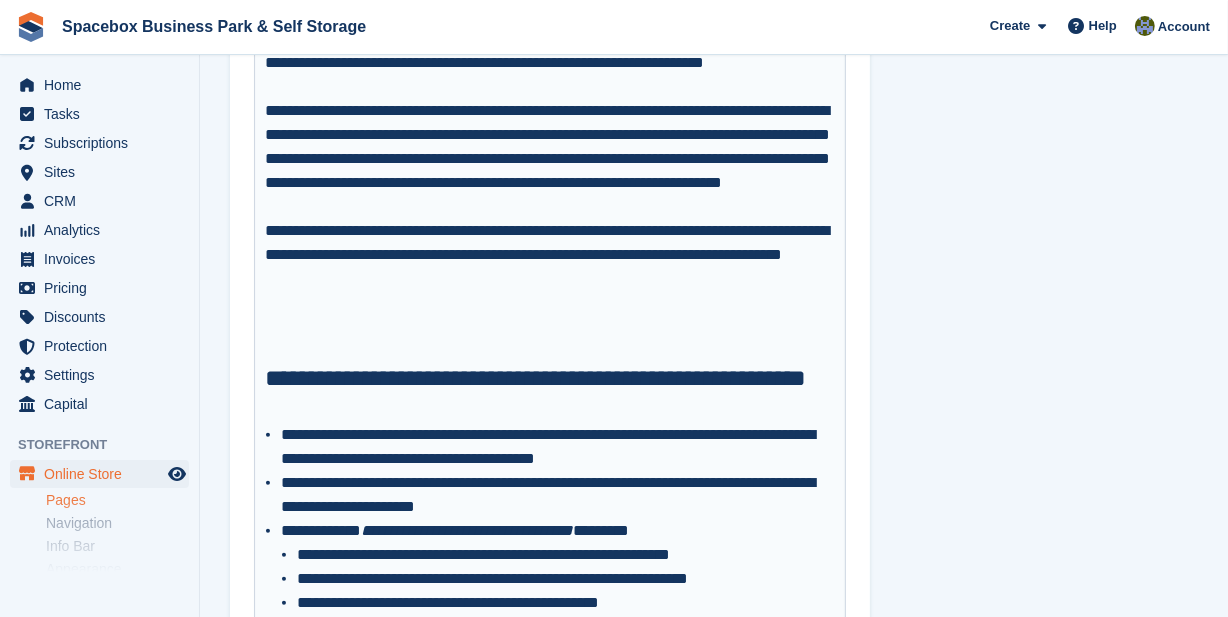 click on "**********" at bounding box center [550, 393] 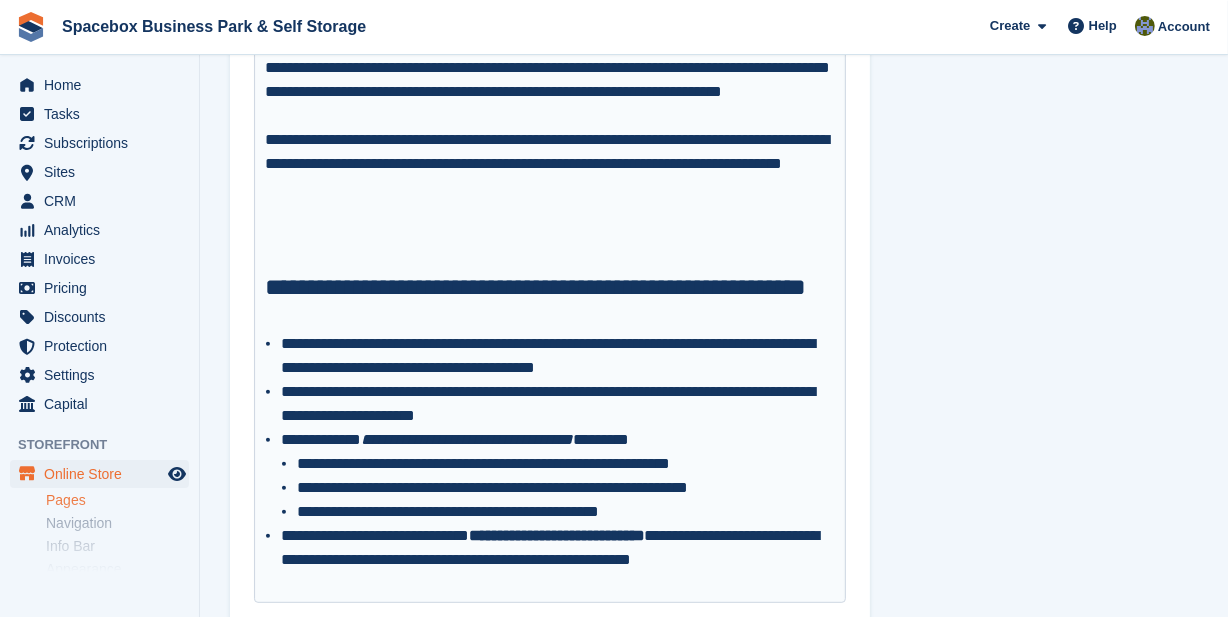 click on "**********" at bounding box center [566, 464] 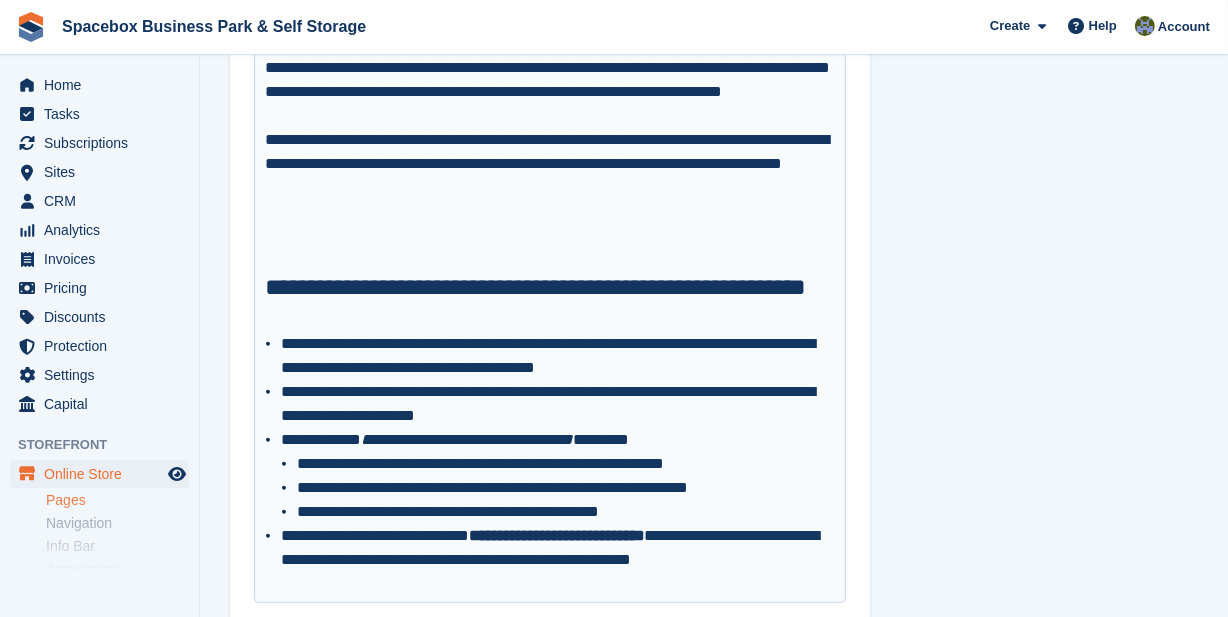 scroll, scrollTop: 676, scrollLeft: 0, axis: vertical 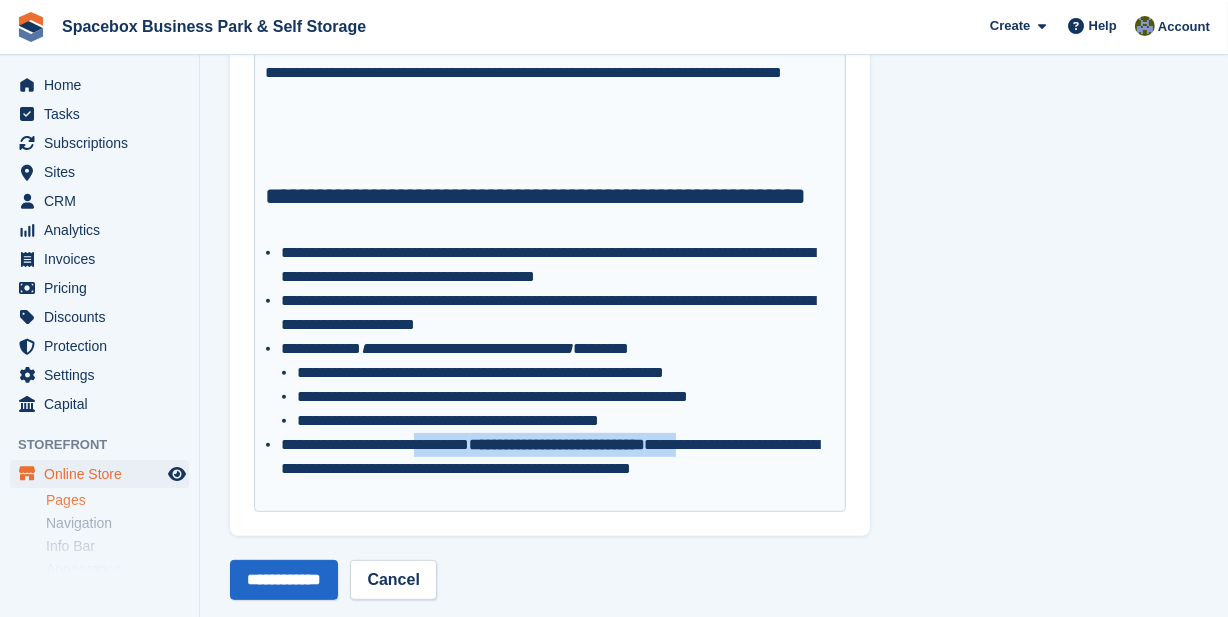 drag, startPoint x: 762, startPoint y: 442, endPoint x: 432, endPoint y: 431, distance: 330.1833 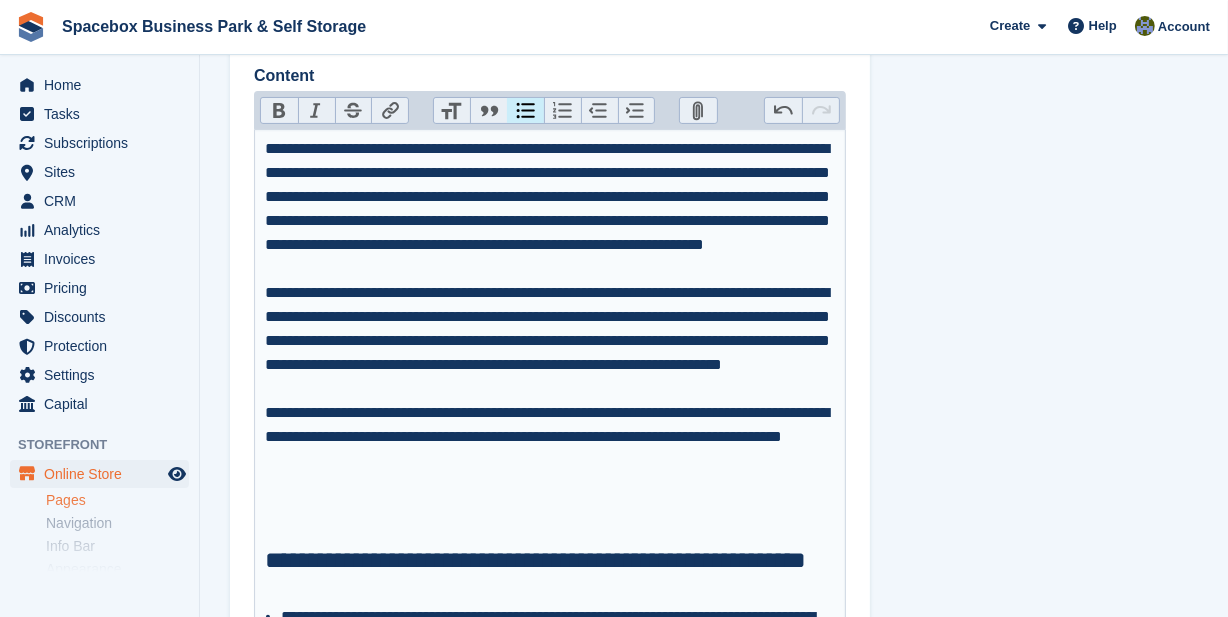 scroll, scrollTop: 40, scrollLeft: 0, axis: vertical 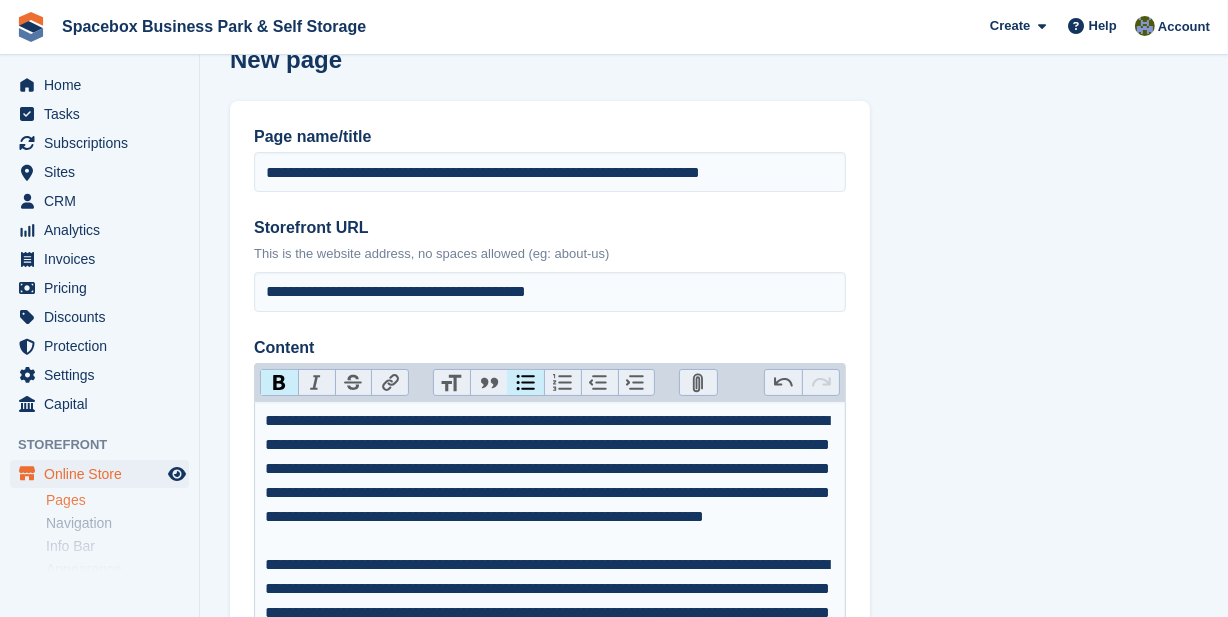click on "Bold" at bounding box center (279, 383) 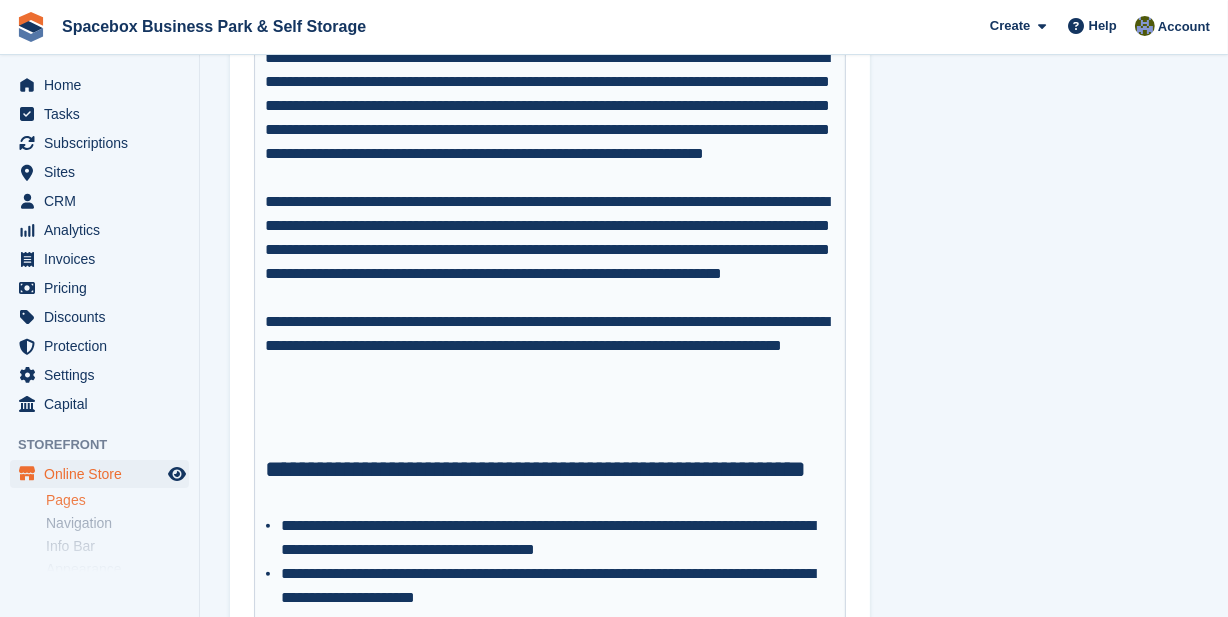 scroll, scrollTop: 676, scrollLeft: 0, axis: vertical 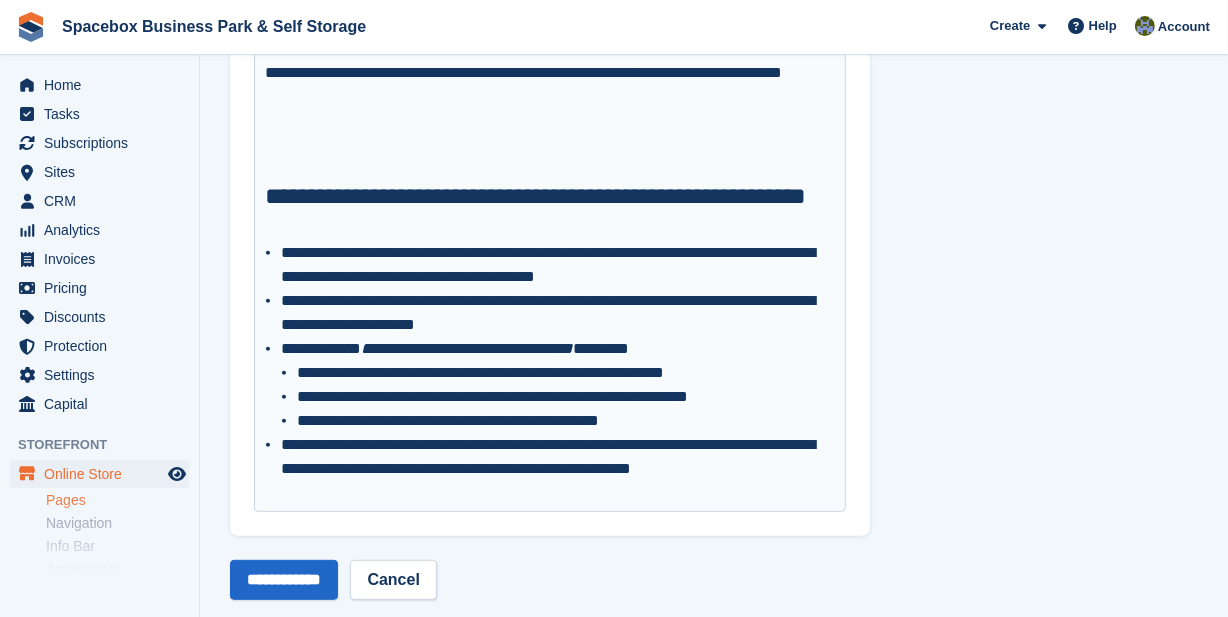 click on "**********" at bounding box center (566, 421) 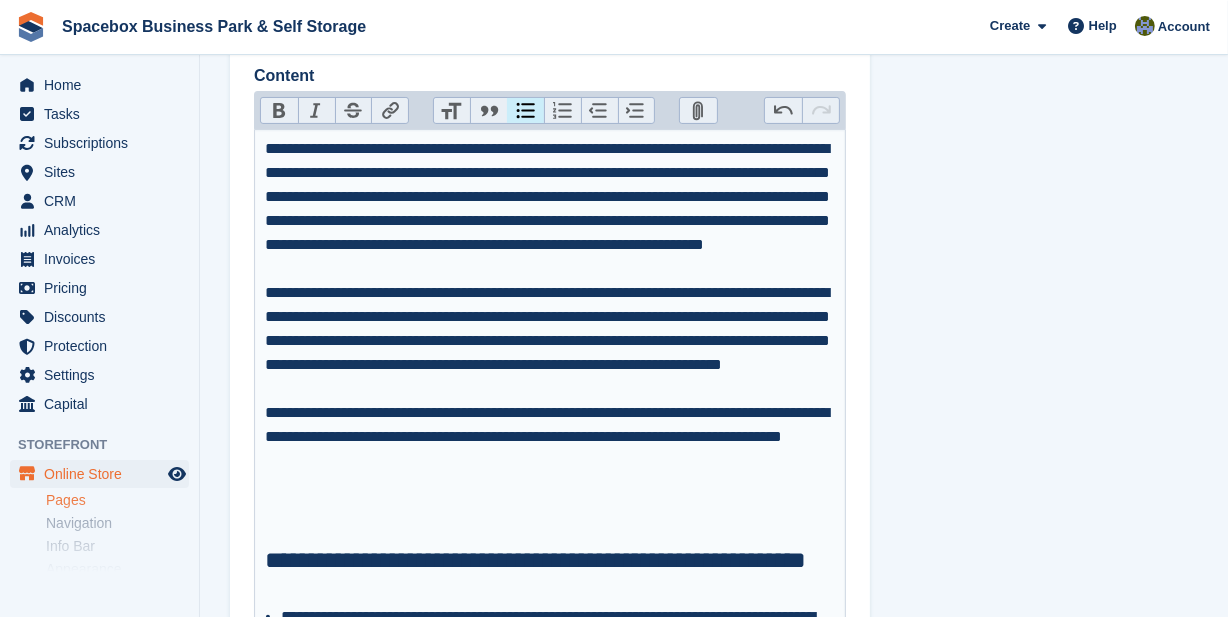 scroll, scrollTop: 403, scrollLeft: 0, axis: vertical 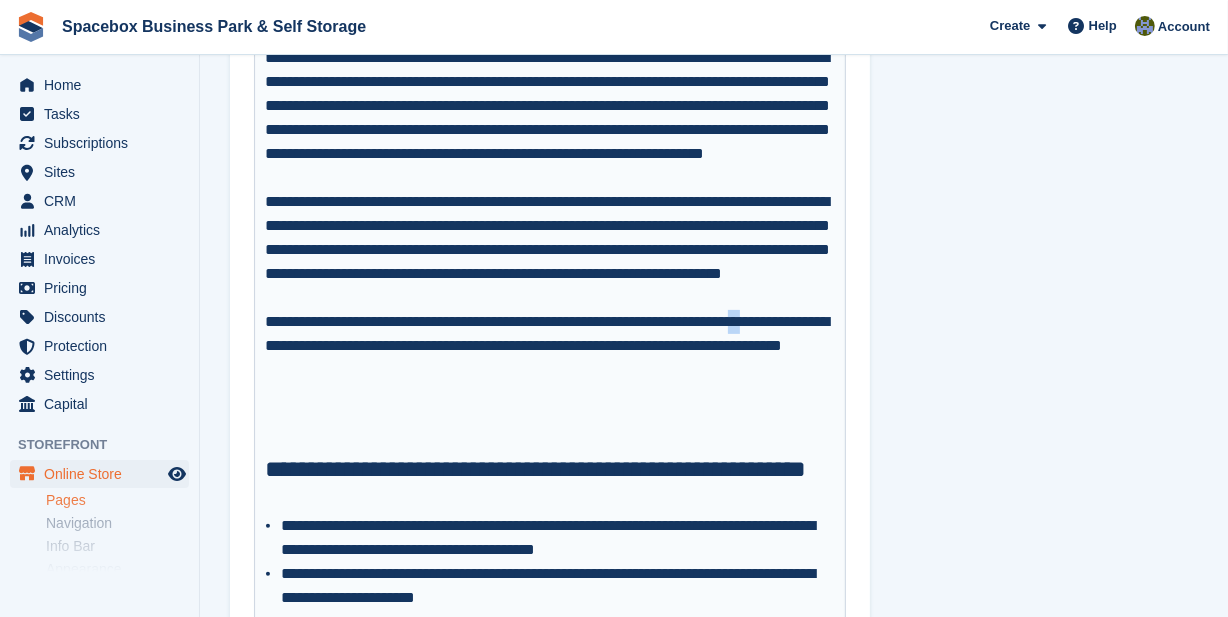 drag, startPoint x: 791, startPoint y: 390, endPoint x: 816, endPoint y: 389, distance: 25.019993 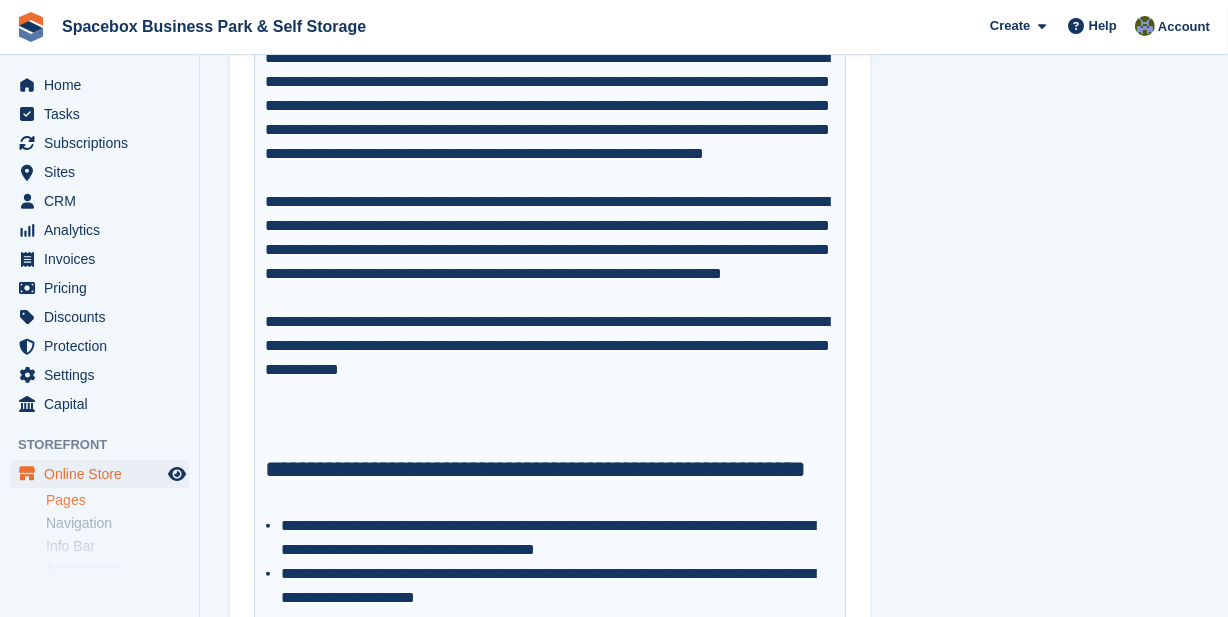 click on "**********" at bounding box center [550, 250] 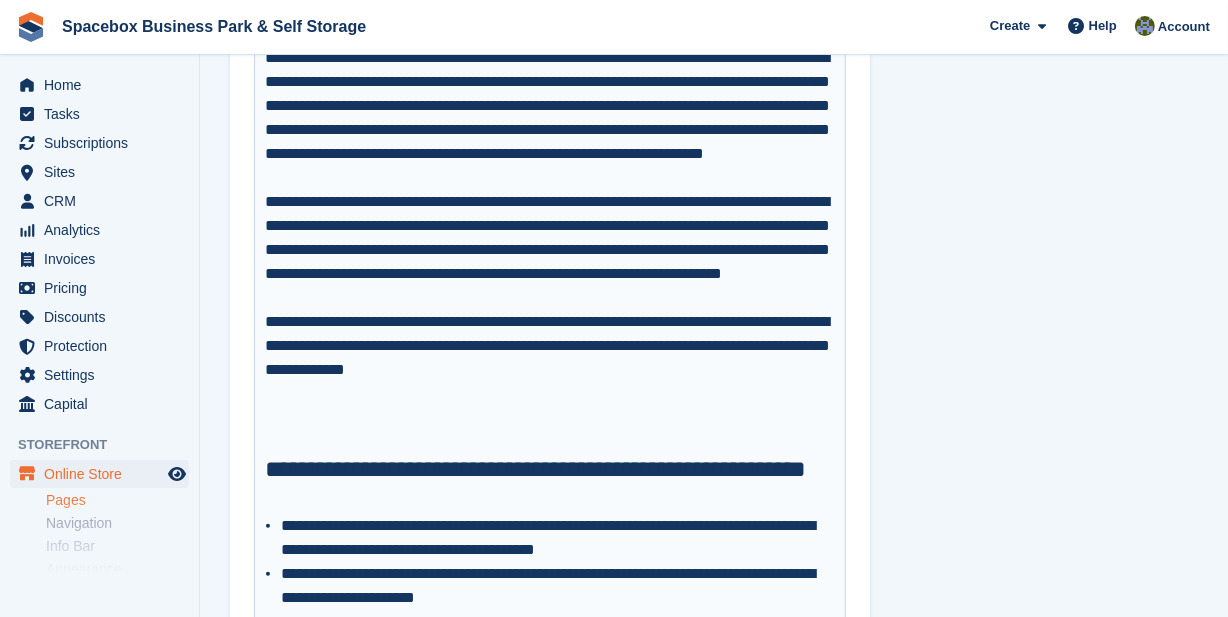 click on "**********" at bounding box center (550, 250) 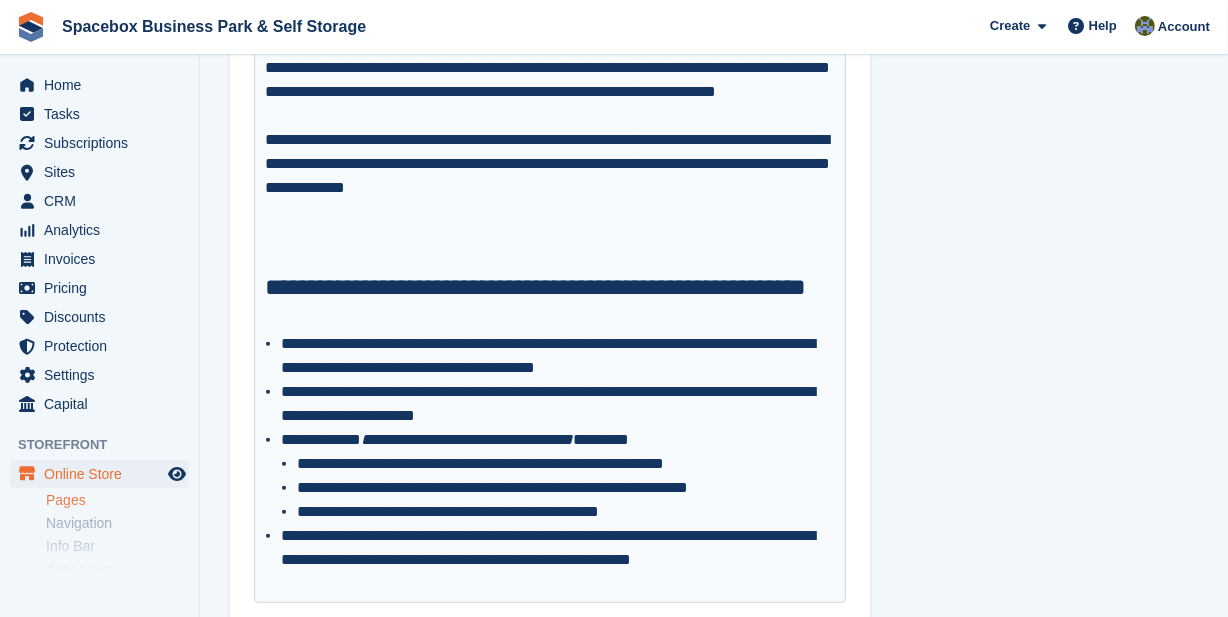 scroll, scrollTop: 676, scrollLeft: 0, axis: vertical 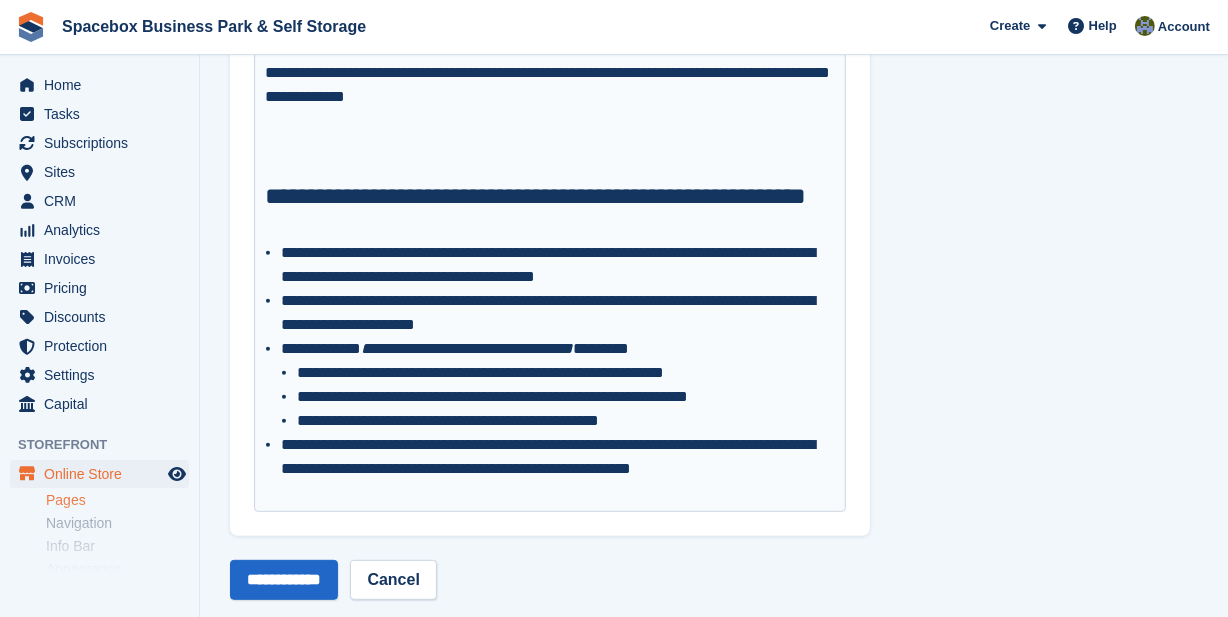 click on "**********" at bounding box center (558, 313) 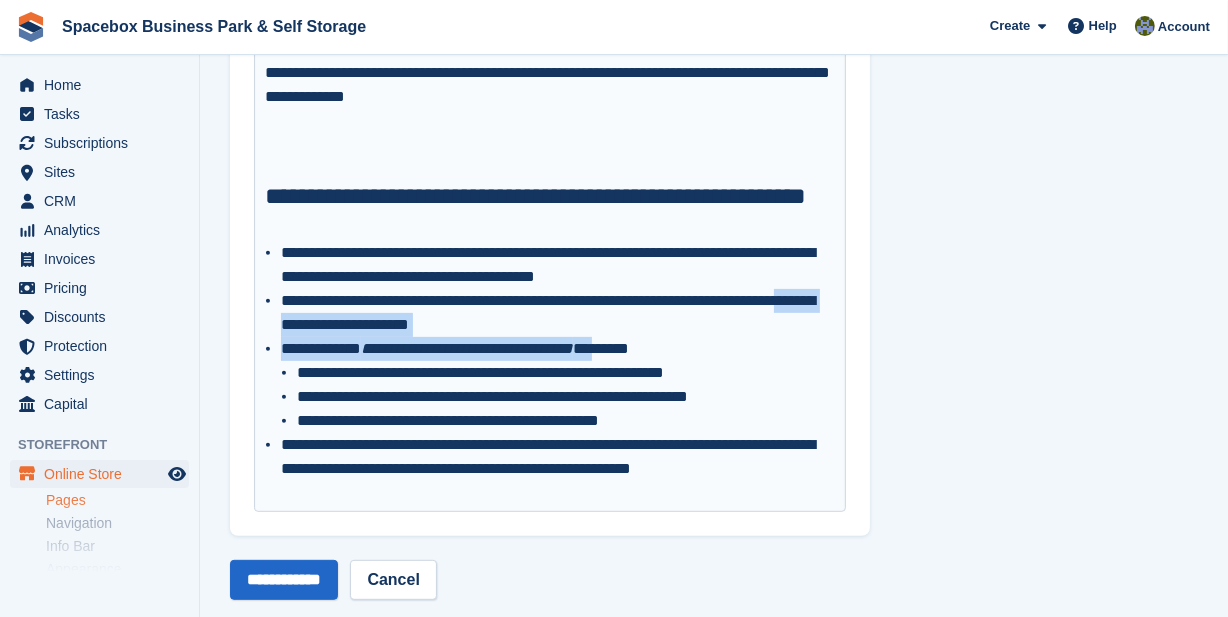 drag, startPoint x: 636, startPoint y: 350, endPoint x: 336, endPoint y: 326, distance: 300.95847 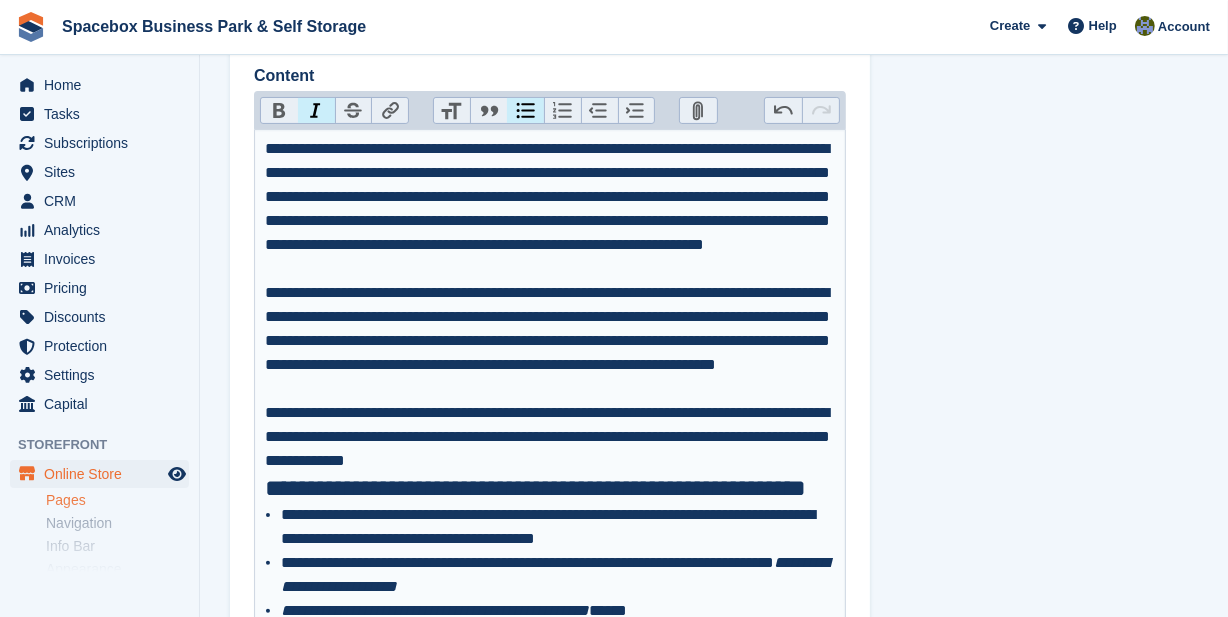 click on "Italic" at bounding box center [316, 111] 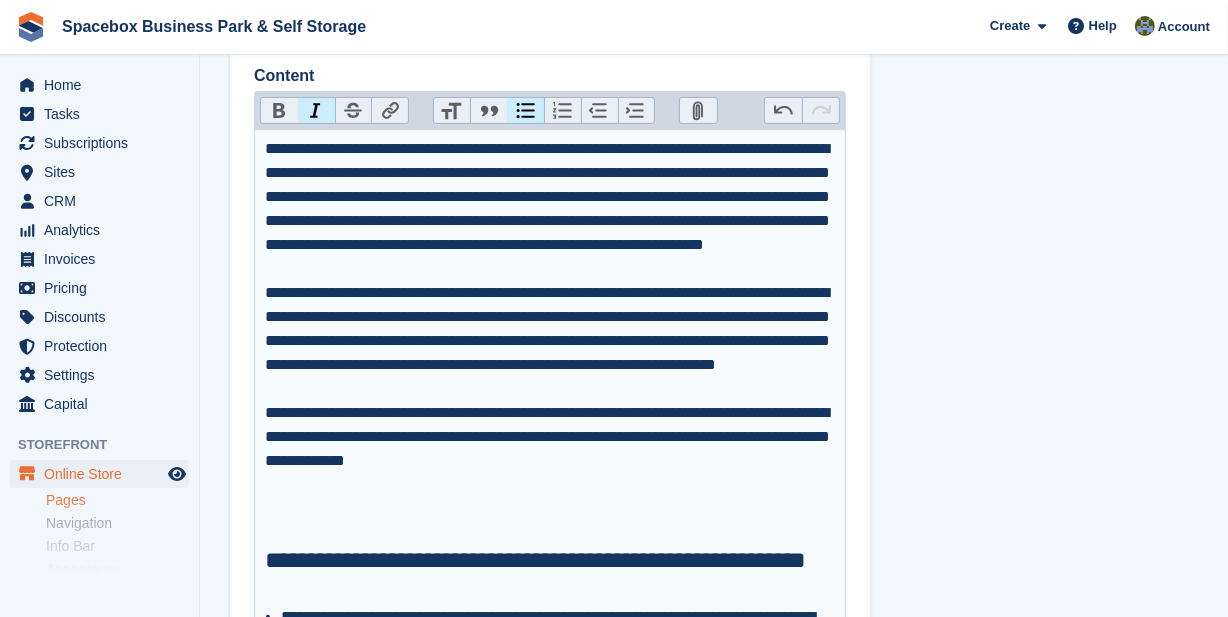 click on "Italic" at bounding box center (316, 111) 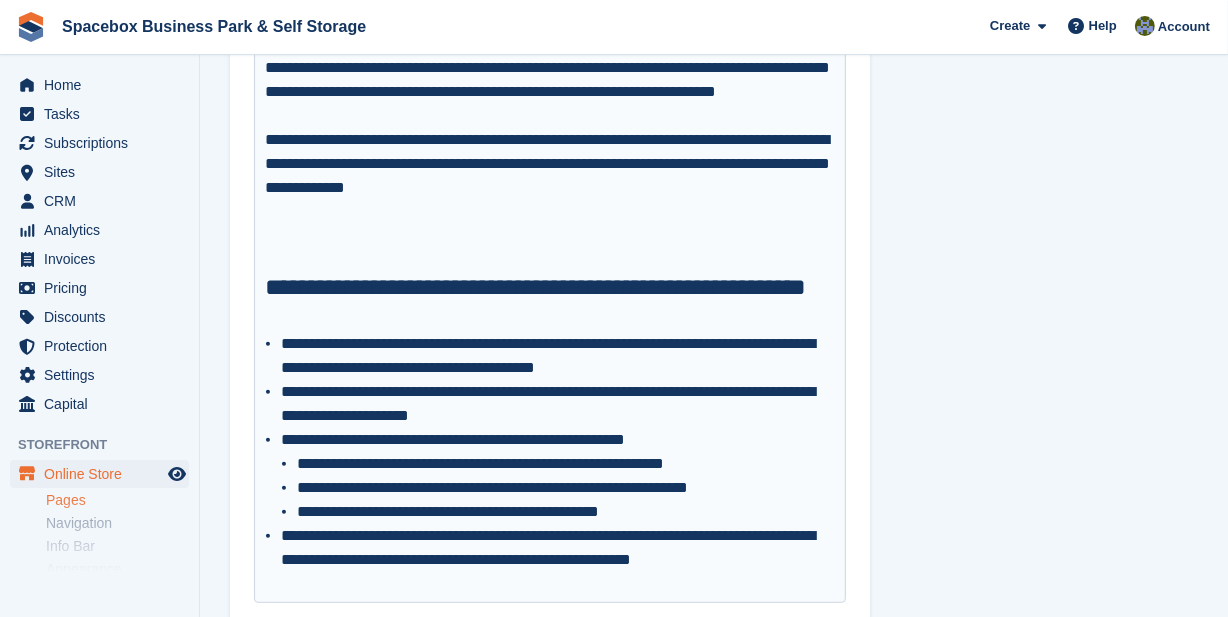scroll, scrollTop: 676, scrollLeft: 0, axis: vertical 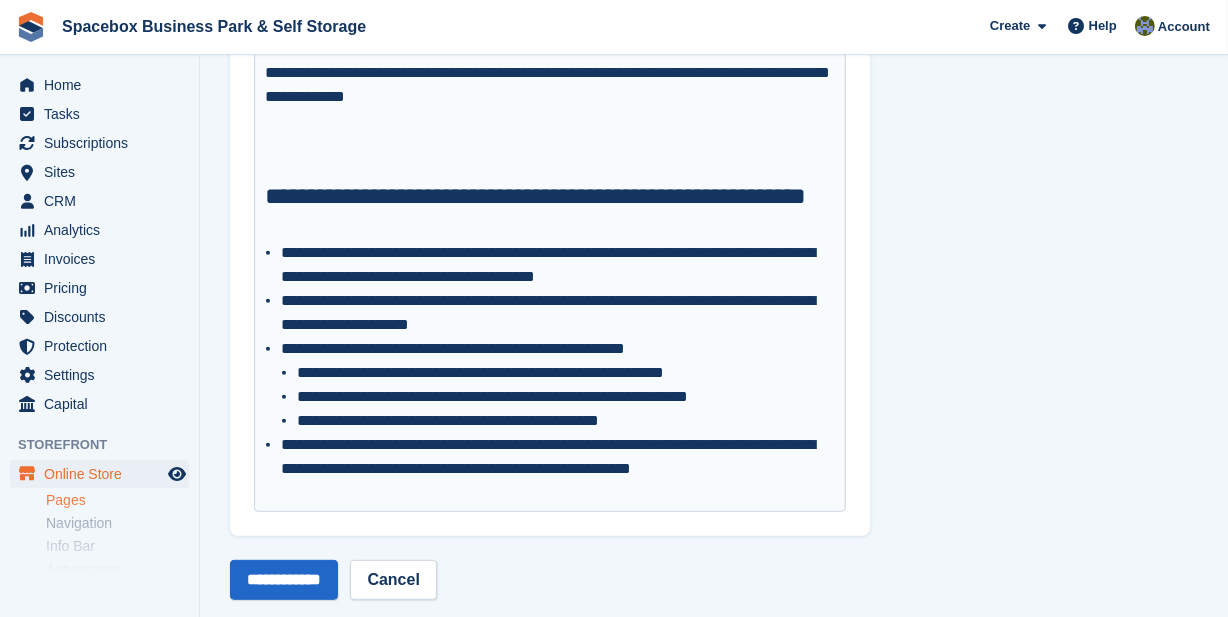 click on "**********" at bounding box center (558, 457) 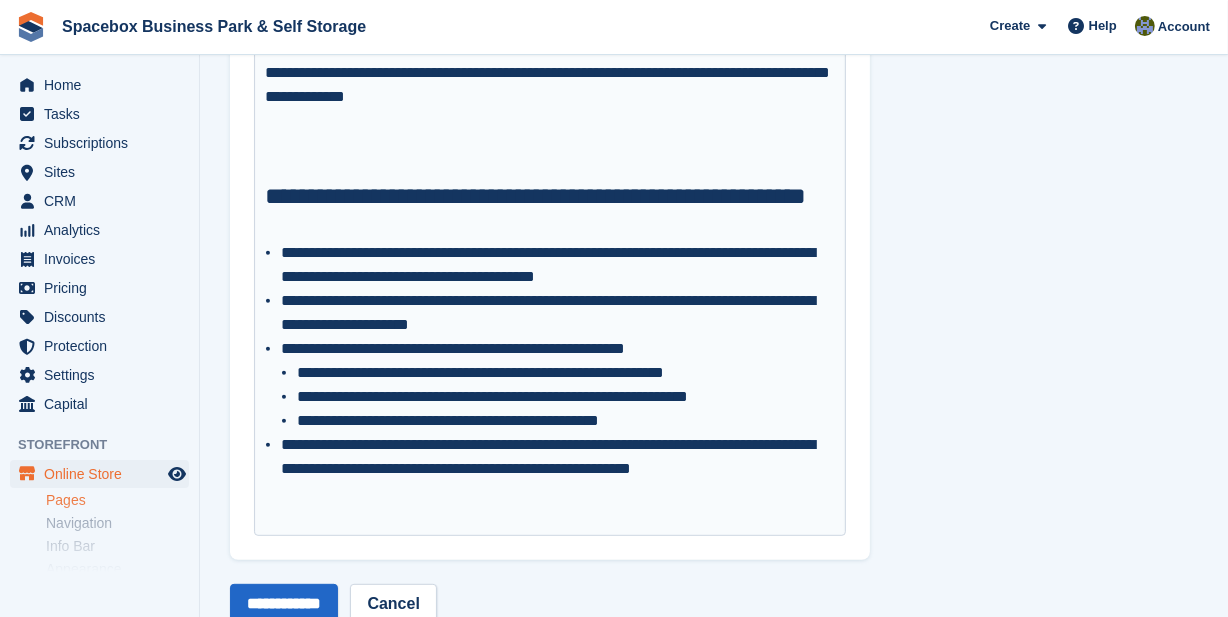 click on "**********" at bounding box center (550, 150) 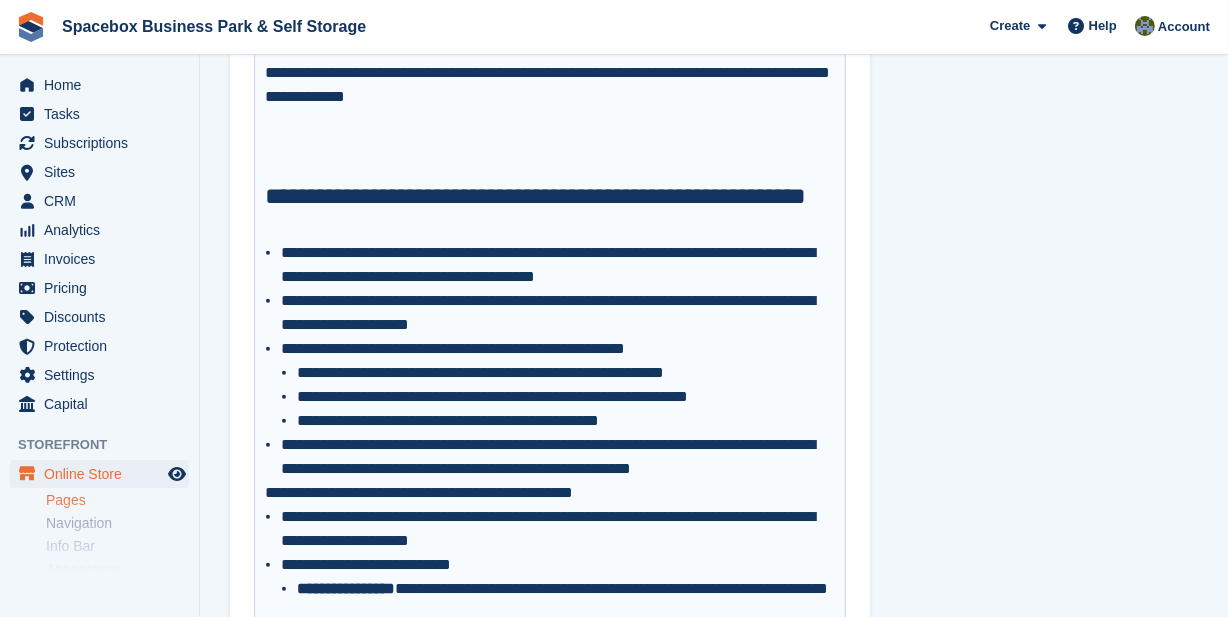 click on "**********" at bounding box center [550, 493] 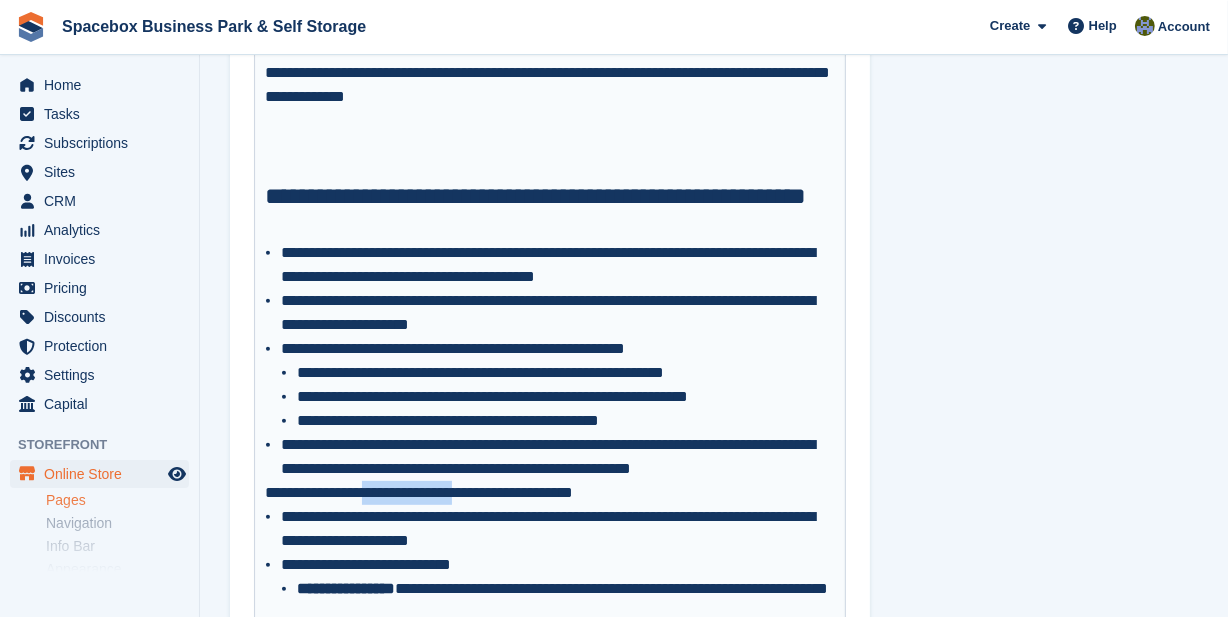 click on "**********" at bounding box center (550, 493) 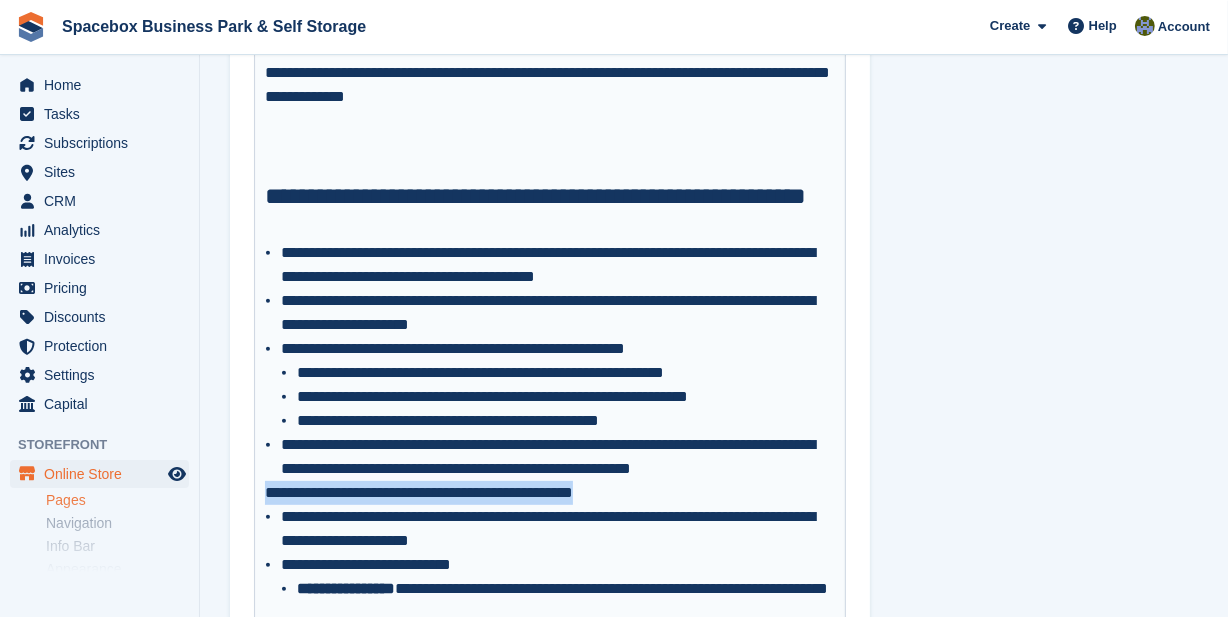 click on "**********" at bounding box center [550, 493] 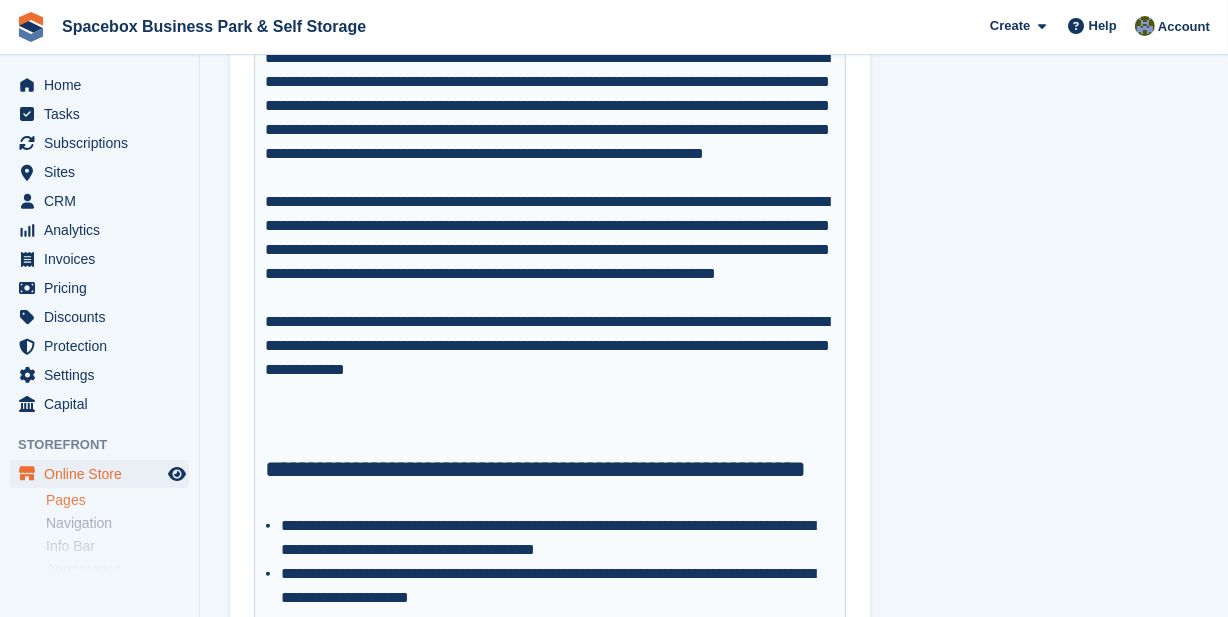 scroll, scrollTop: 40, scrollLeft: 0, axis: vertical 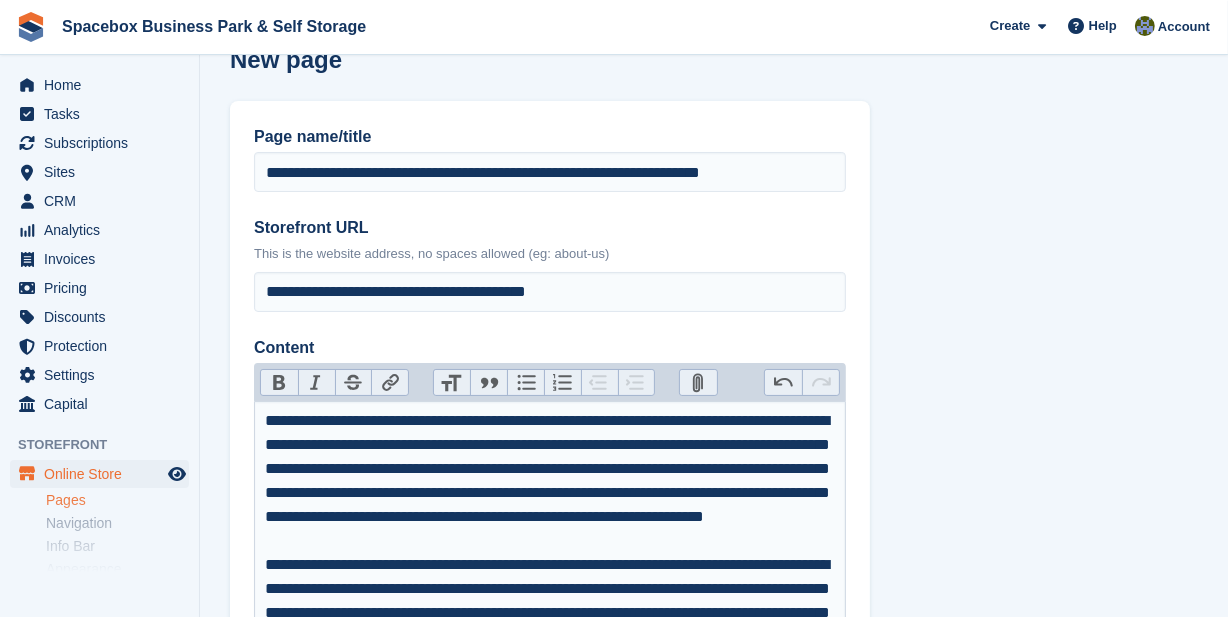 click on "Heading" at bounding box center [452, 383] 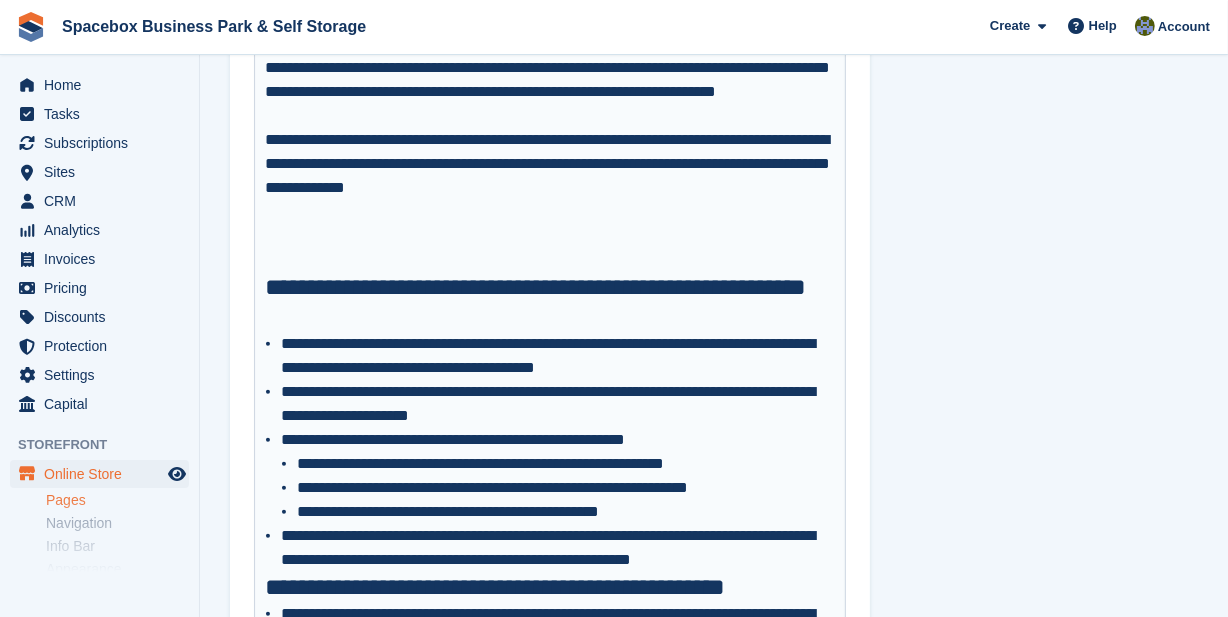 scroll, scrollTop: 767, scrollLeft: 0, axis: vertical 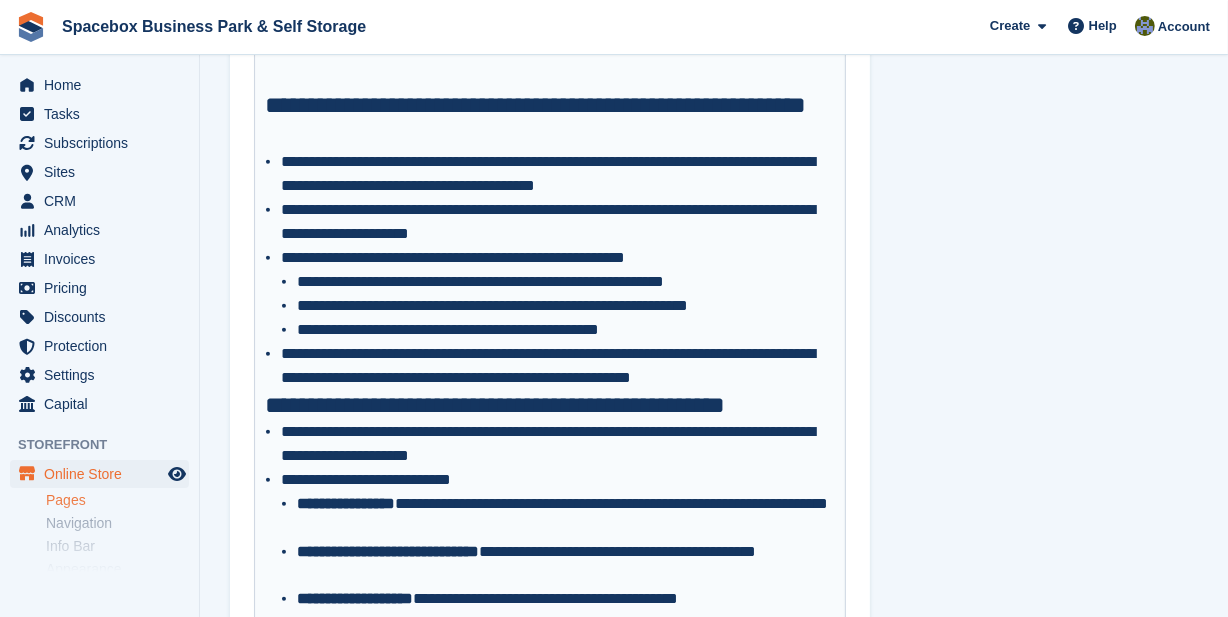 click on "**********" at bounding box center (558, 444) 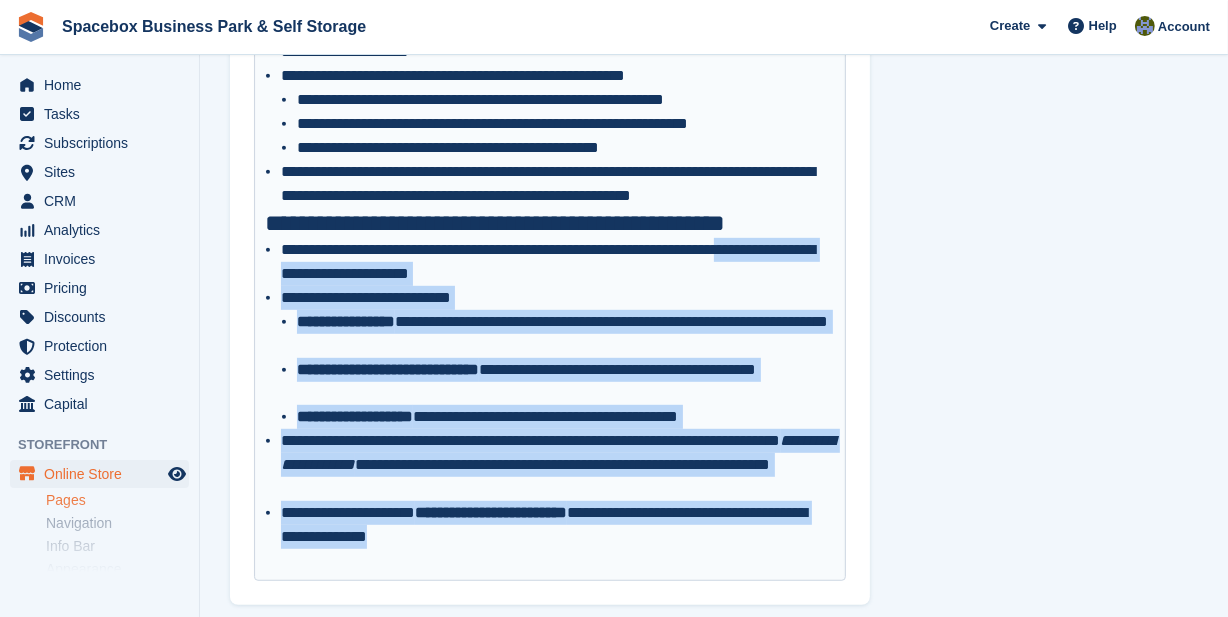 drag, startPoint x: 479, startPoint y: 535, endPoint x: 272, endPoint y: 270, distance: 336.26477 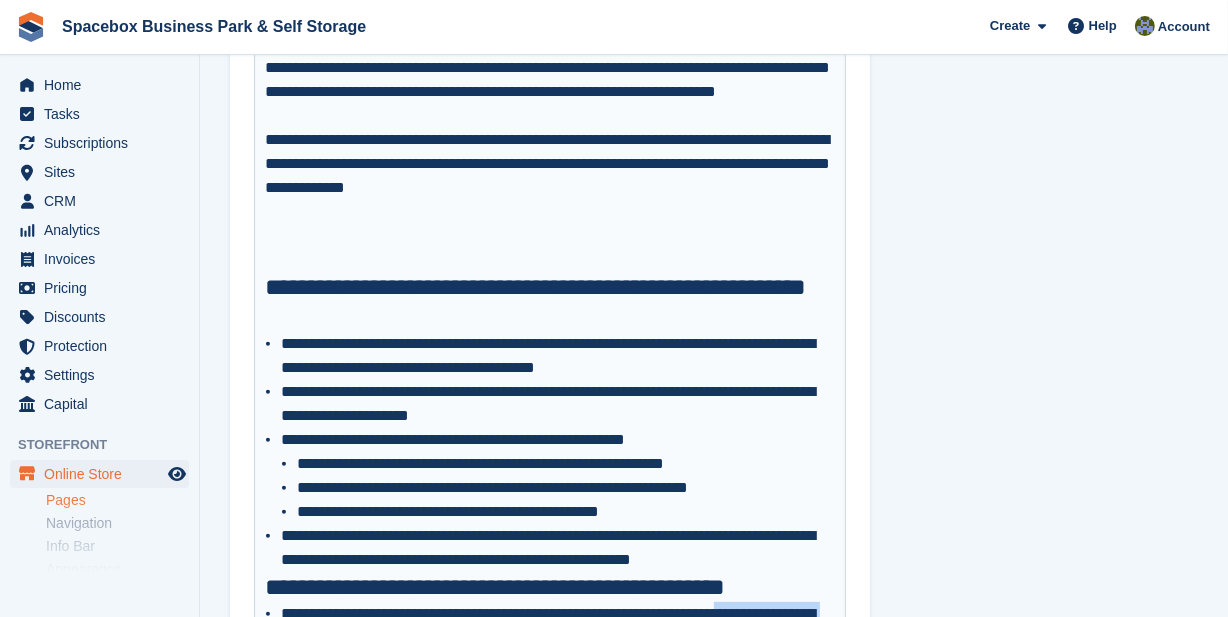 scroll, scrollTop: 312, scrollLeft: 0, axis: vertical 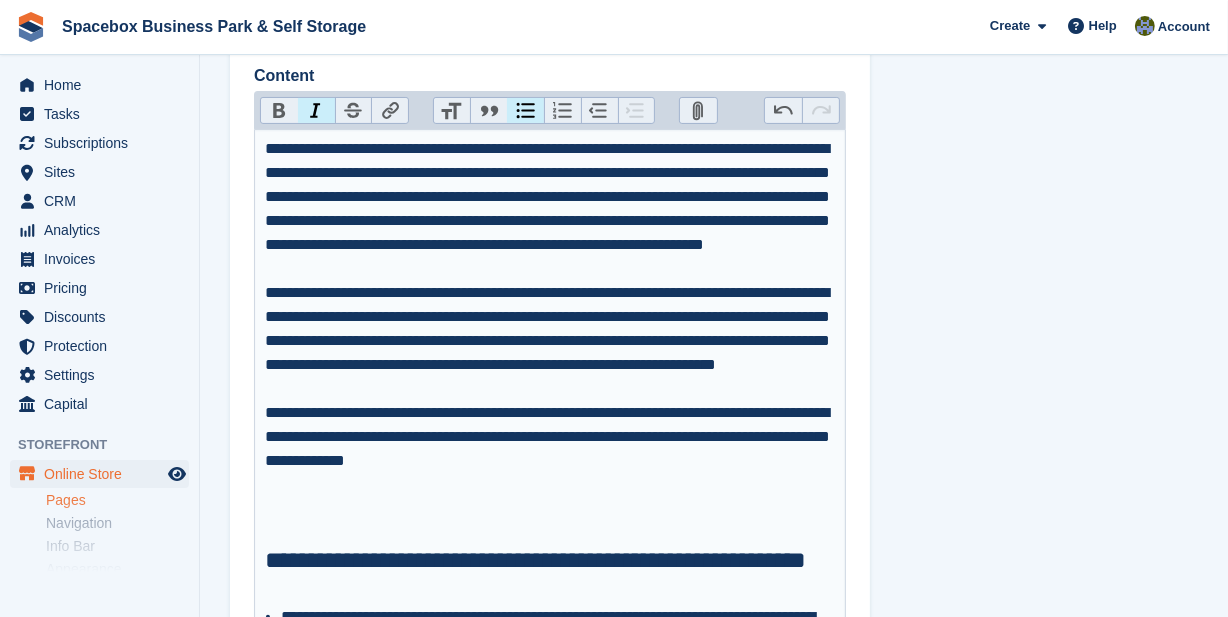 click on "Italic" at bounding box center [316, 111] 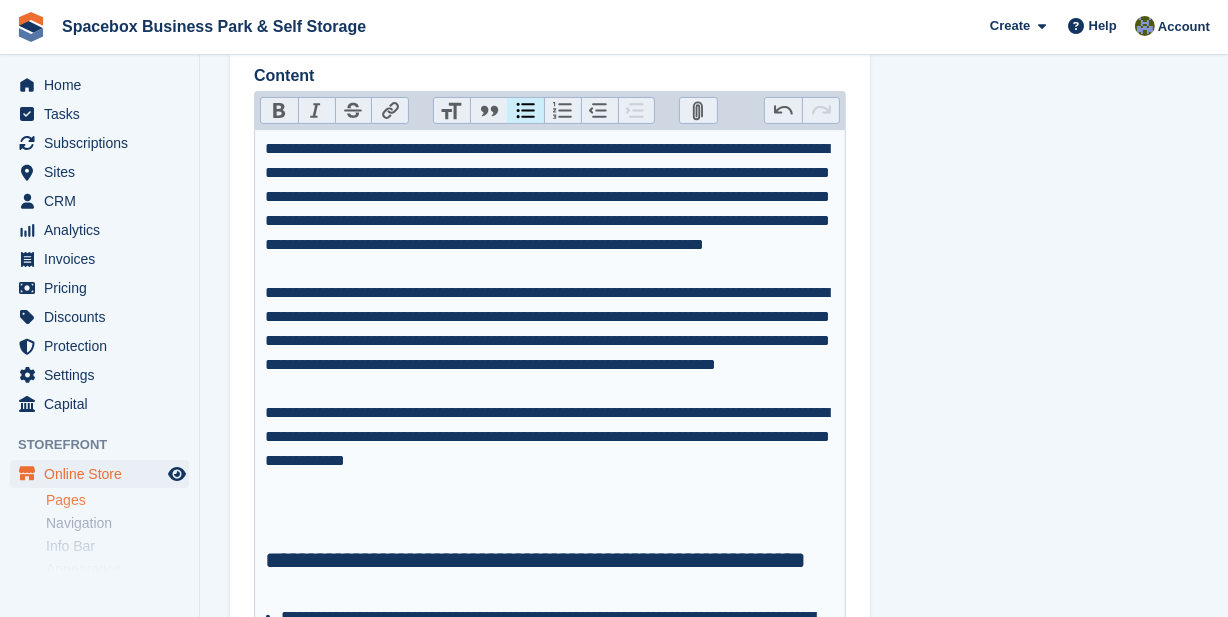click on "Italic" at bounding box center (316, 111) 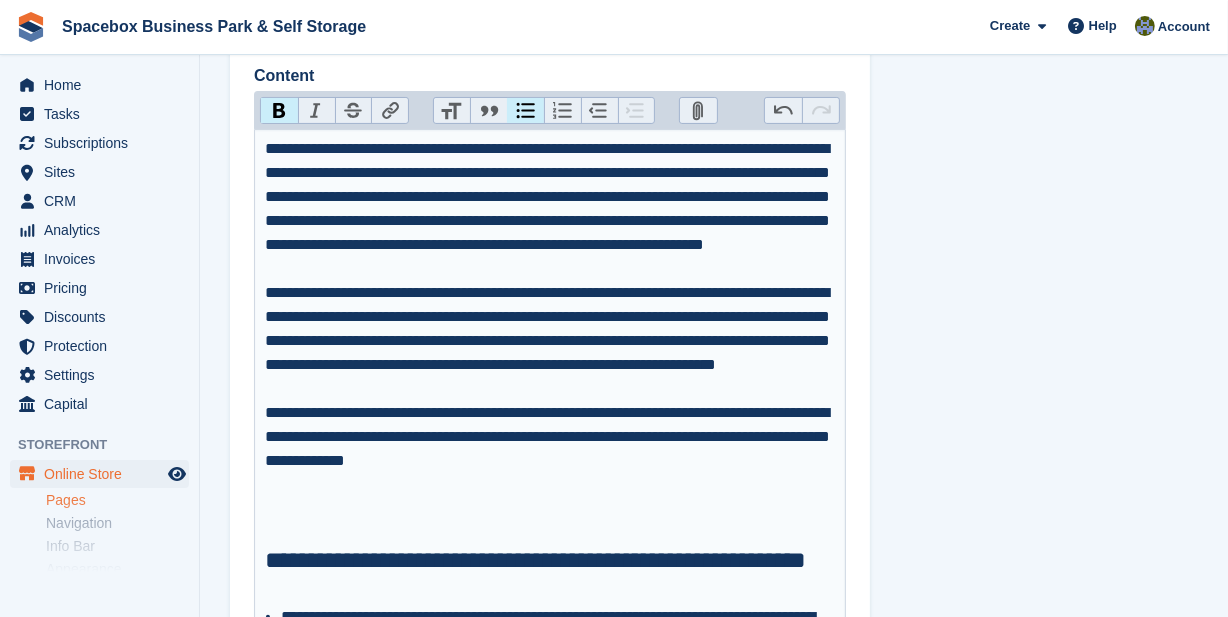 click on "Bold" at bounding box center (279, 111) 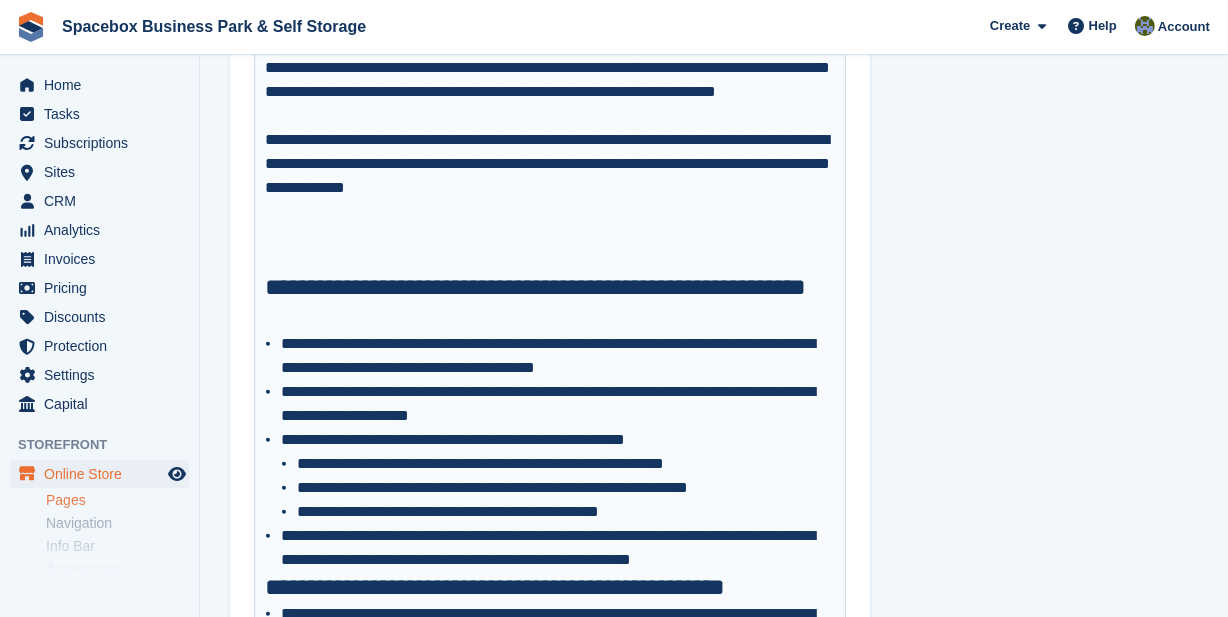 scroll, scrollTop: 1030, scrollLeft: 0, axis: vertical 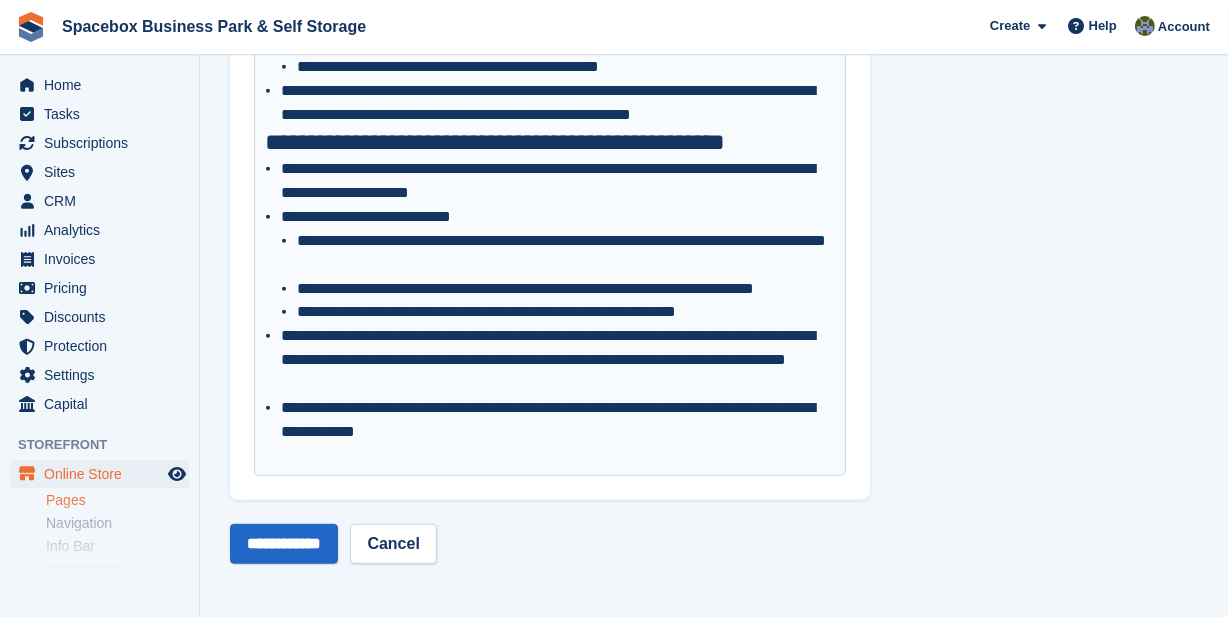 click on "**********" at bounding box center (558, 420) 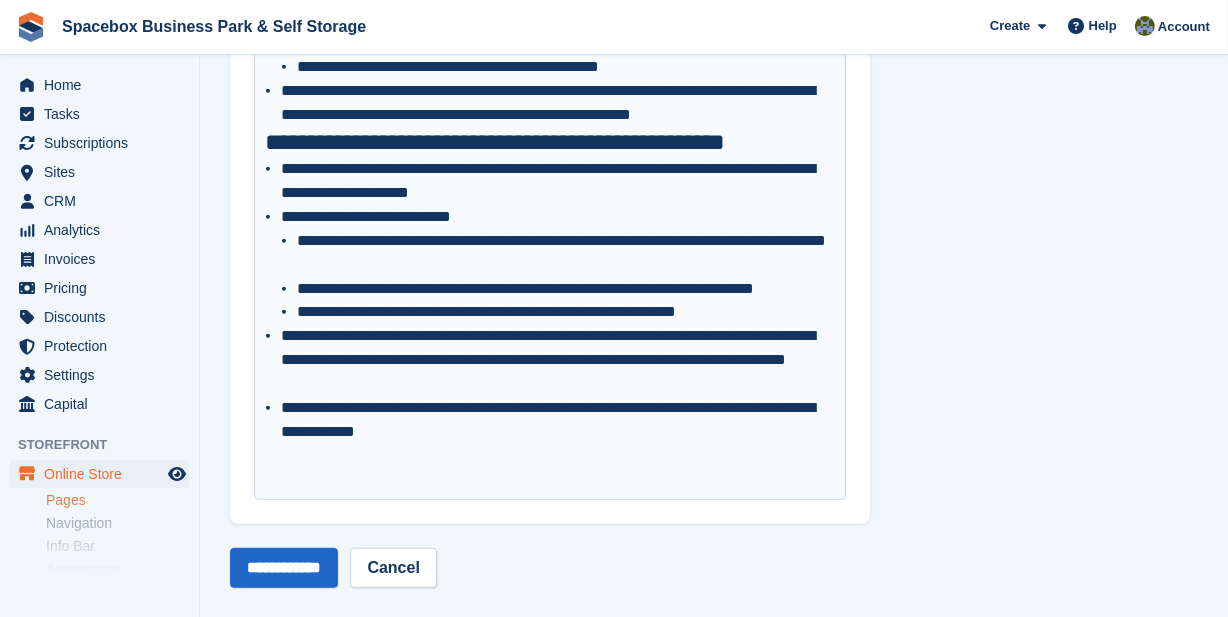 click on "**********" at bounding box center (550, -45) 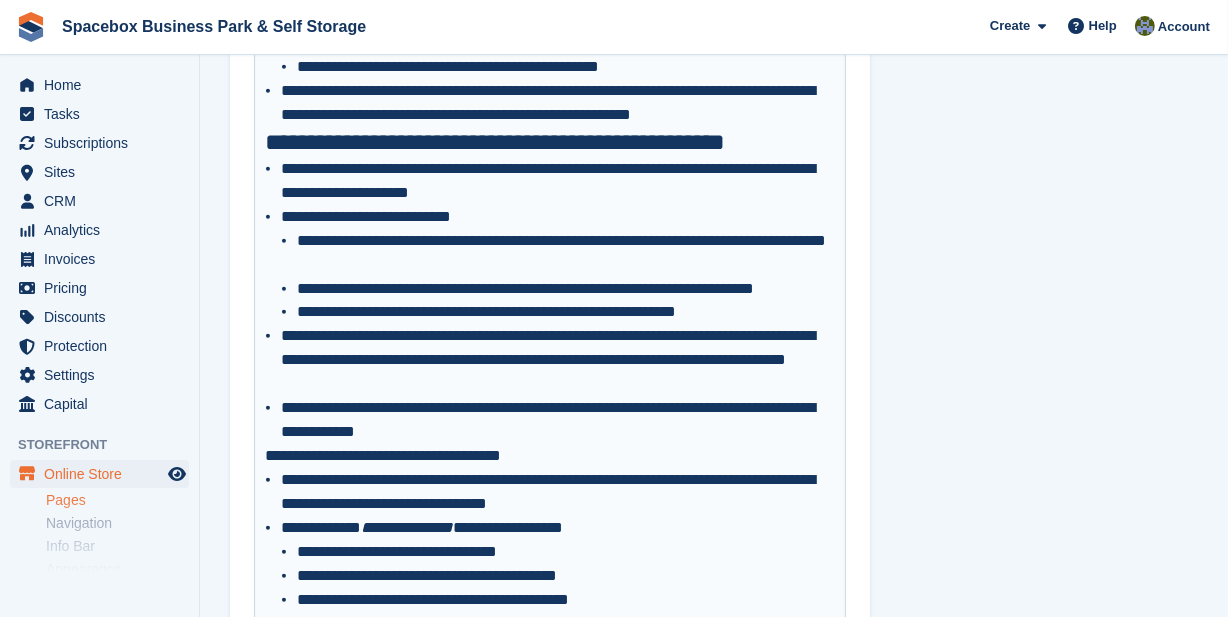click on "**********" at bounding box center (550, 456) 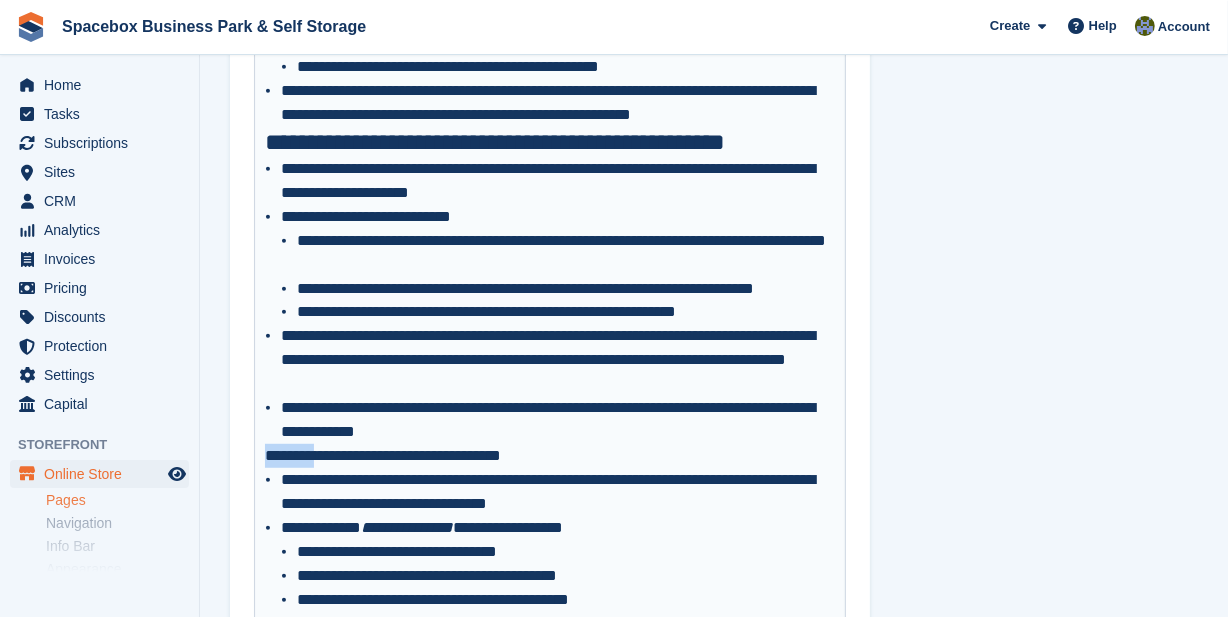 click on "**********" at bounding box center [550, 456] 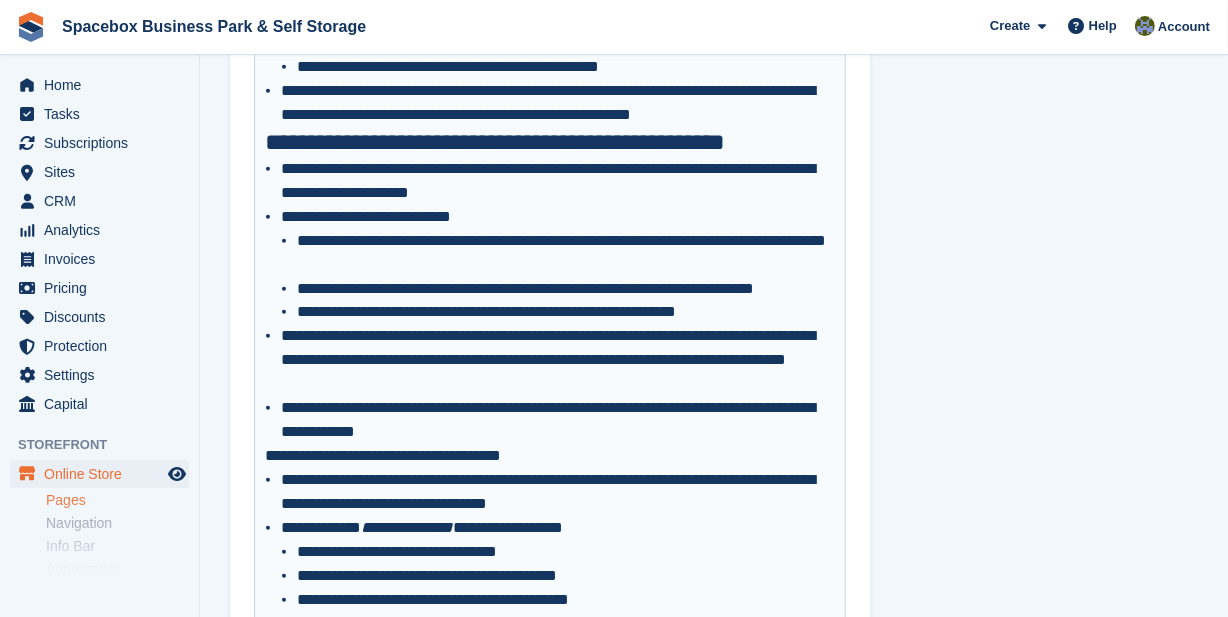 click on "**********" at bounding box center [550, 456] 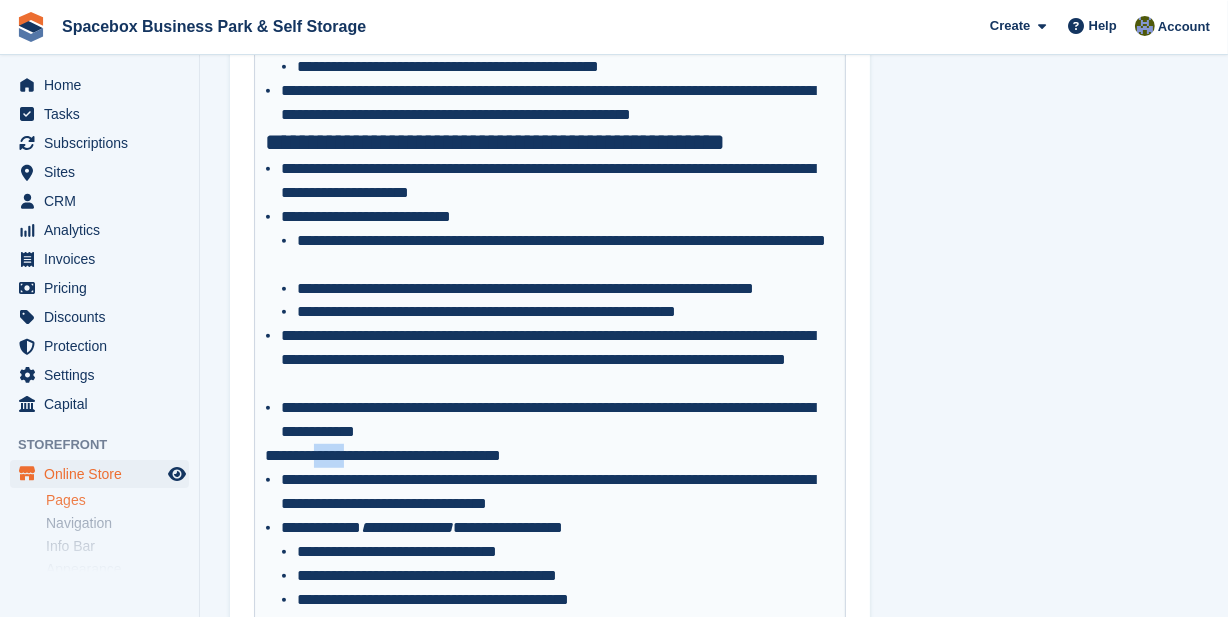 click on "**********" at bounding box center (550, 456) 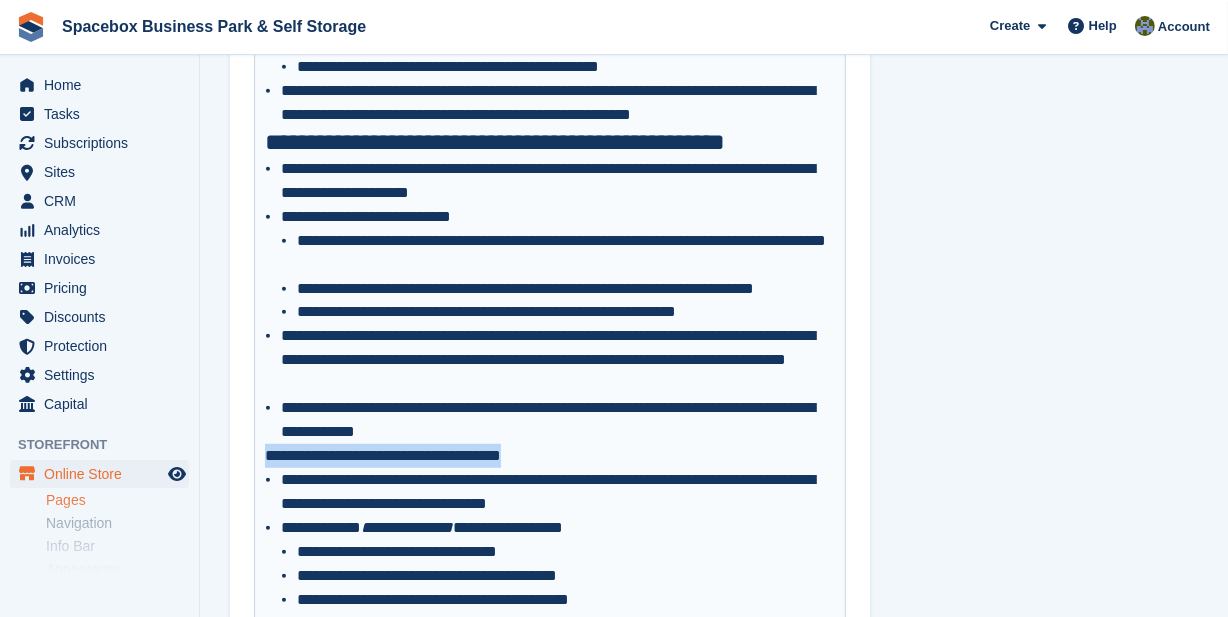 click on "**********" at bounding box center (550, 456) 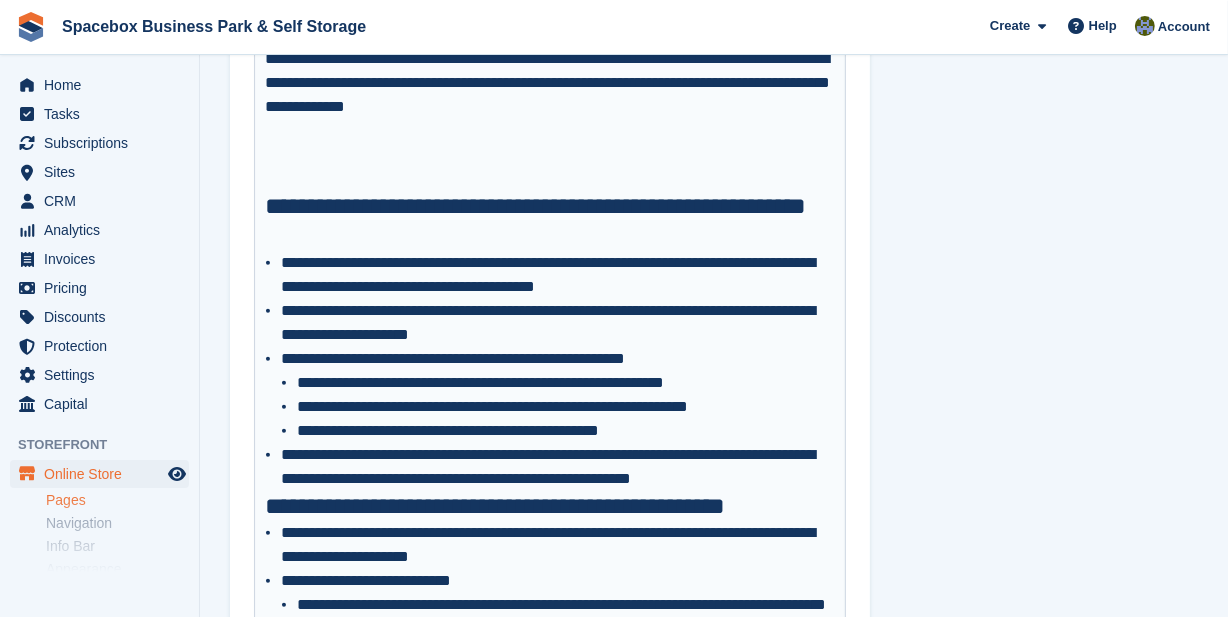 scroll, scrollTop: 211, scrollLeft: 0, axis: vertical 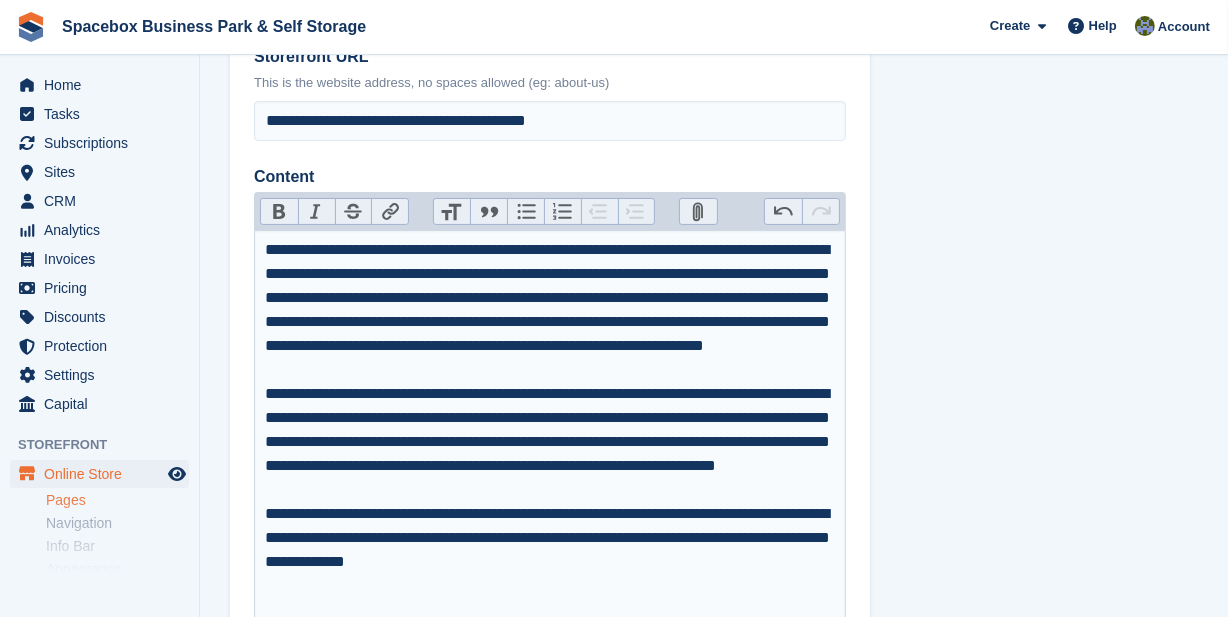 click on "Heading" at bounding box center [452, 212] 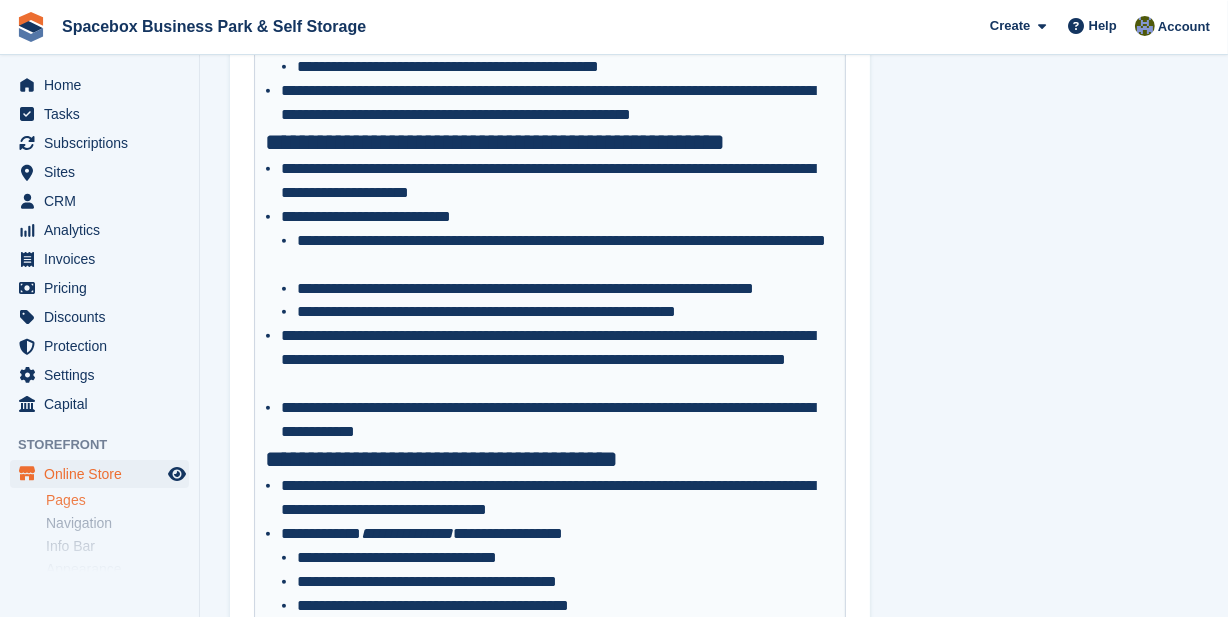 scroll, scrollTop: 1302, scrollLeft: 0, axis: vertical 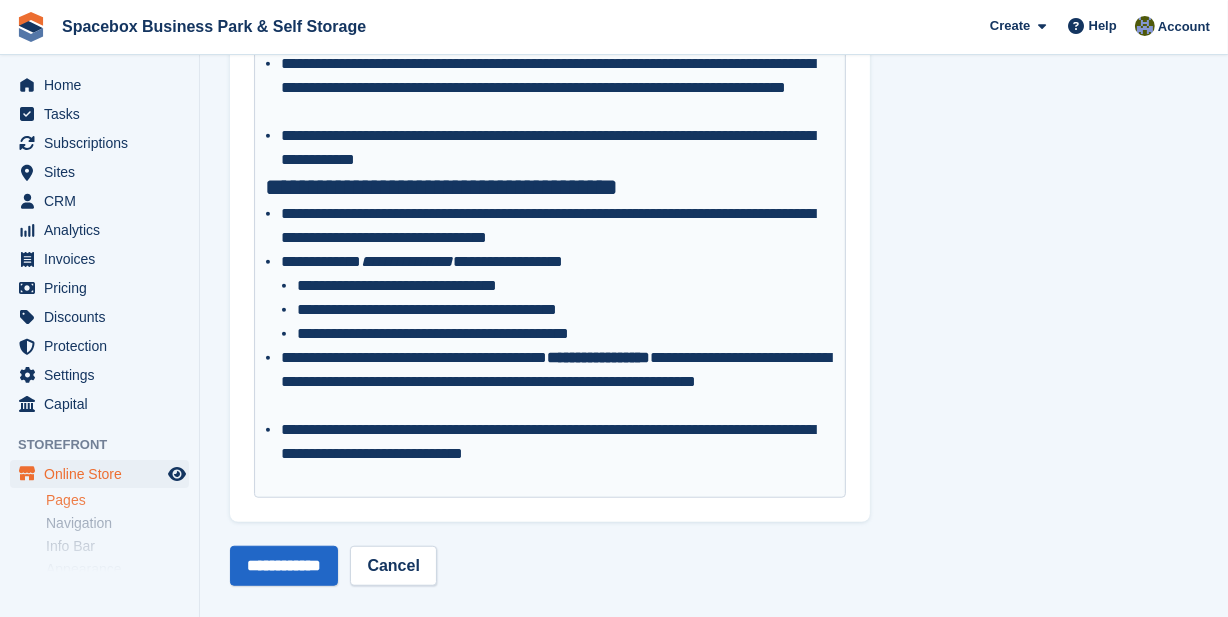 click on "**********" at bounding box center [558, 382] 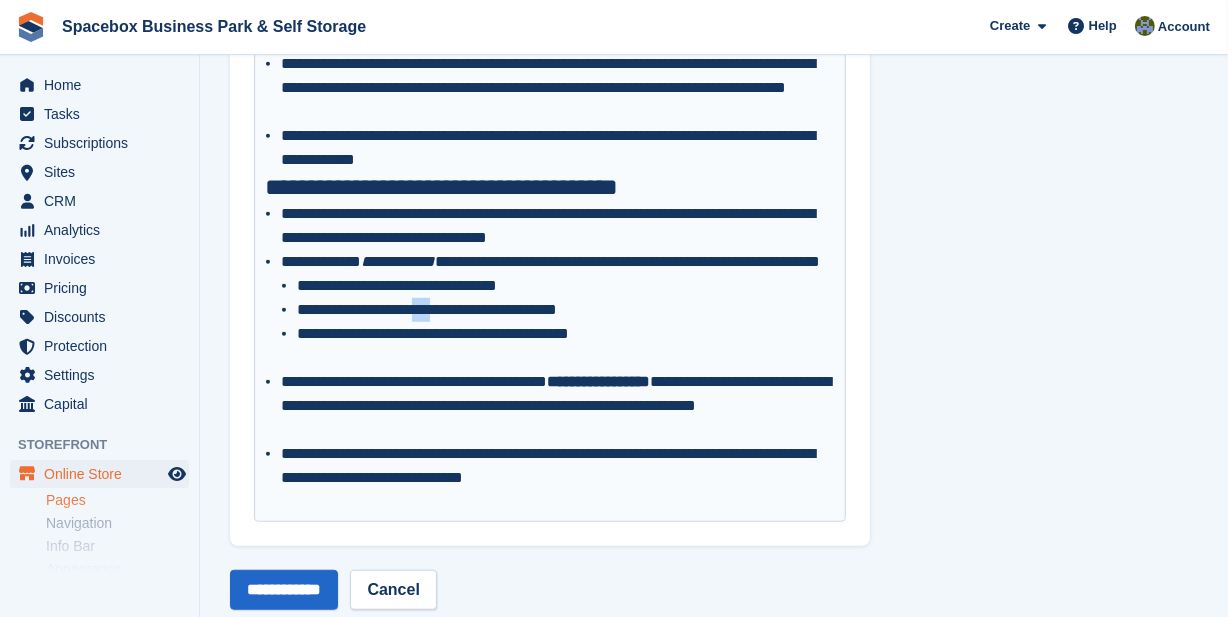 drag, startPoint x: 457, startPoint y: 333, endPoint x: 435, endPoint y: 335, distance: 22.090721 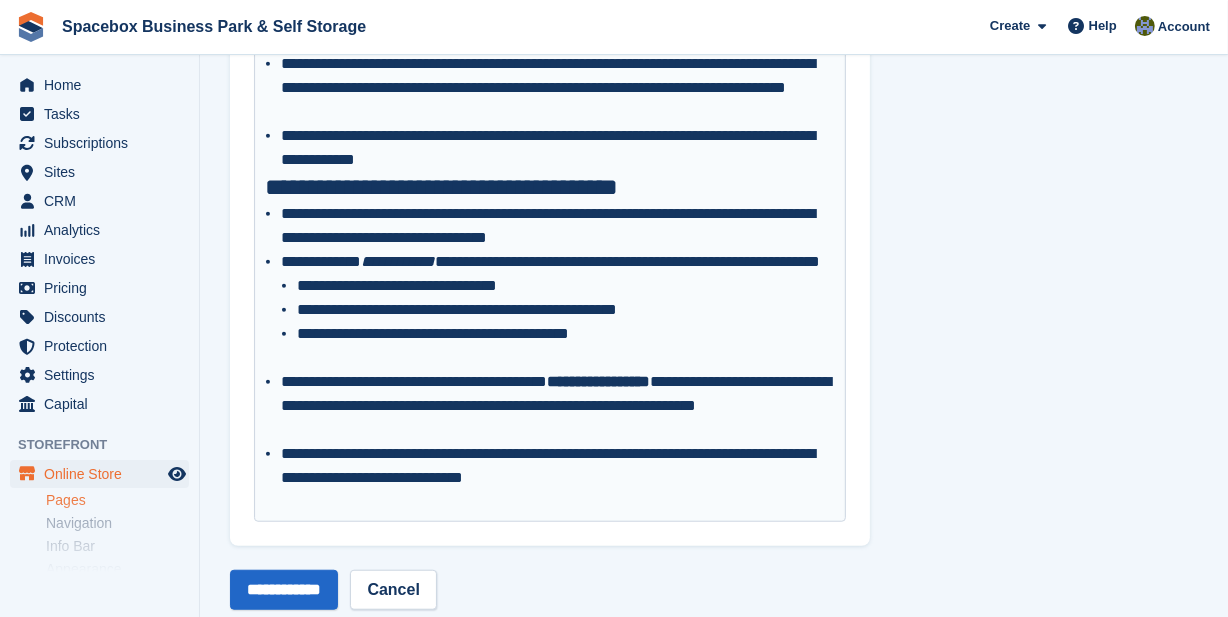 click on "**********" at bounding box center [566, 310] 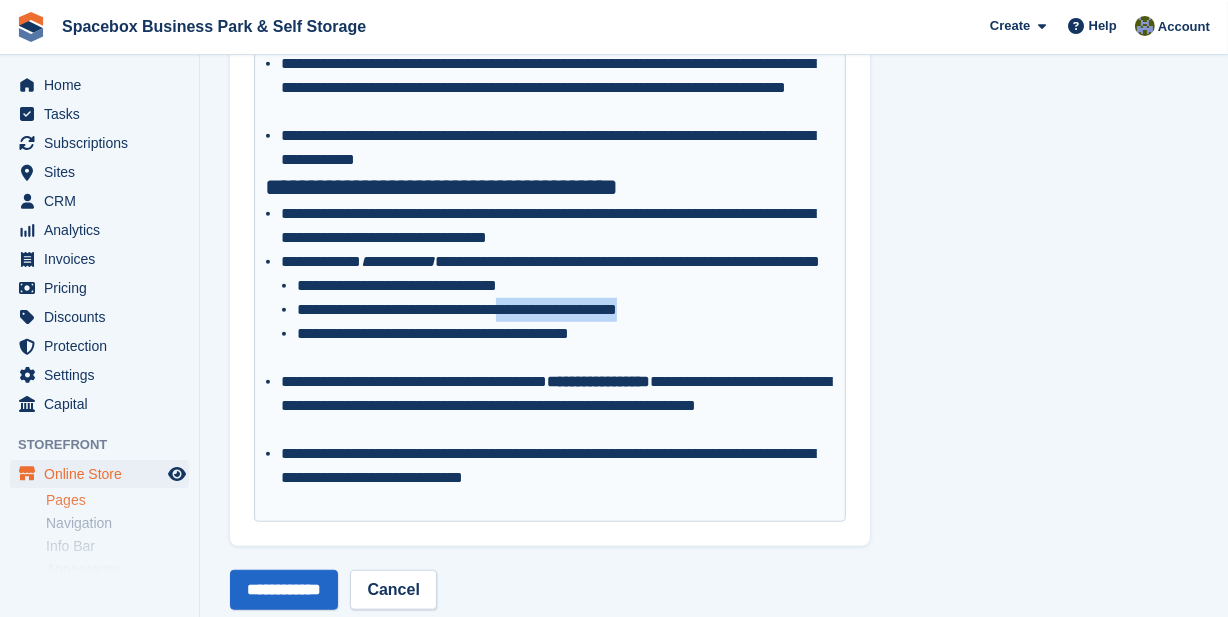 drag, startPoint x: 668, startPoint y: 332, endPoint x: 532, endPoint y: 332, distance: 136 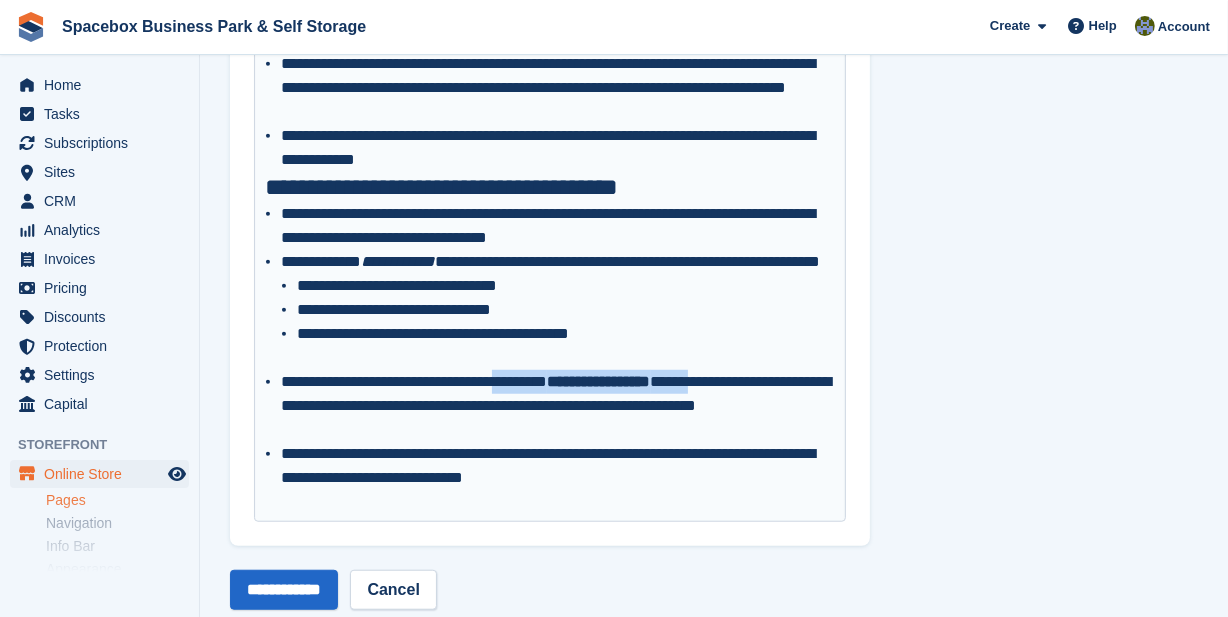 drag, startPoint x: 758, startPoint y: 379, endPoint x: 542, endPoint y: 391, distance: 216.33308 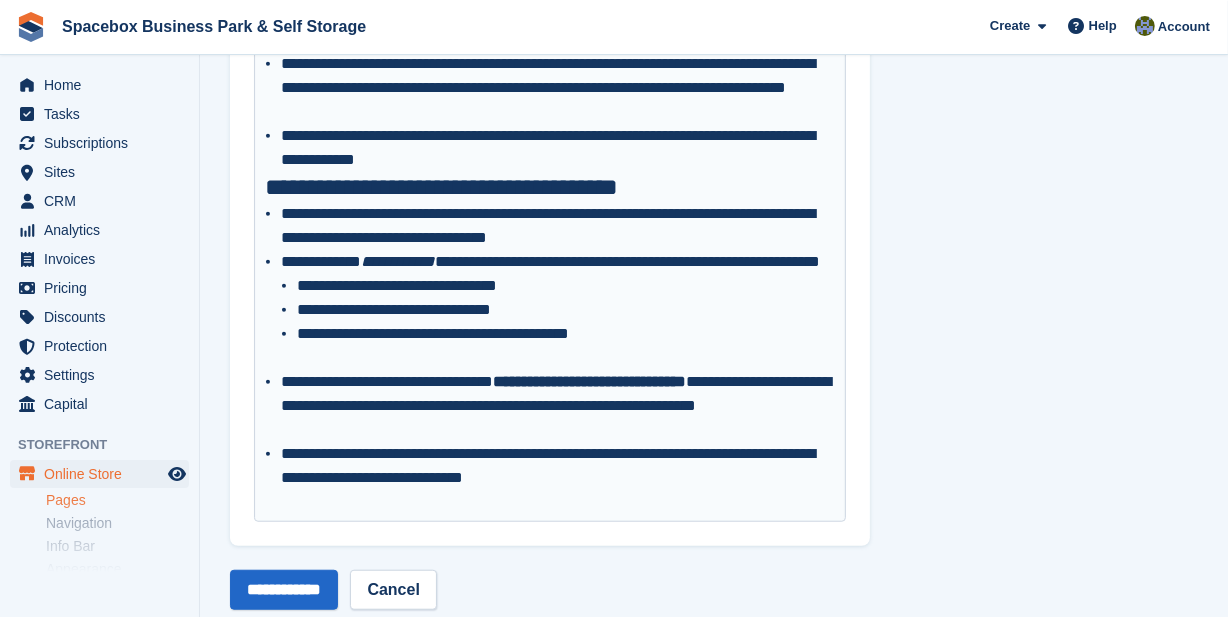 click on "**********" at bounding box center (566, 334) 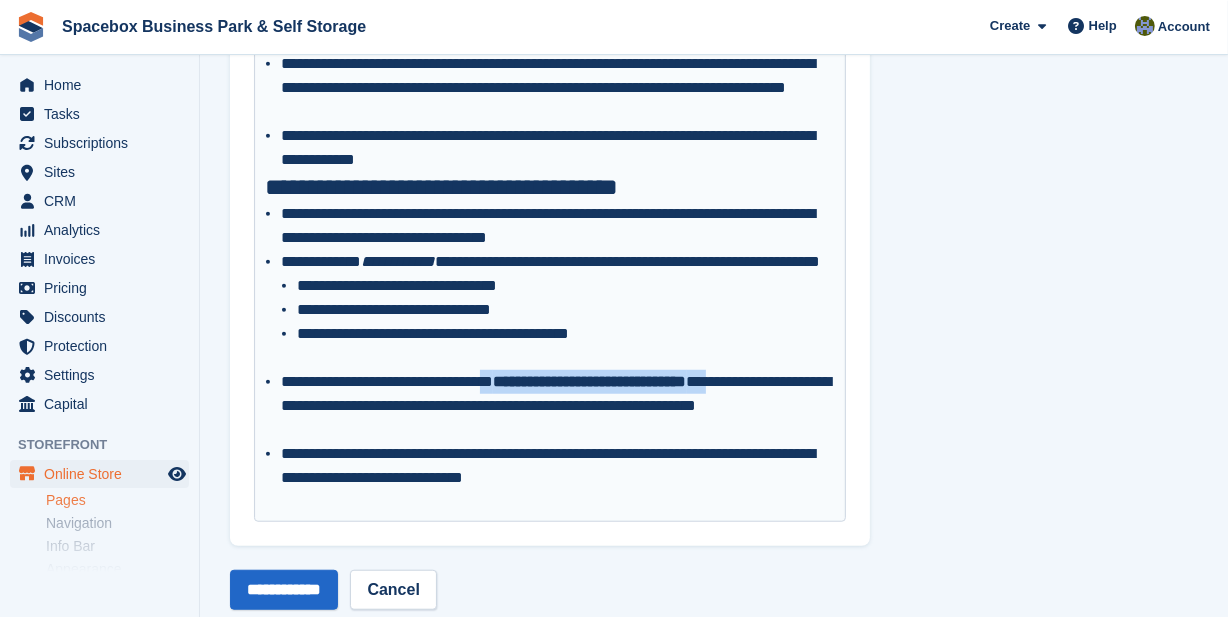 drag, startPoint x: 527, startPoint y: 380, endPoint x: 792, endPoint y: 382, distance: 265.00754 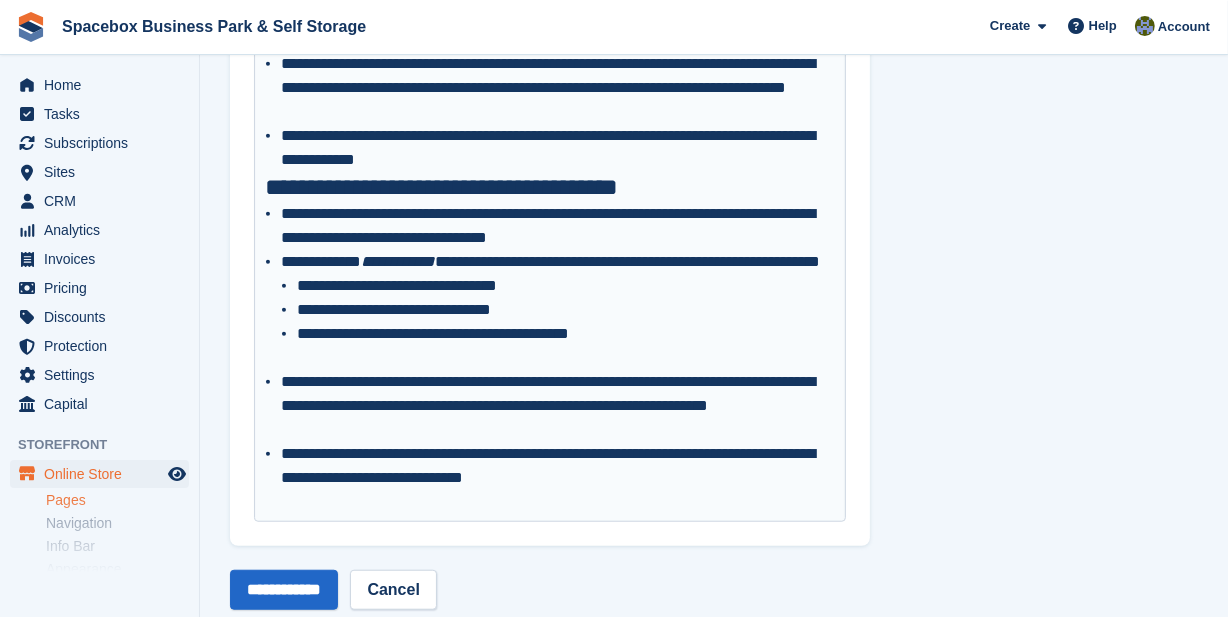 click on "**********" at bounding box center [558, 406] 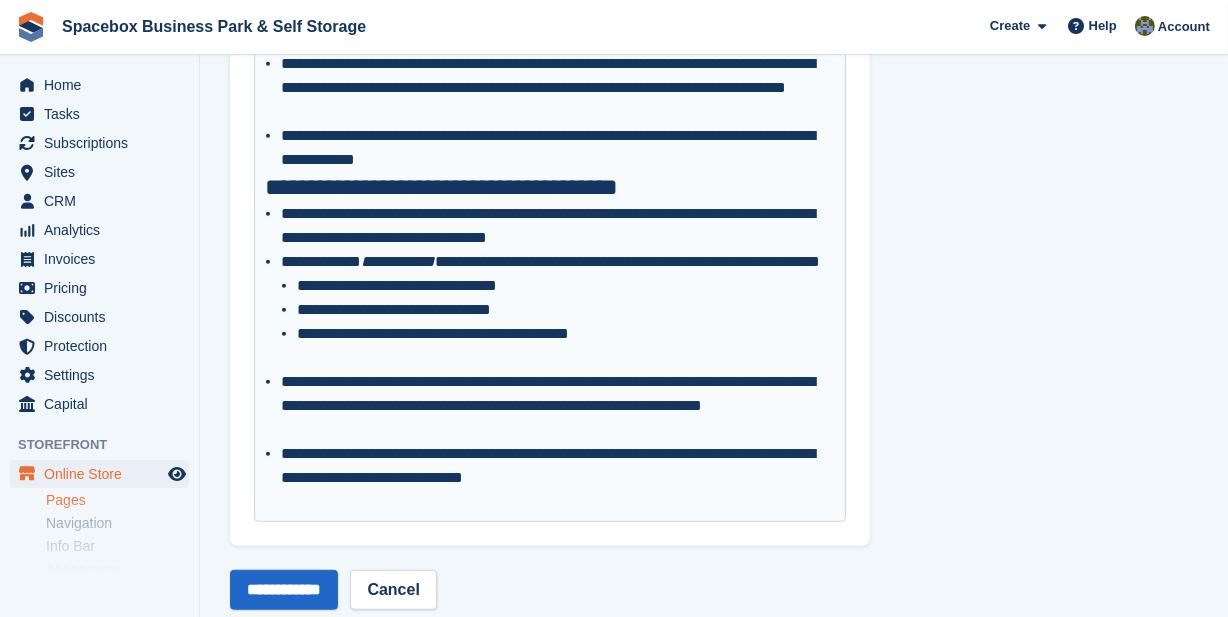 scroll, scrollTop: 1211, scrollLeft: 0, axis: vertical 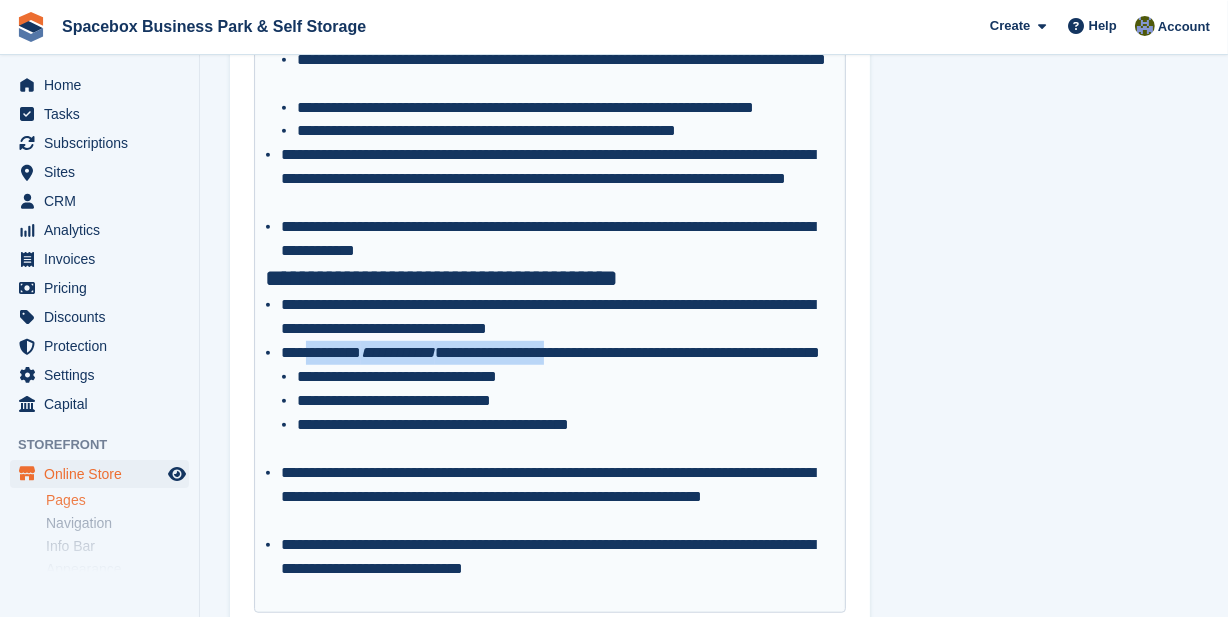 drag, startPoint x: 555, startPoint y: 352, endPoint x: 310, endPoint y: 342, distance: 245.204 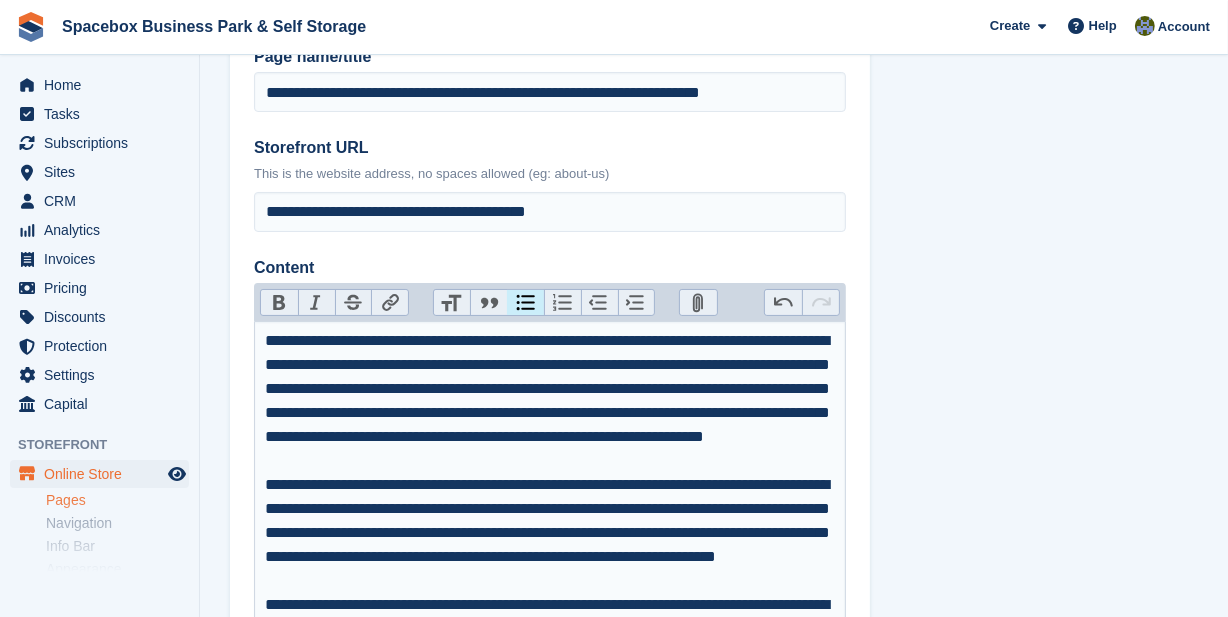 scroll, scrollTop: 0, scrollLeft: 0, axis: both 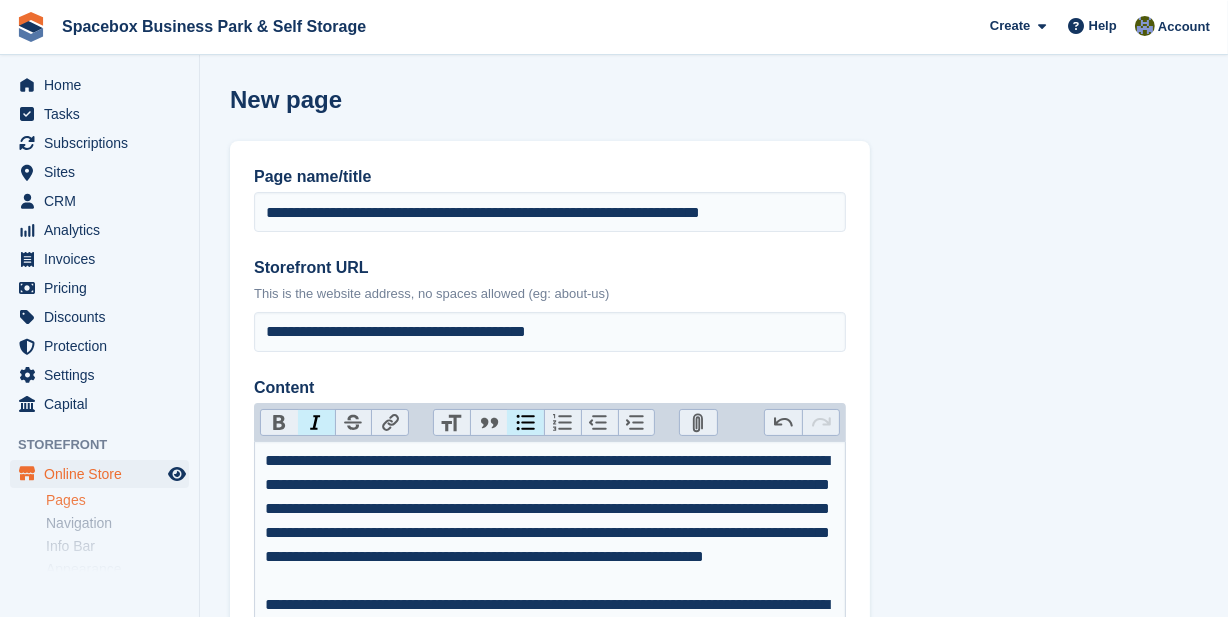click on "Italic" at bounding box center [316, 423] 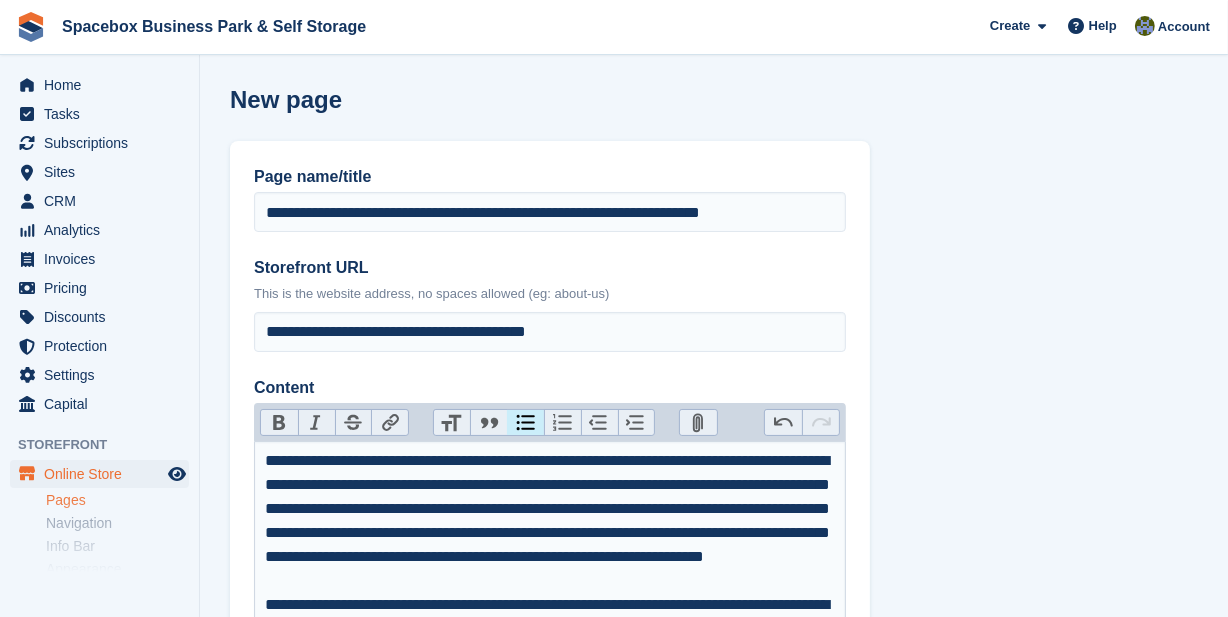 click on "Italic" at bounding box center (316, 423) 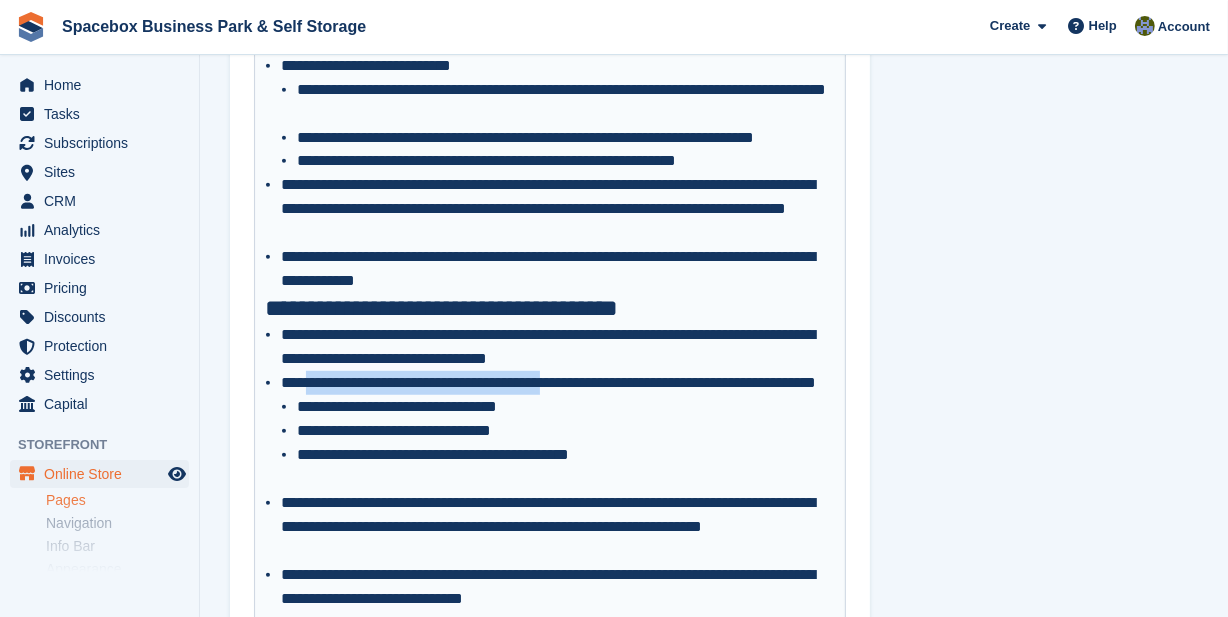 scroll, scrollTop: 1348, scrollLeft: 0, axis: vertical 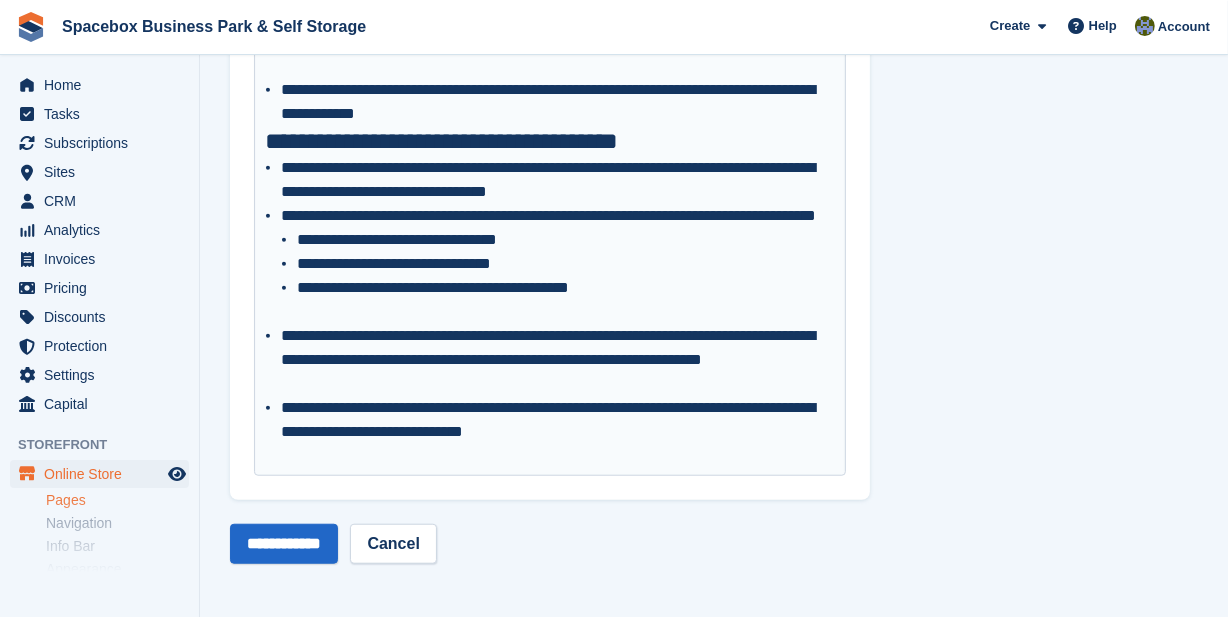 click on "**********" at bounding box center (558, 420) 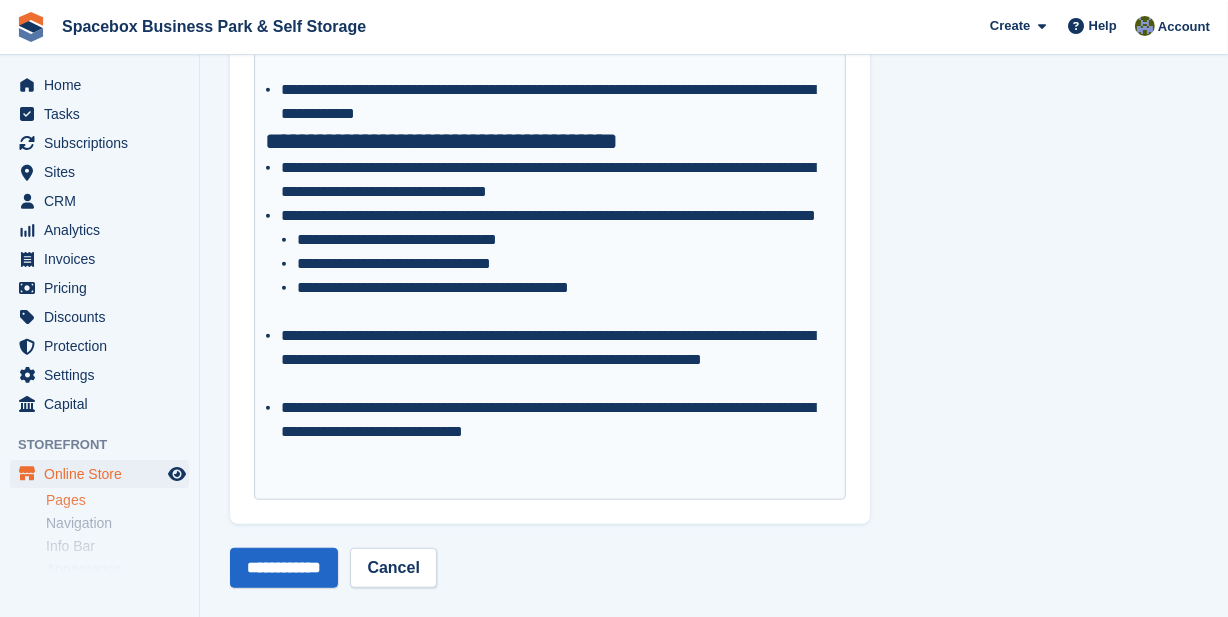 paste on "**********" 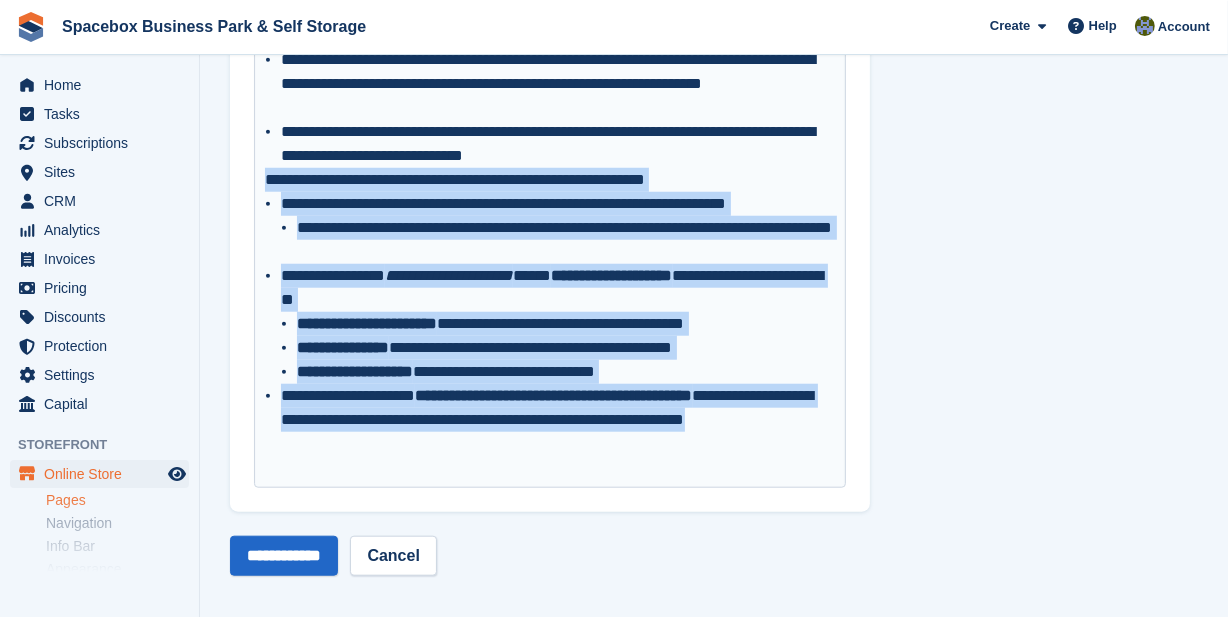 scroll, scrollTop: 1635, scrollLeft: 0, axis: vertical 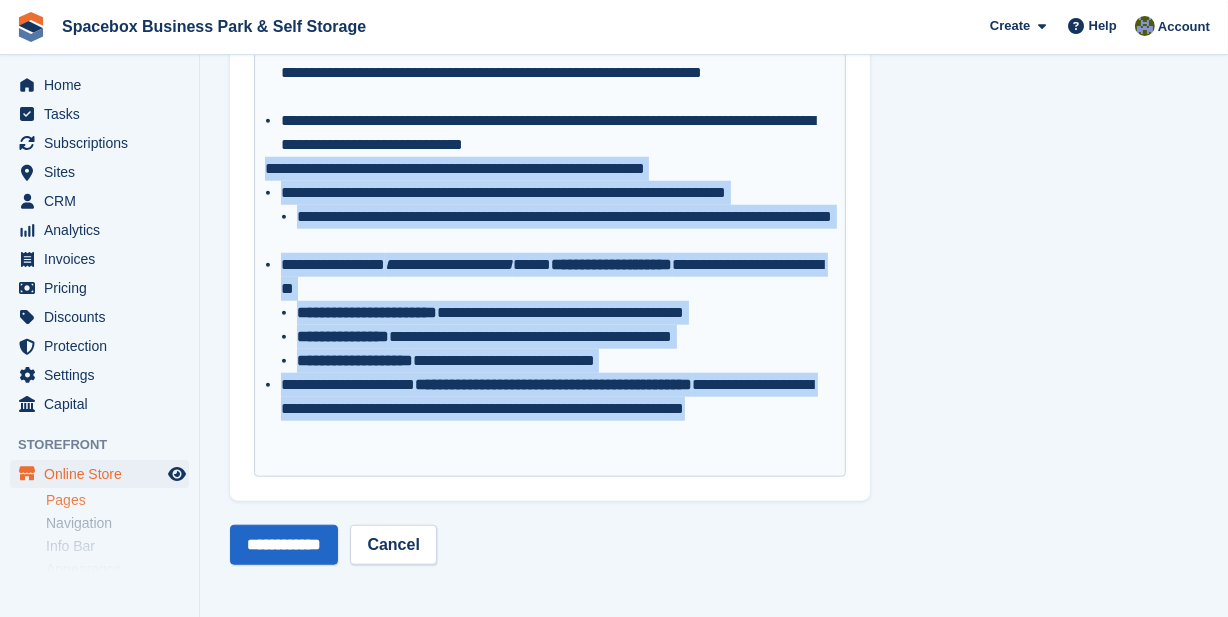 drag, startPoint x: 274, startPoint y: 461, endPoint x: 494, endPoint y: 442, distance: 220.81892 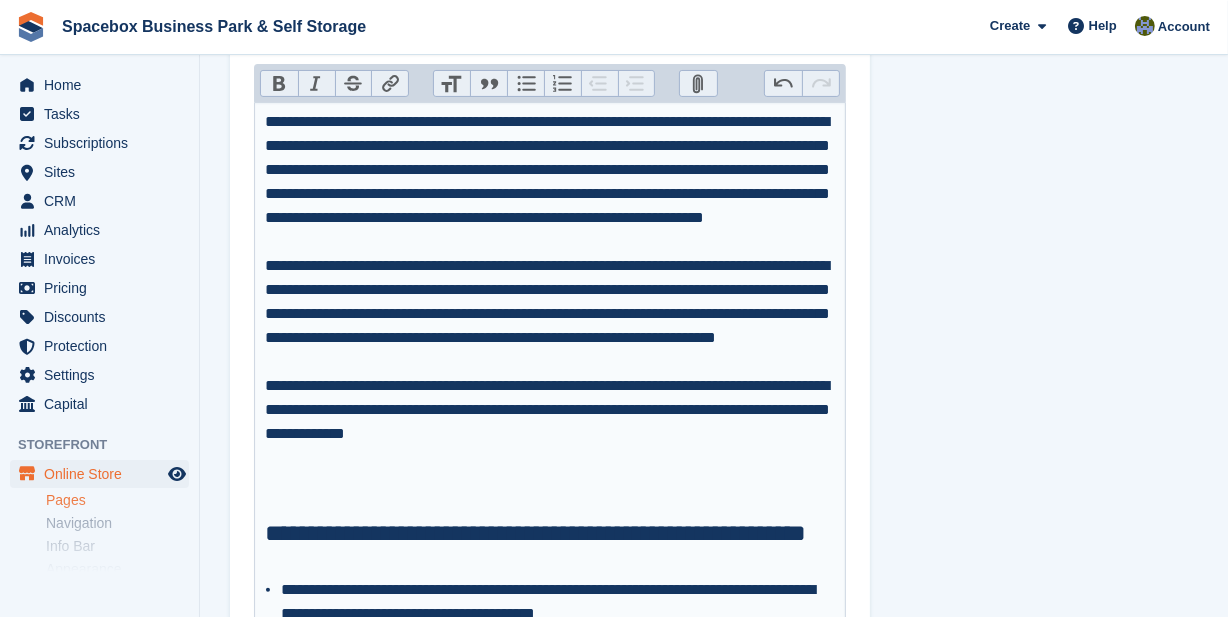 scroll, scrollTop: 248, scrollLeft: 0, axis: vertical 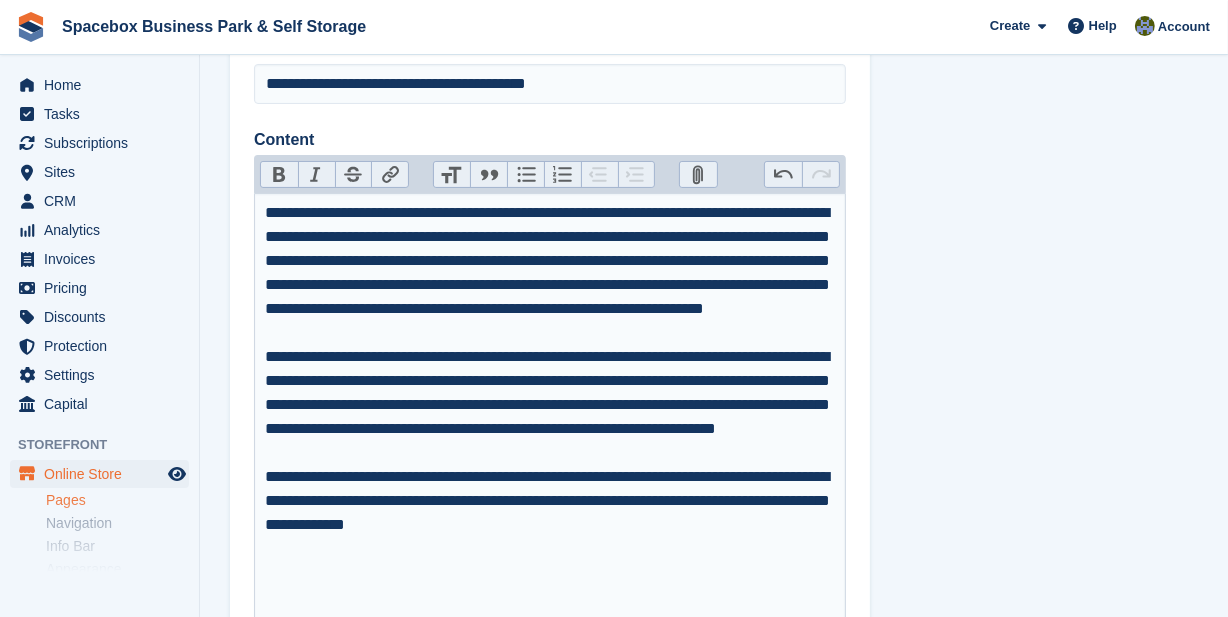 click on "Italic" at bounding box center (316, 175) 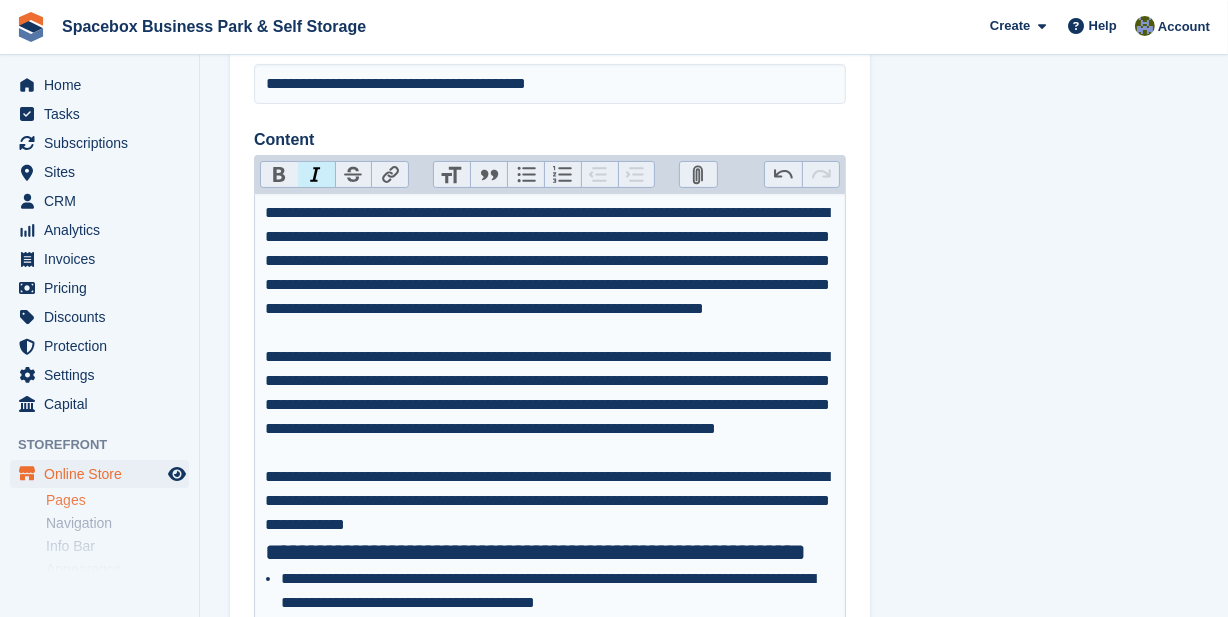 click on "Italic" at bounding box center (316, 175) 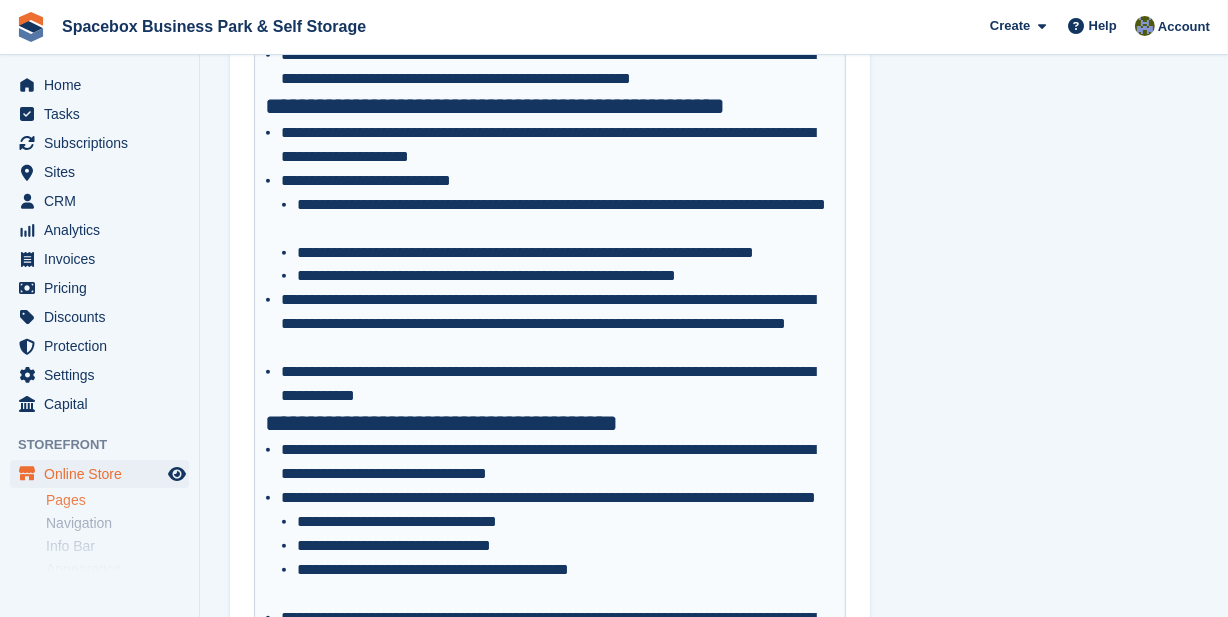 scroll, scrollTop: 1611, scrollLeft: 0, axis: vertical 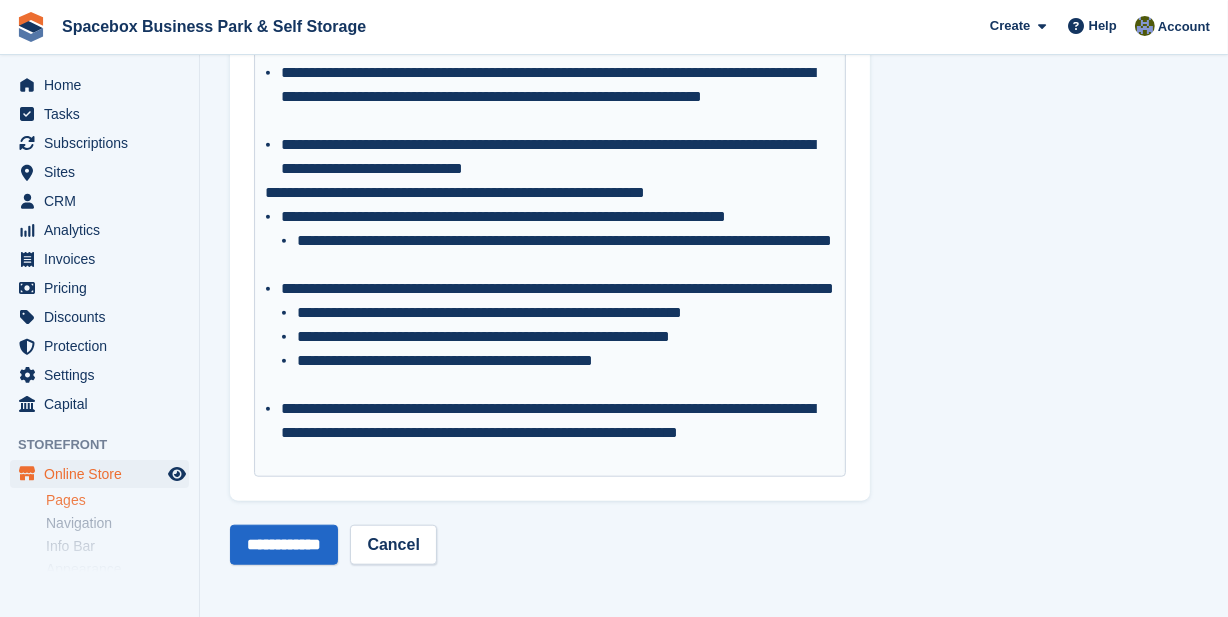 click on "**********" at bounding box center (566, 361) 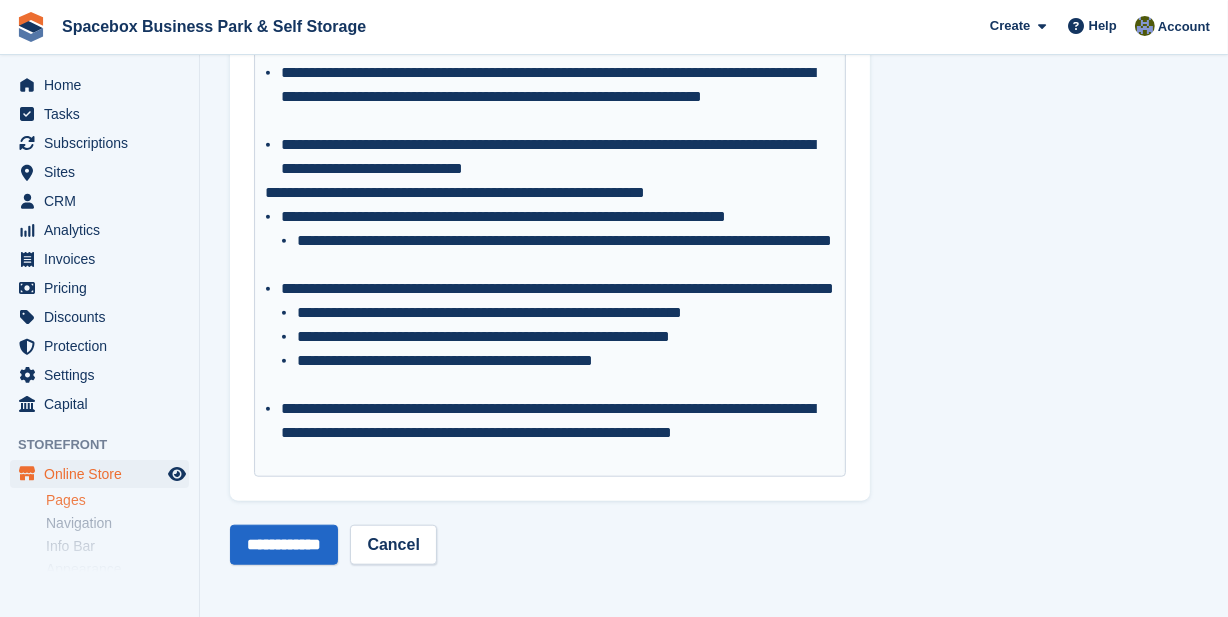 scroll, scrollTop: 1520, scrollLeft: 0, axis: vertical 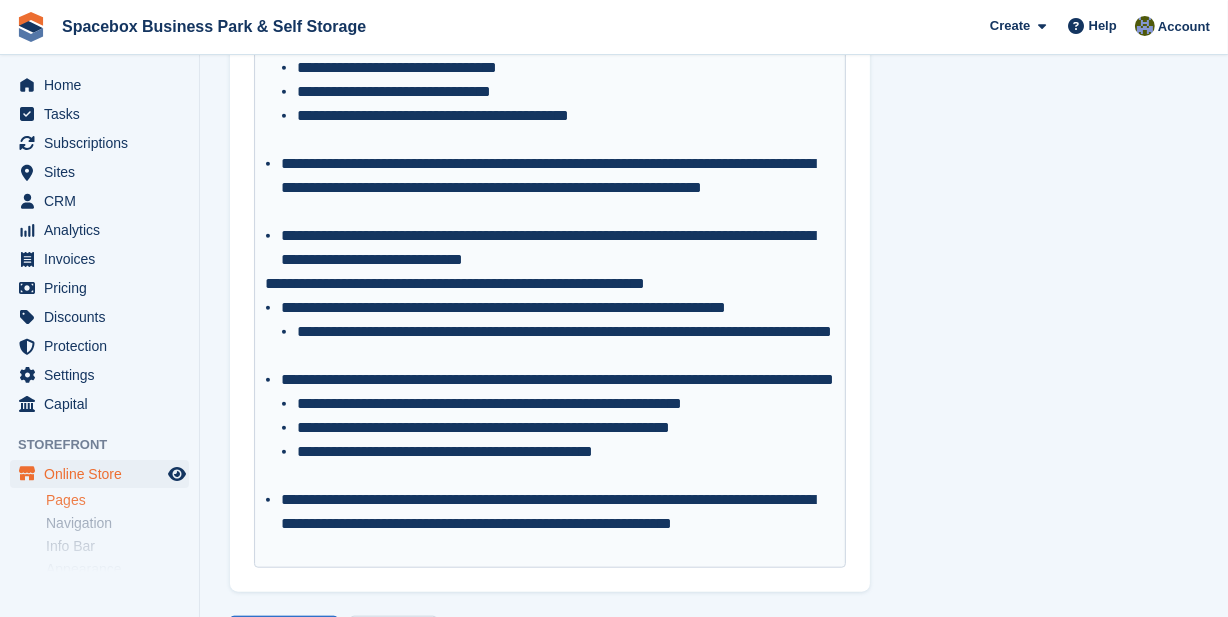 click on "**********" at bounding box center [550, 284] 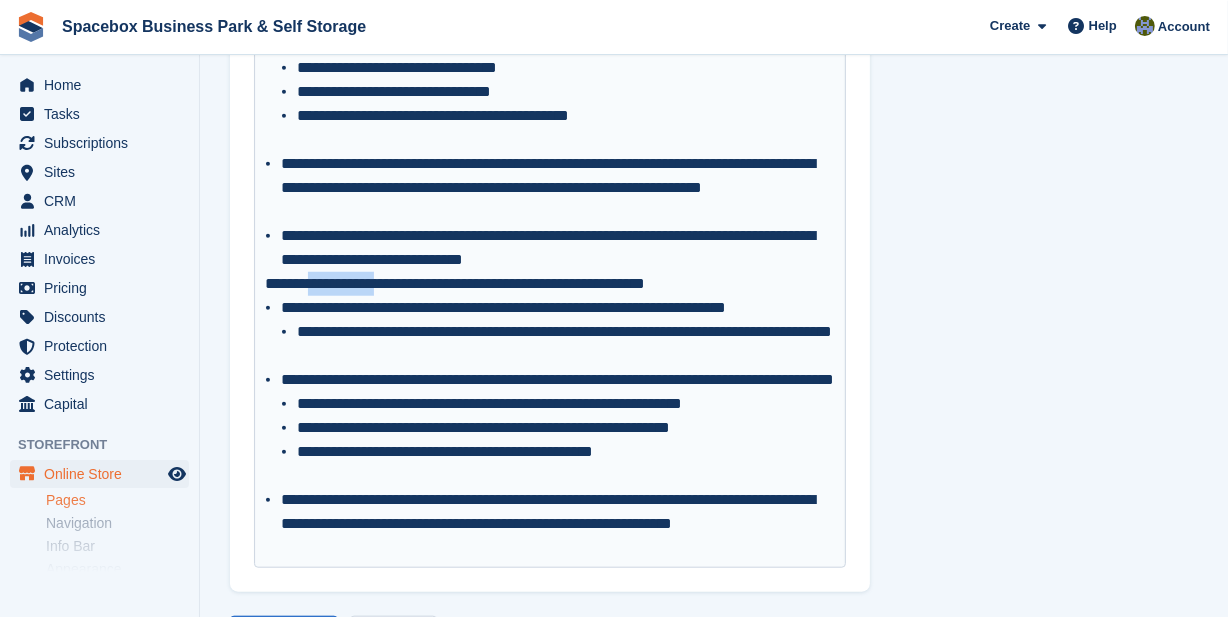 click on "**********" at bounding box center [550, 284] 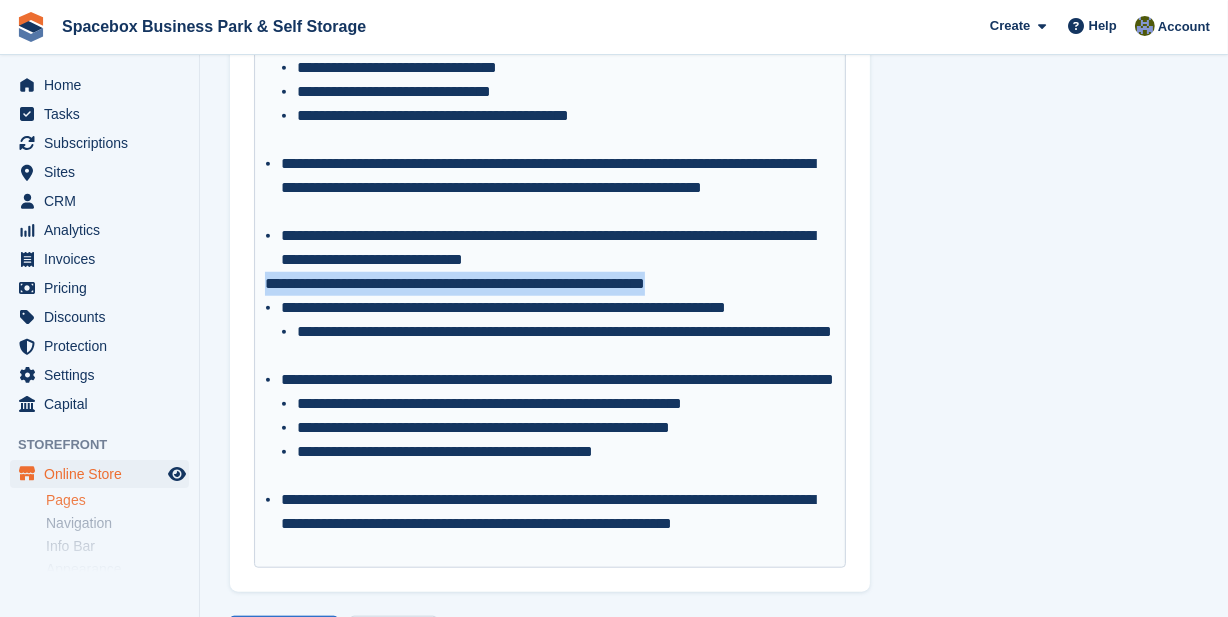 click on "**********" at bounding box center (550, 284) 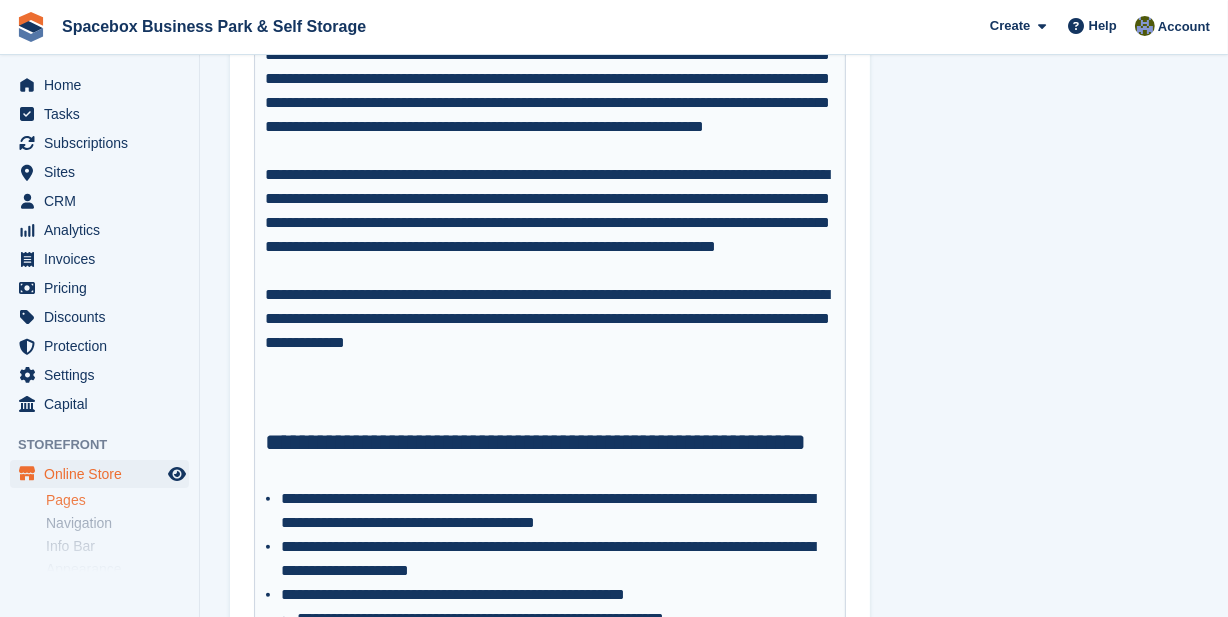 scroll, scrollTop: 66, scrollLeft: 0, axis: vertical 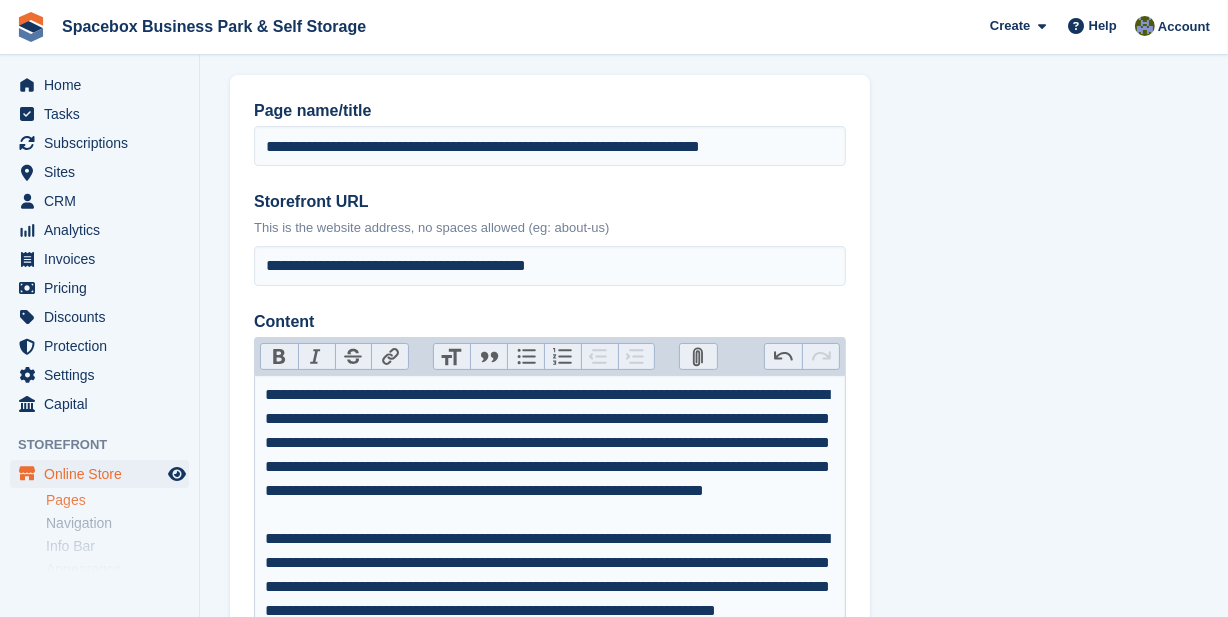 click on "Heading" at bounding box center (452, 357) 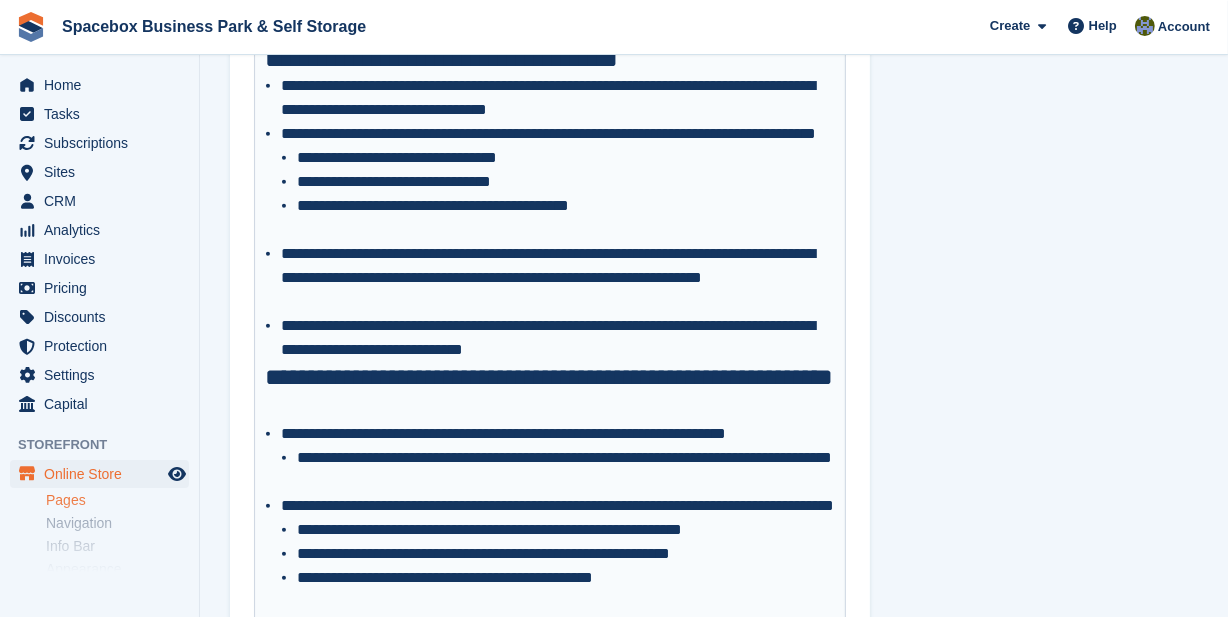 scroll, scrollTop: 1611, scrollLeft: 0, axis: vertical 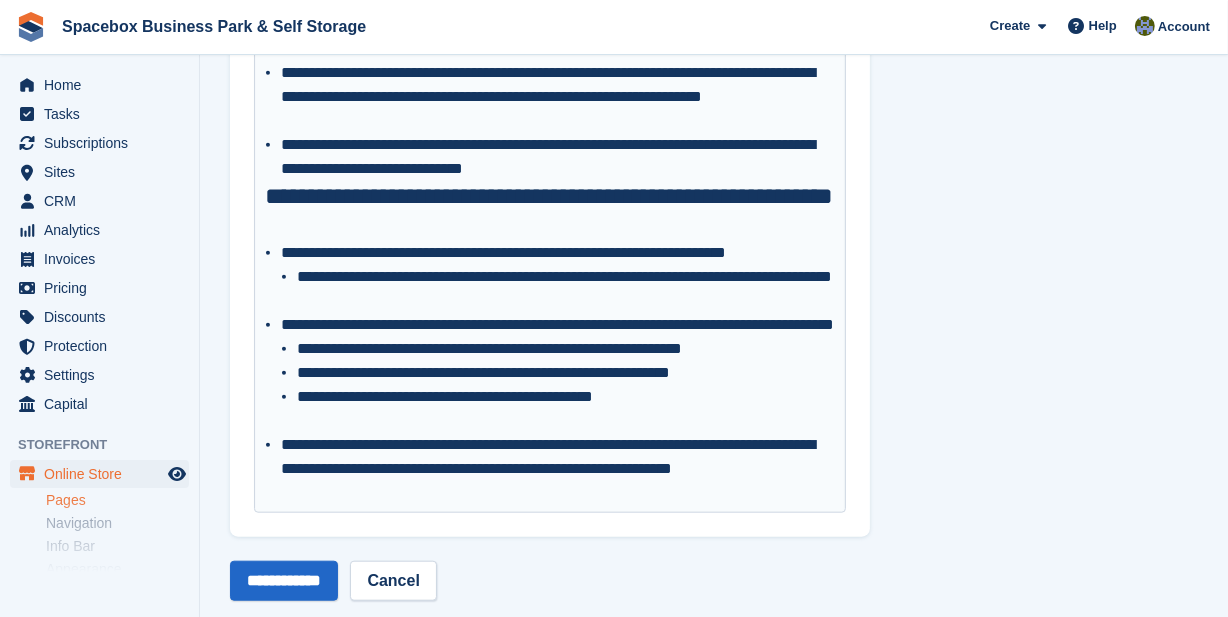 click on "**********" at bounding box center (566, 373) 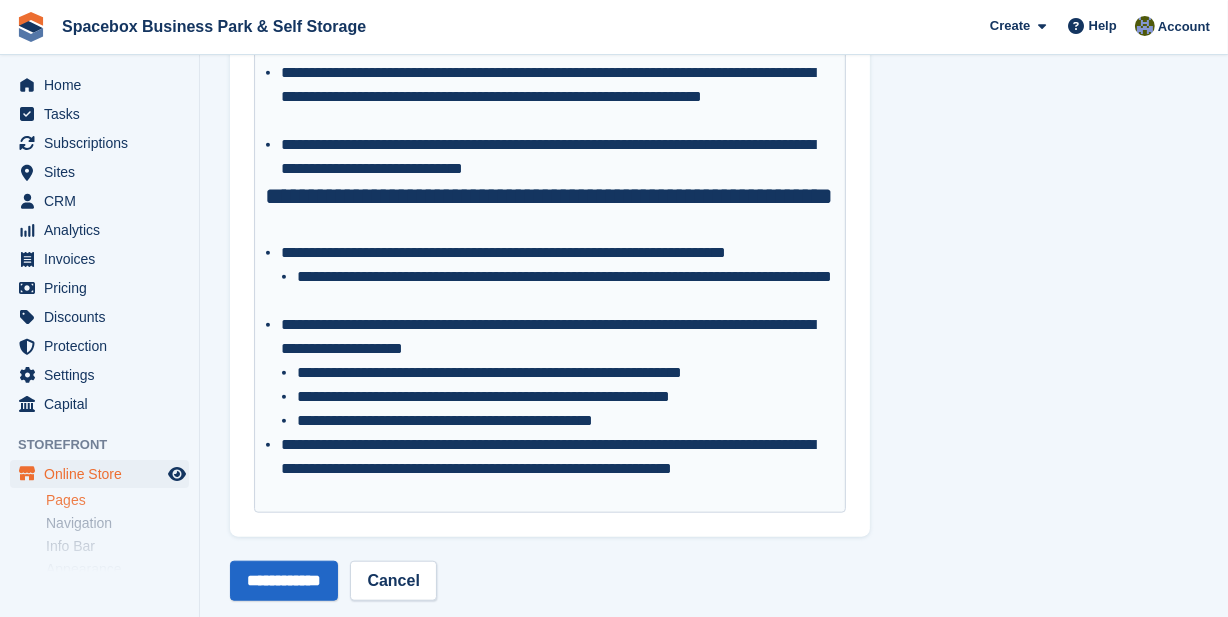 click on "**********" at bounding box center [558, 457] 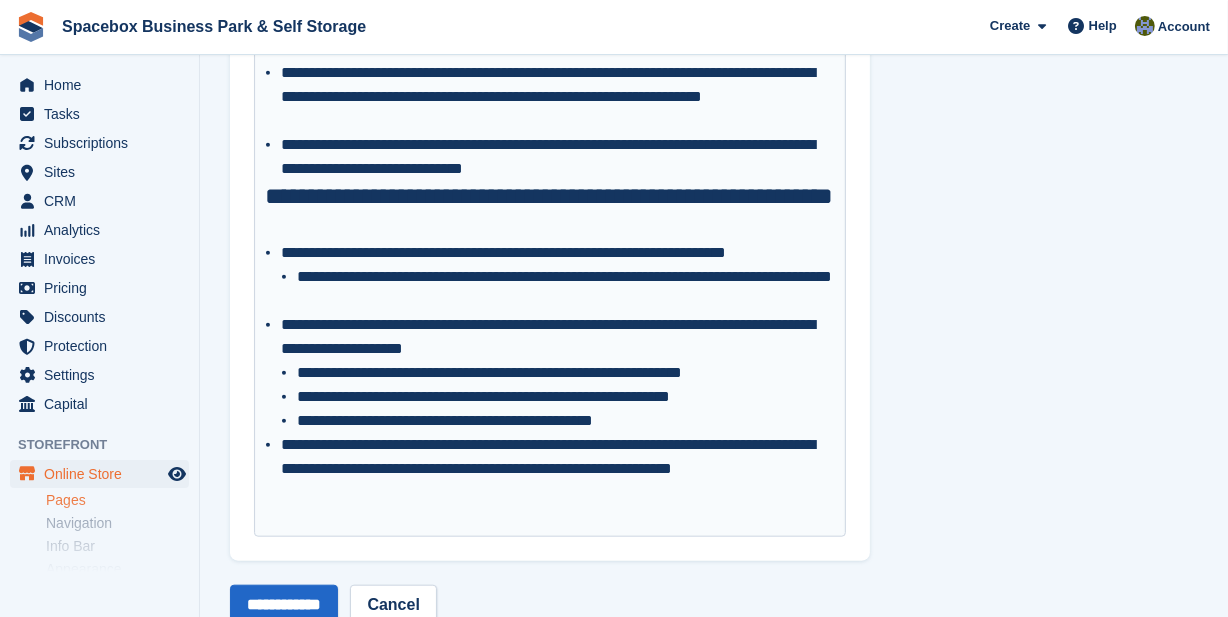 click on "**********" at bounding box center [550, -317] 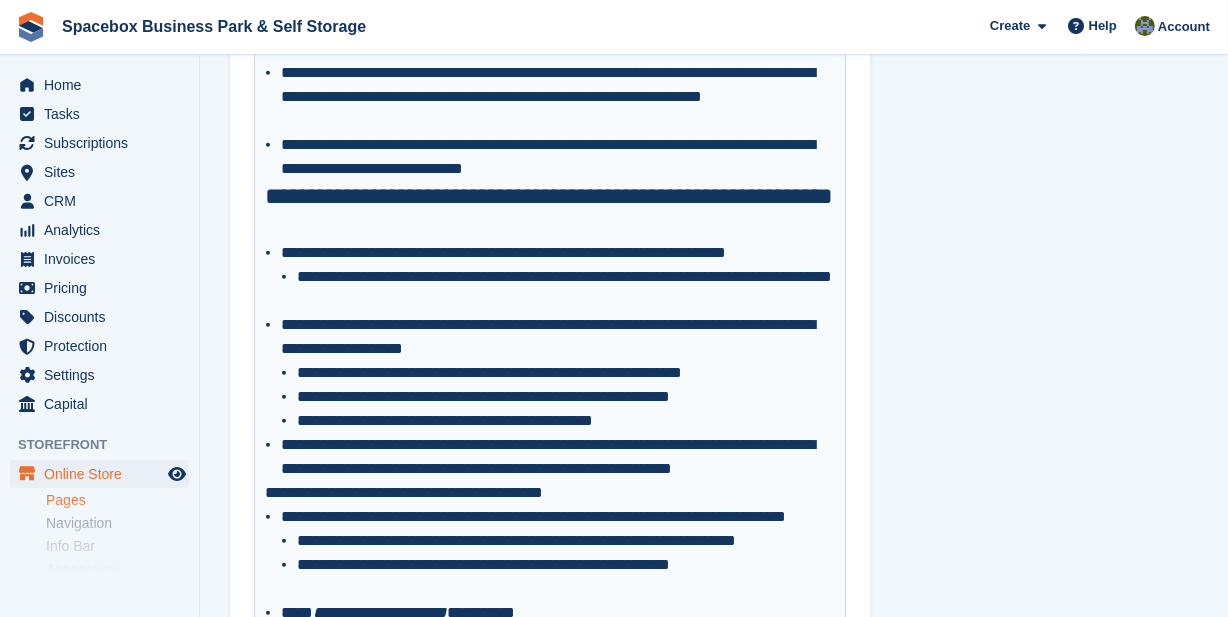 scroll, scrollTop: 1935, scrollLeft: 0, axis: vertical 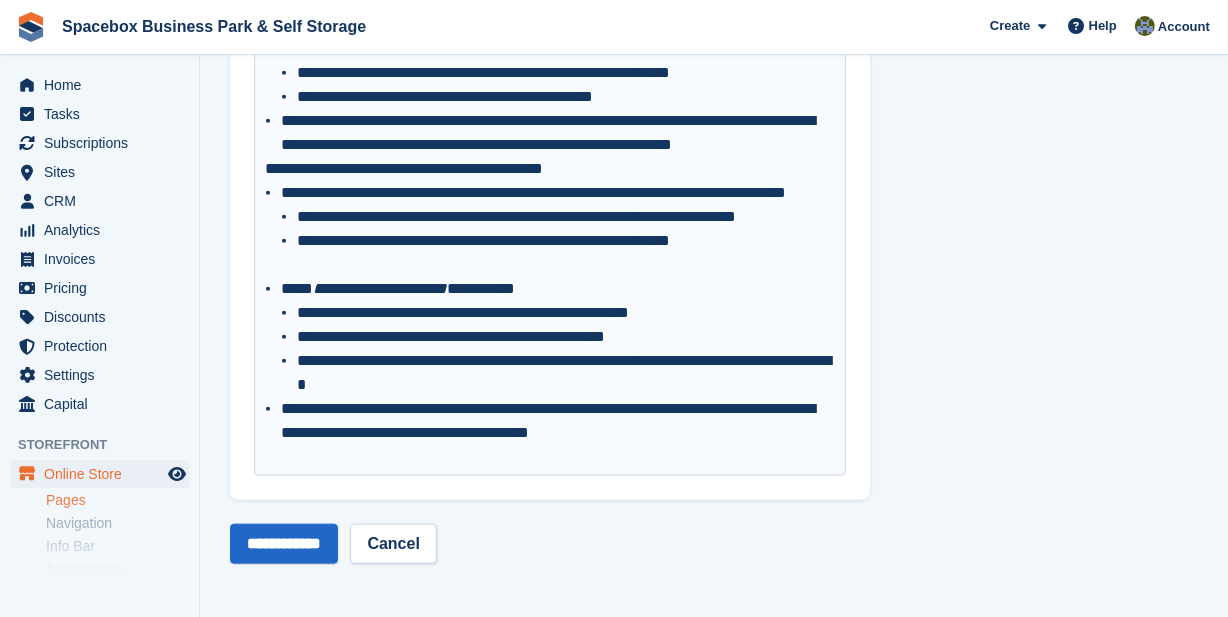 click on "**********" at bounding box center (558, 421) 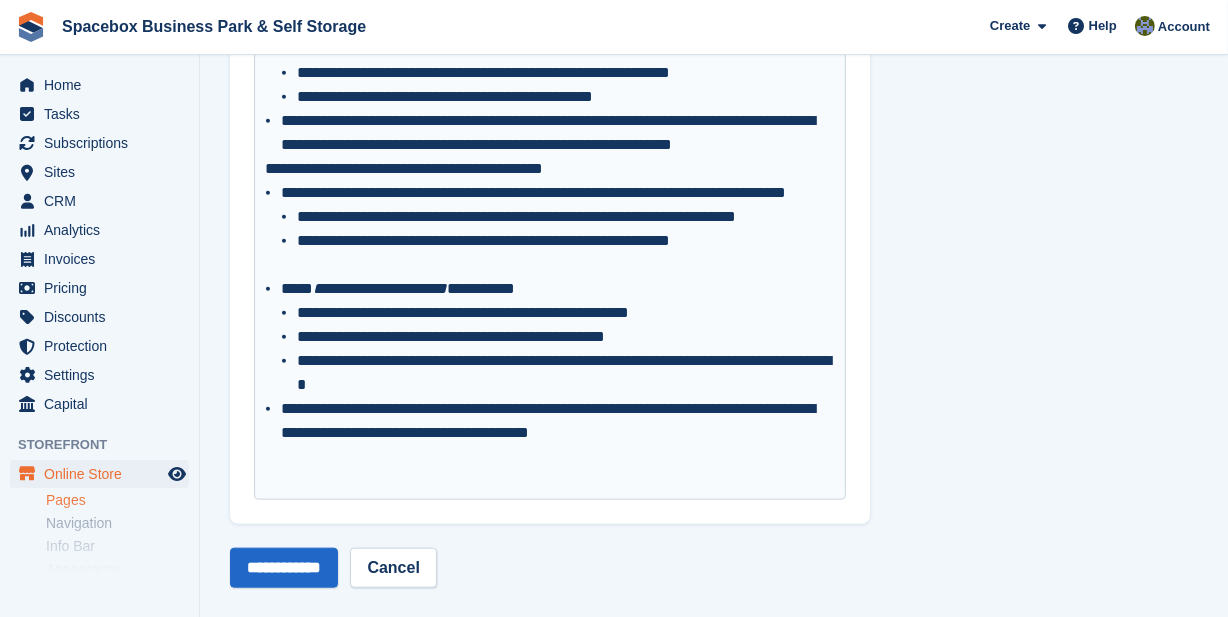 paste on "**********" 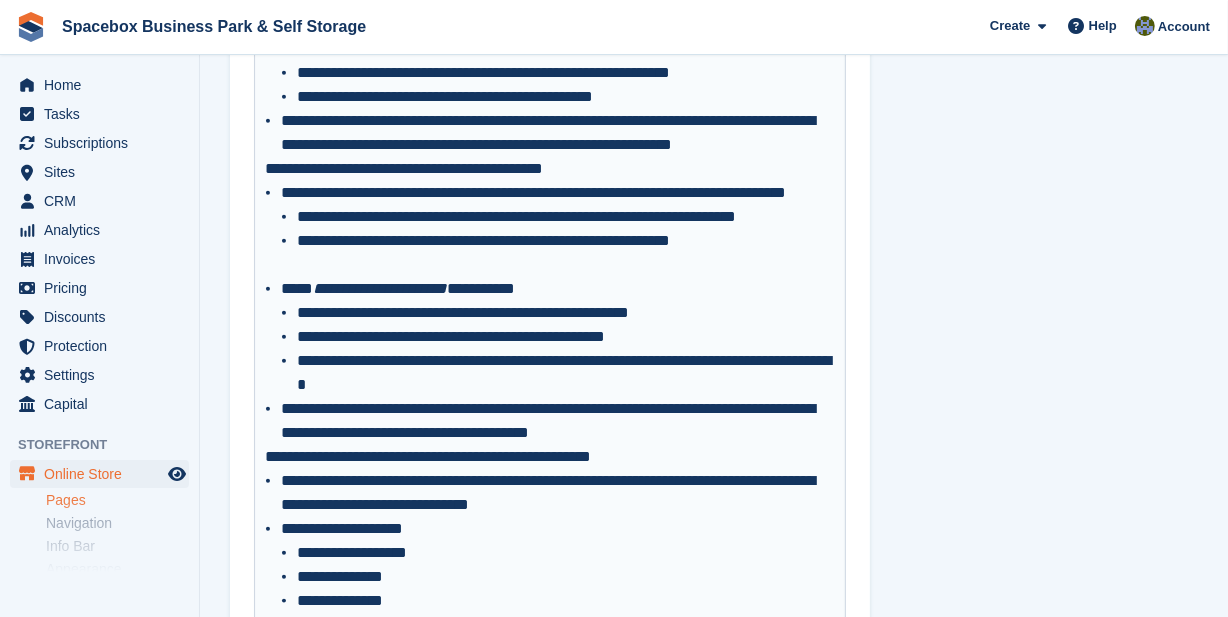 click on "**********" at bounding box center (550, 169) 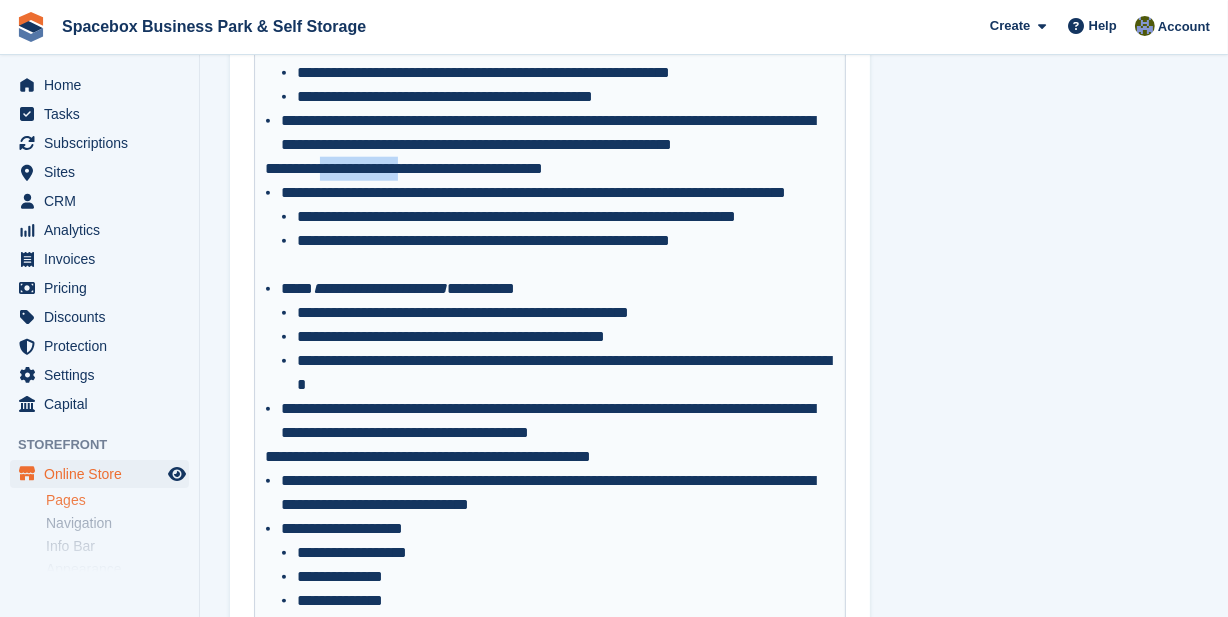 click on "**********" at bounding box center [550, 169] 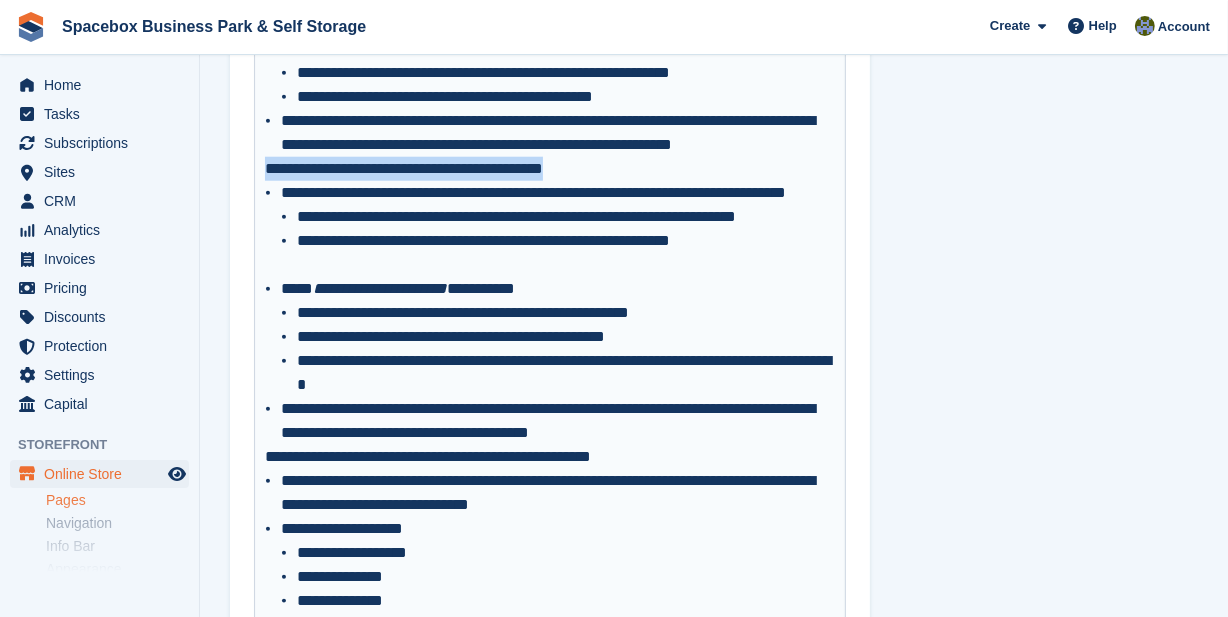 click on "**********" at bounding box center (550, 169) 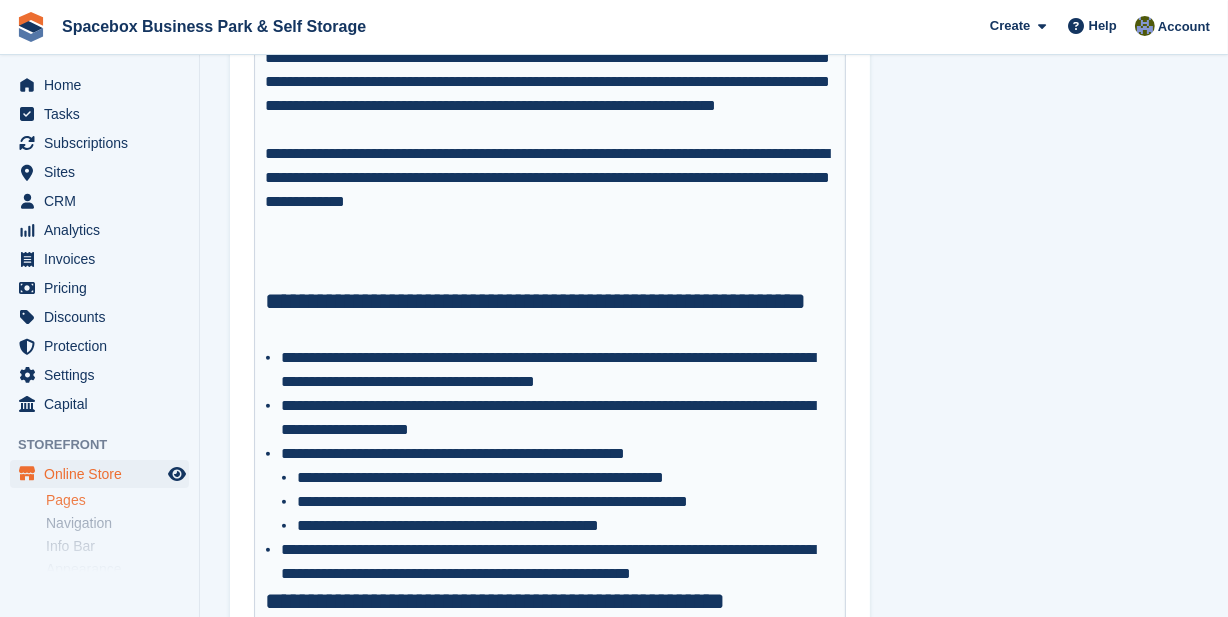 scroll, scrollTop: 299, scrollLeft: 0, axis: vertical 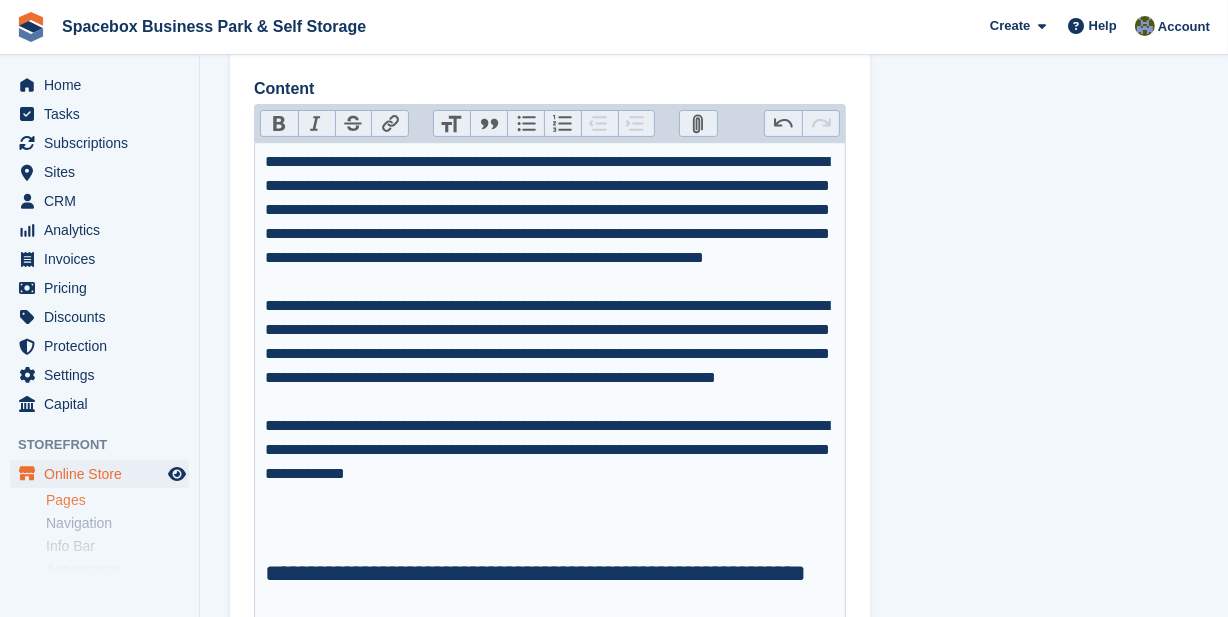 click on "Heading" at bounding box center (452, 124) 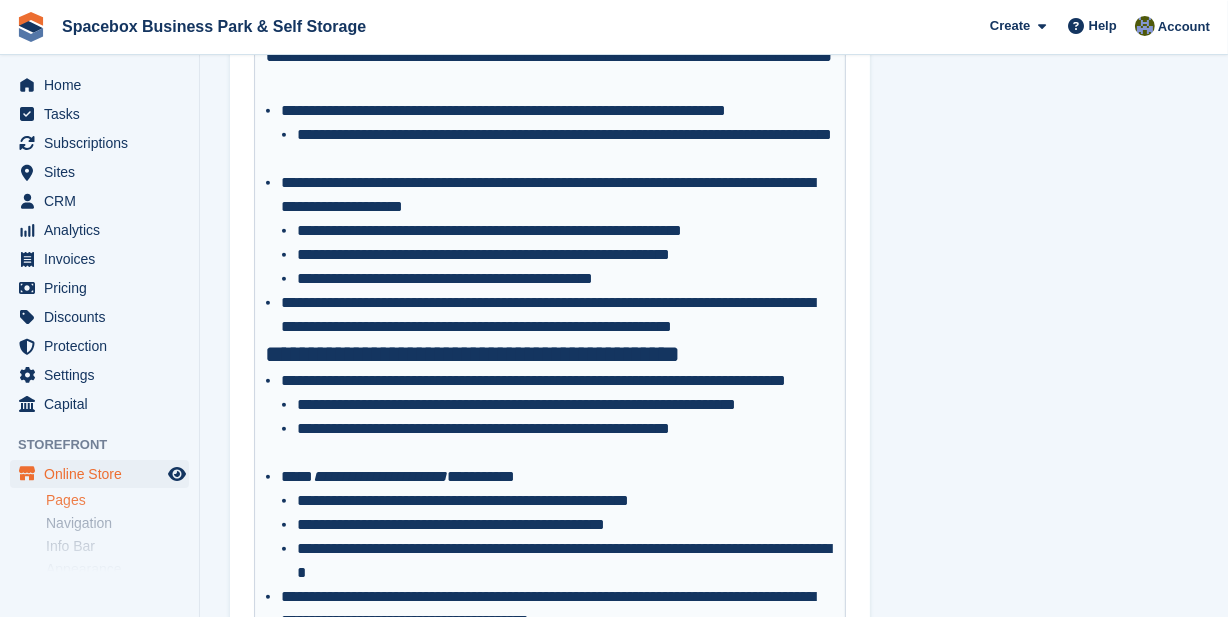 scroll, scrollTop: 1844, scrollLeft: 0, axis: vertical 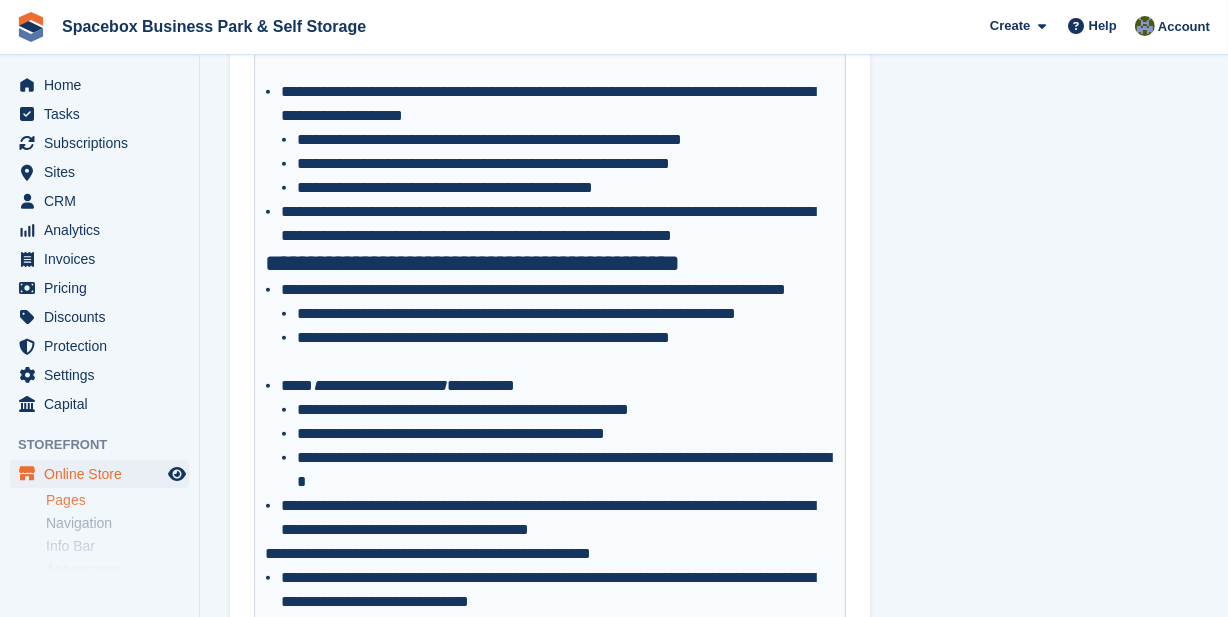 click on "**********" at bounding box center [558, 326] 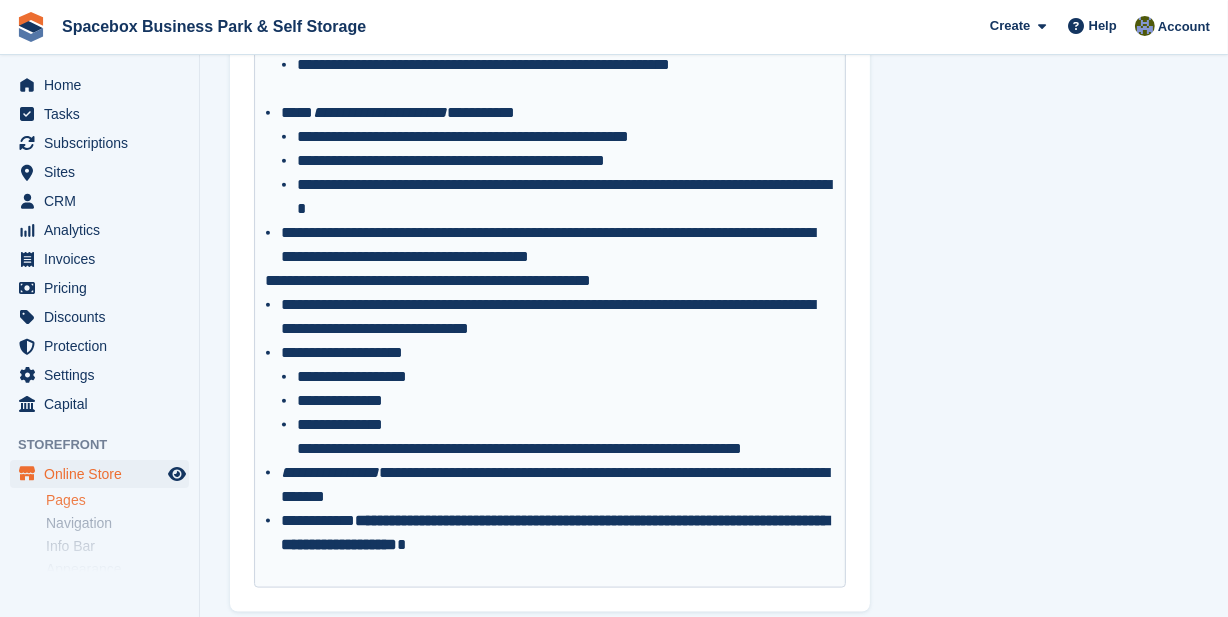 click on "**********" at bounding box center (550, 281) 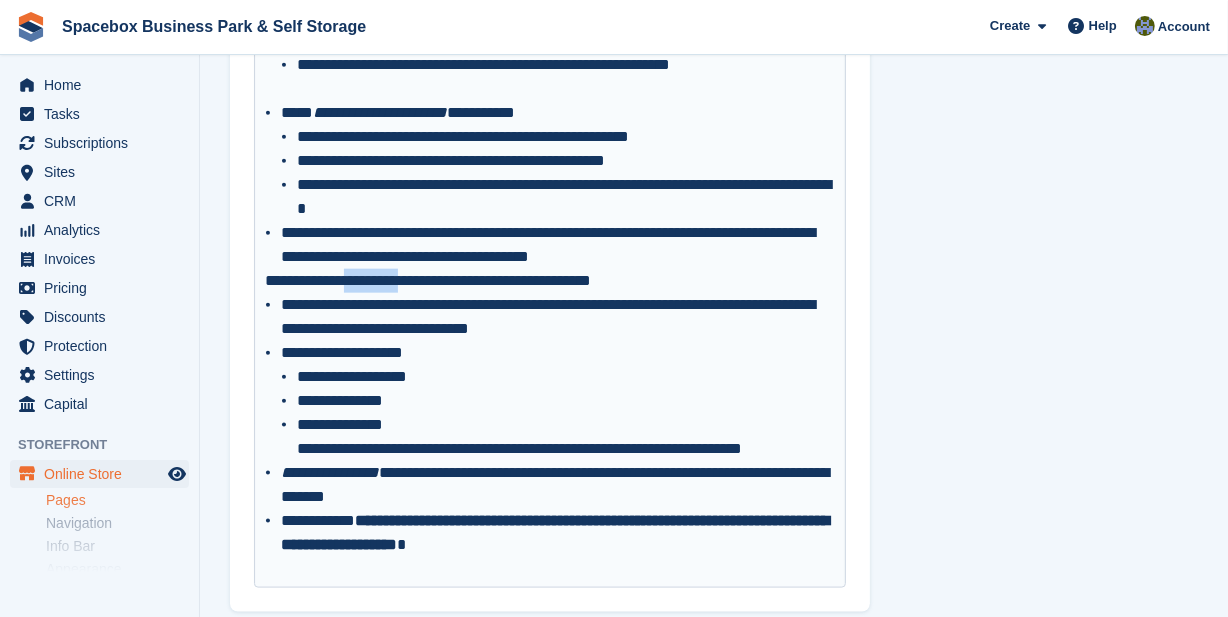 click on "**********" at bounding box center (550, 281) 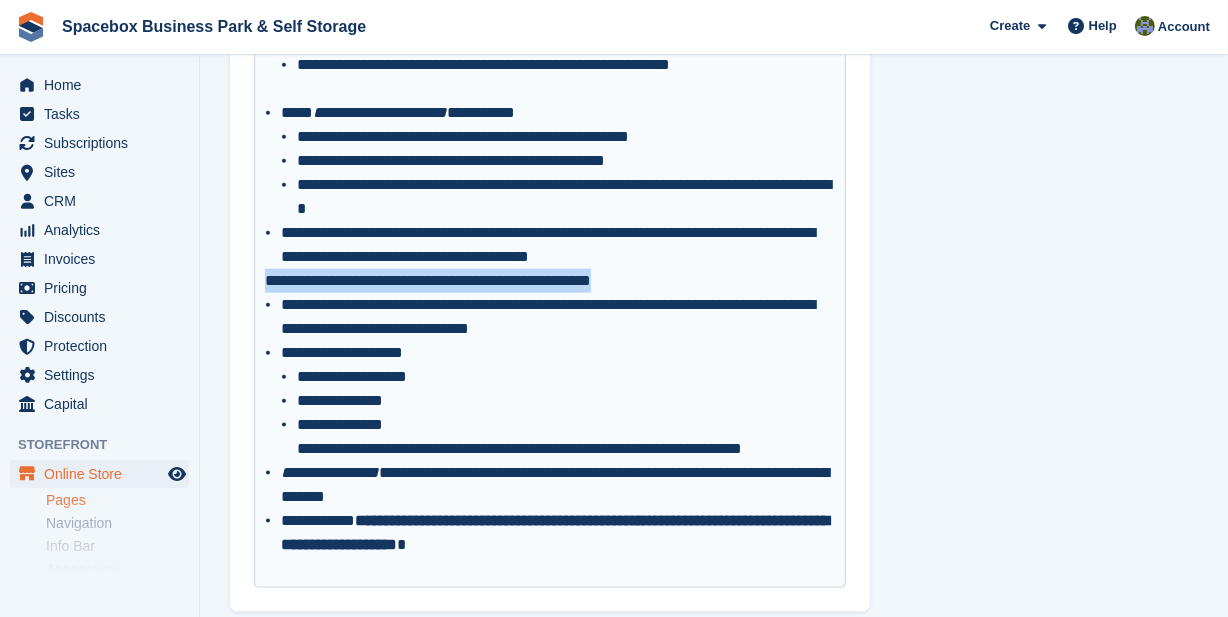 click on "**********" at bounding box center (550, 281) 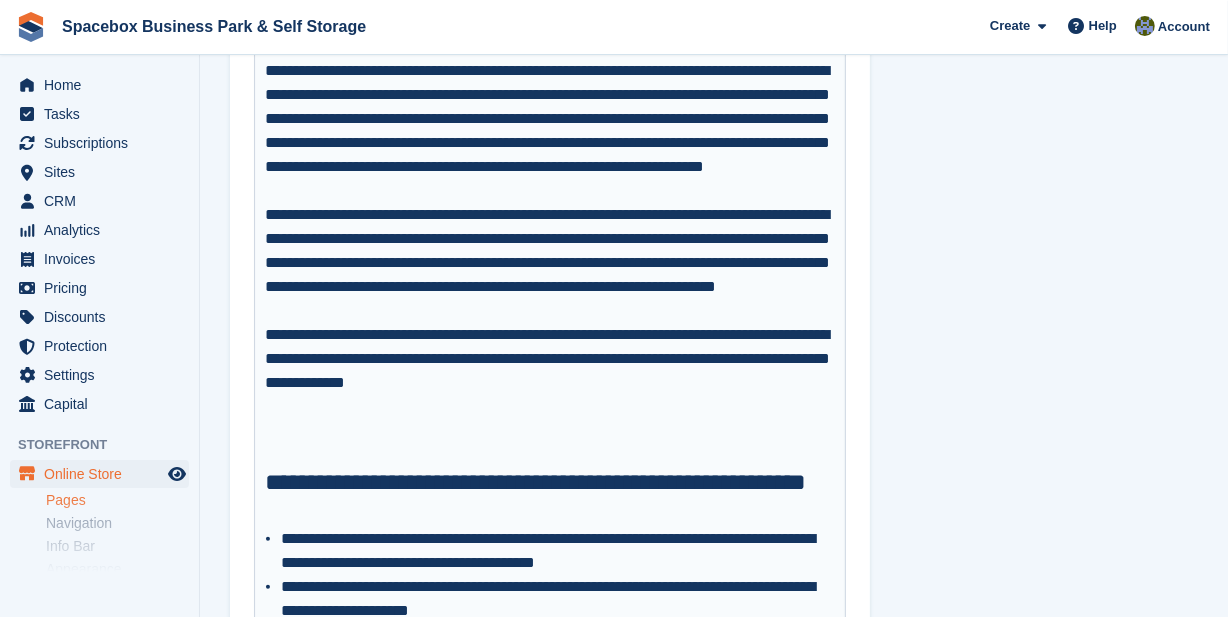 scroll, scrollTop: 117, scrollLeft: 0, axis: vertical 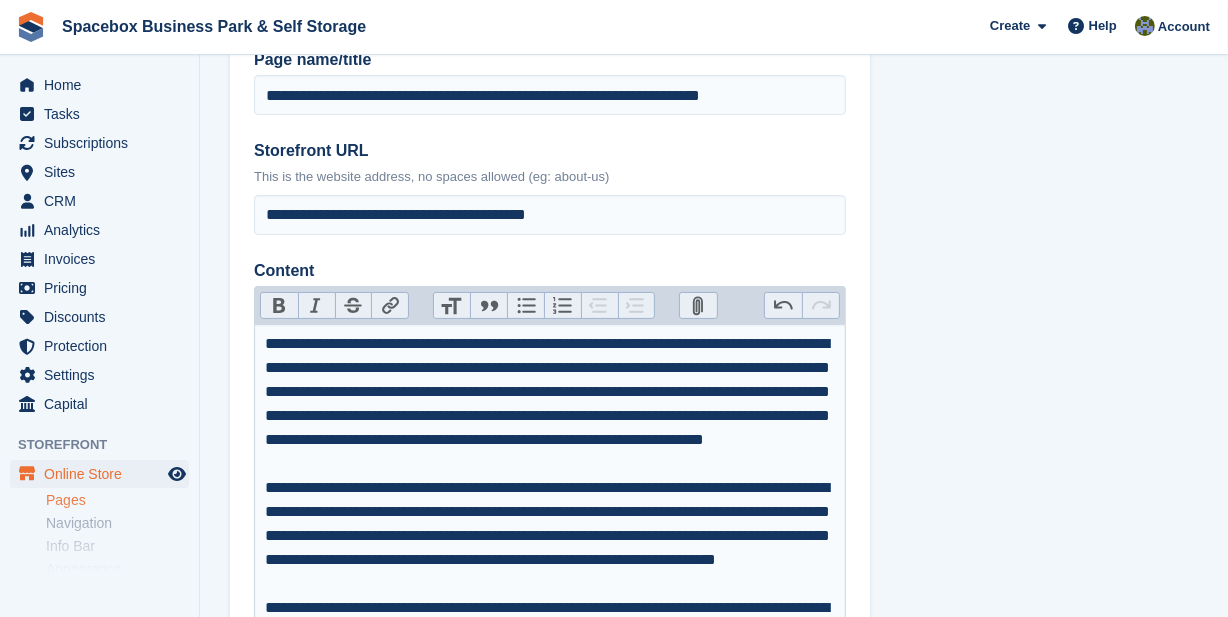 click on "Heading" at bounding box center (452, 306) 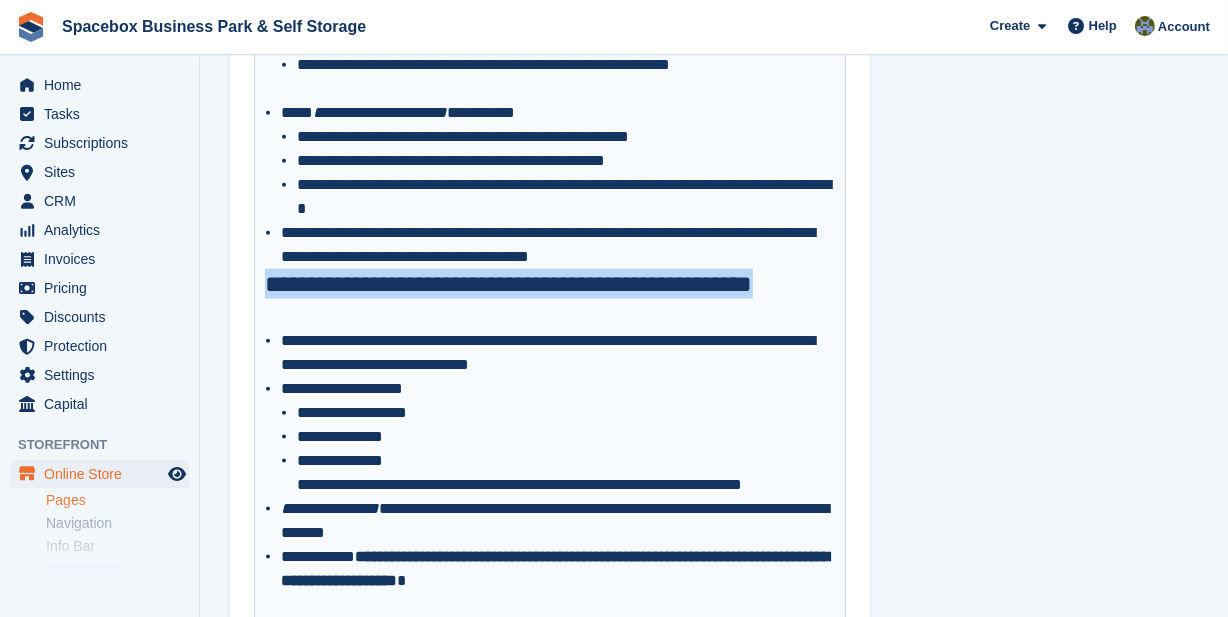 scroll, scrollTop: 2265, scrollLeft: 0, axis: vertical 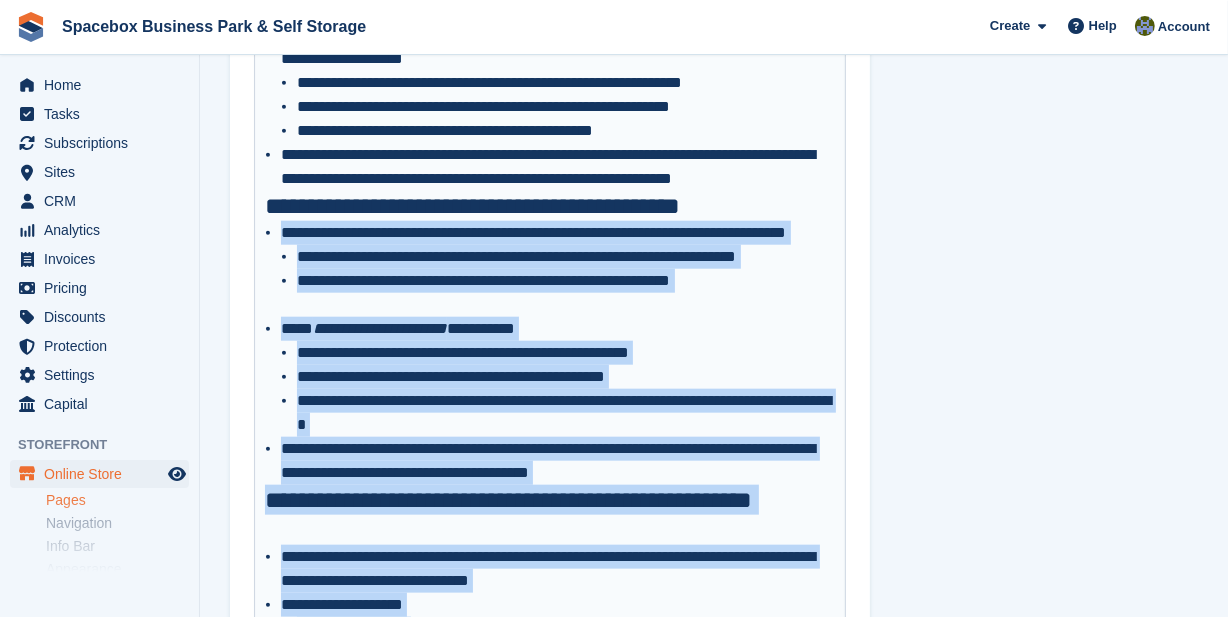 drag, startPoint x: 559, startPoint y: 435, endPoint x: 262, endPoint y: 243, distance: 353.65662 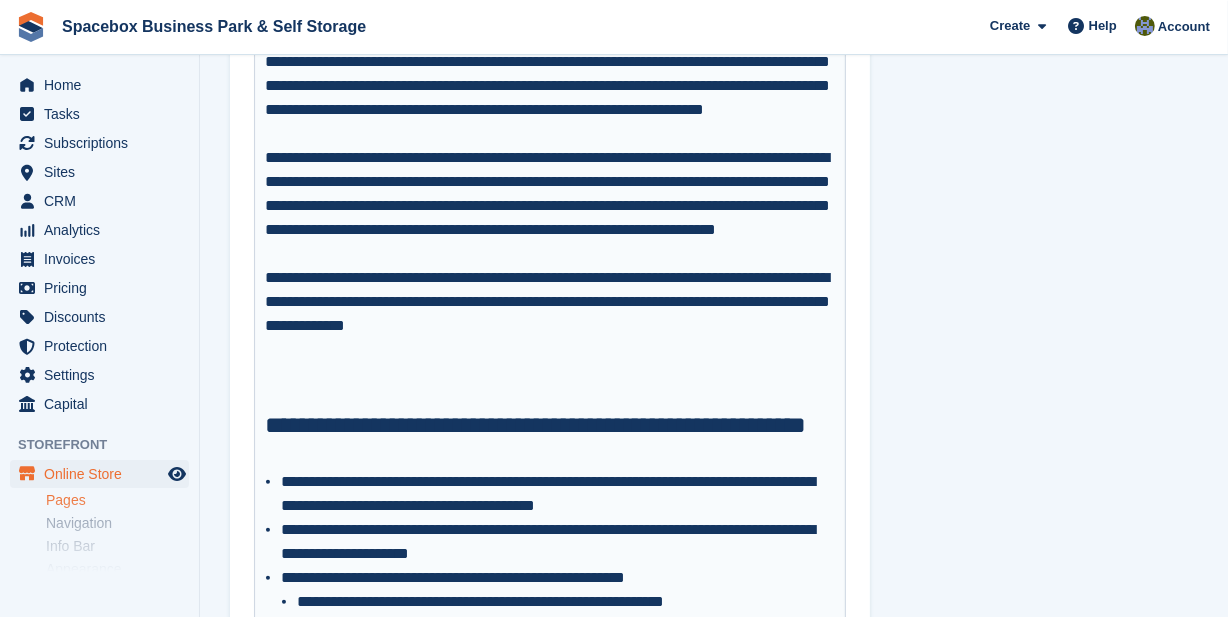 scroll, scrollTop: 83, scrollLeft: 0, axis: vertical 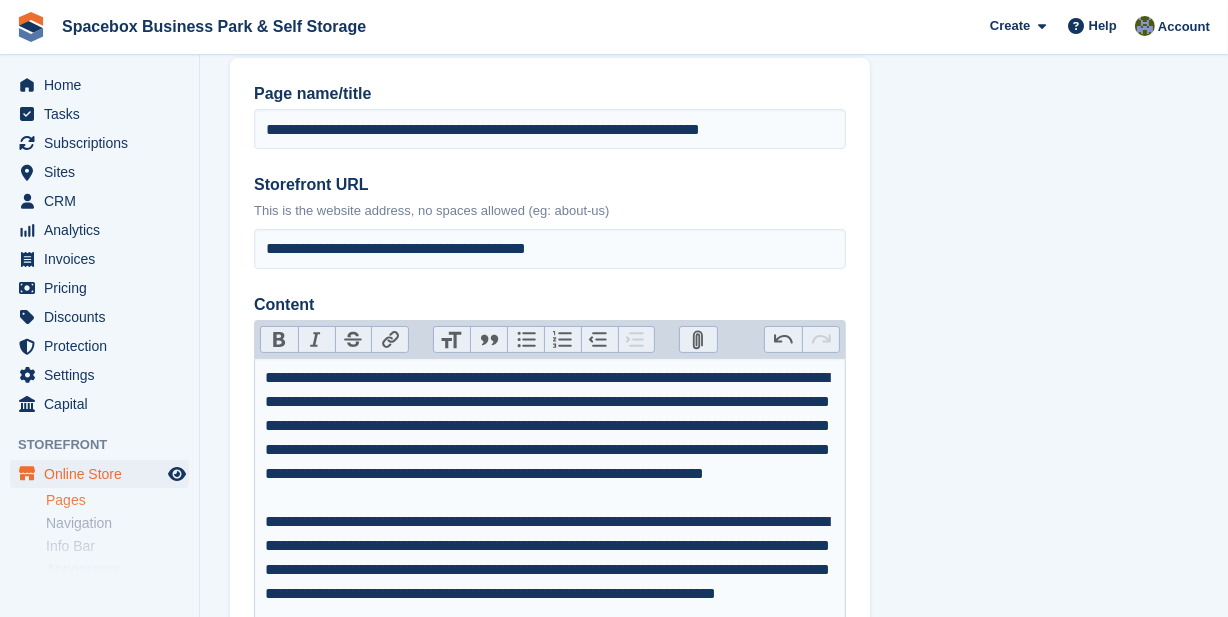 click on "Bold" at bounding box center [279, 340] 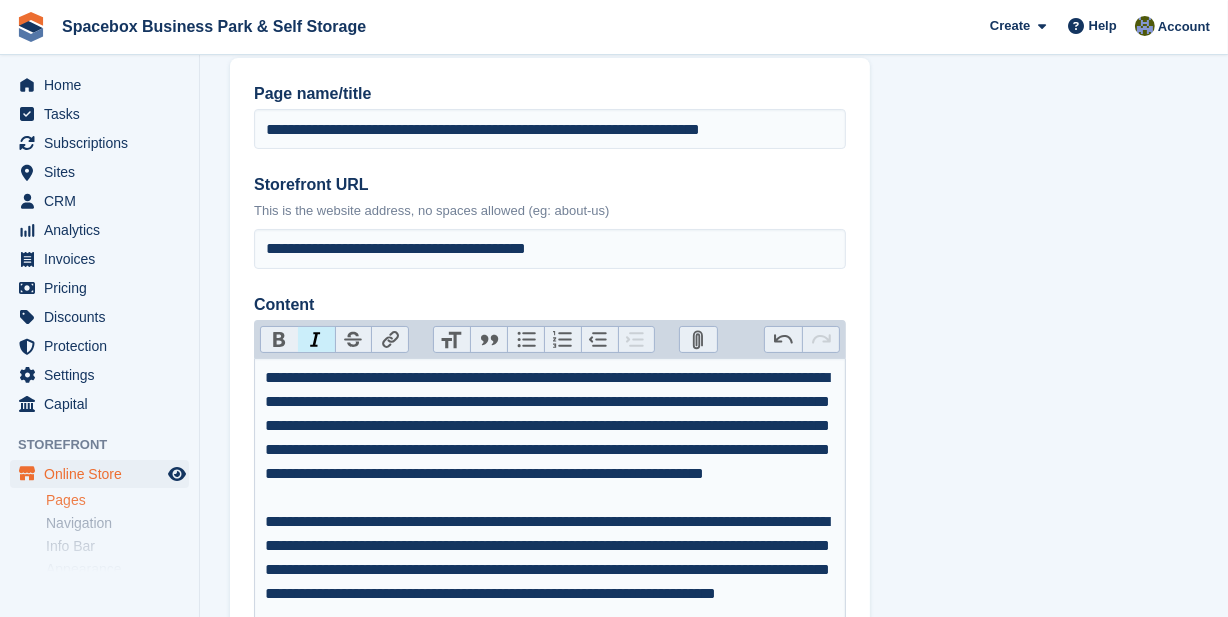 click on "Italic" at bounding box center (316, 340) 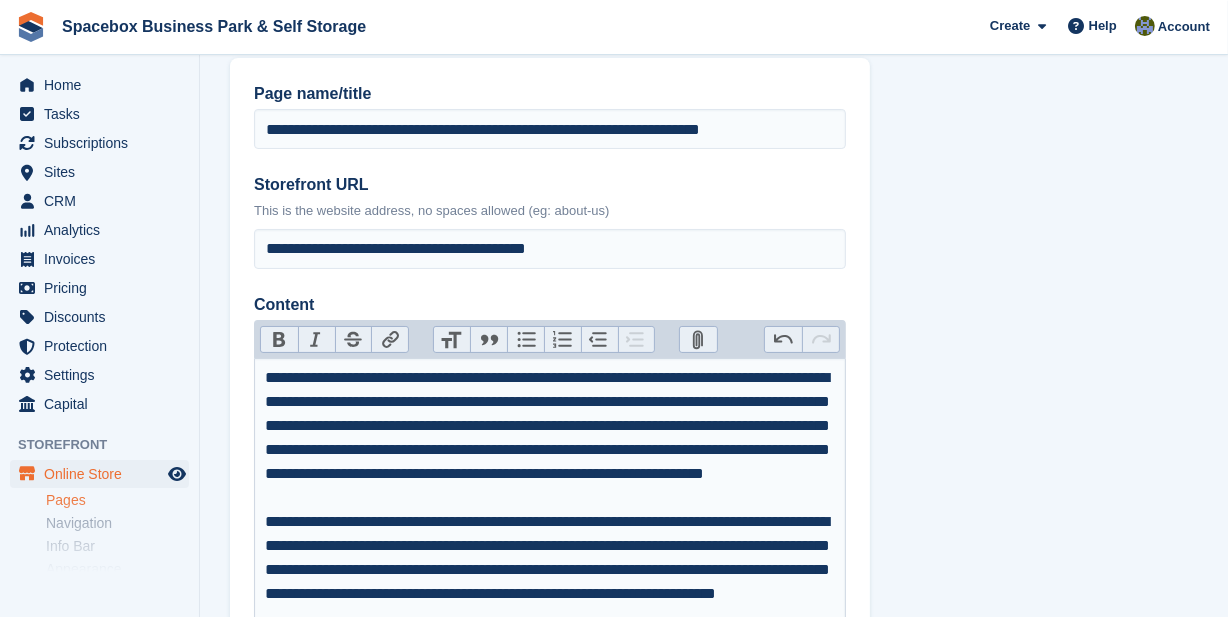 click on "Italic" at bounding box center [316, 340] 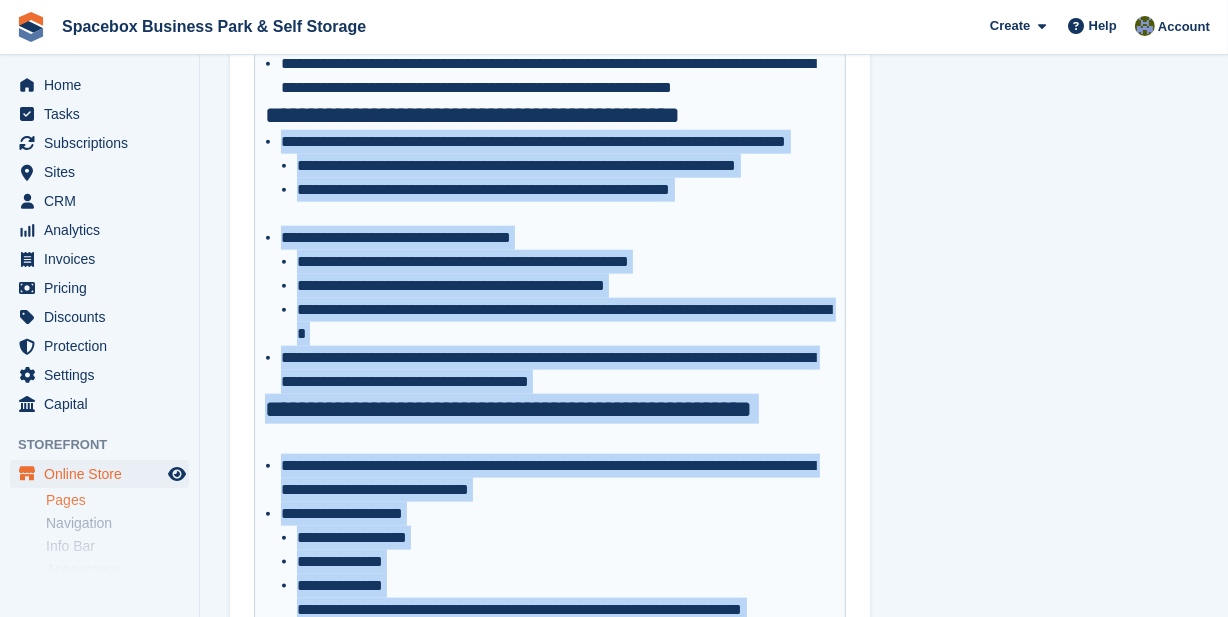 scroll, scrollTop: 2083, scrollLeft: 0, axis: vertical 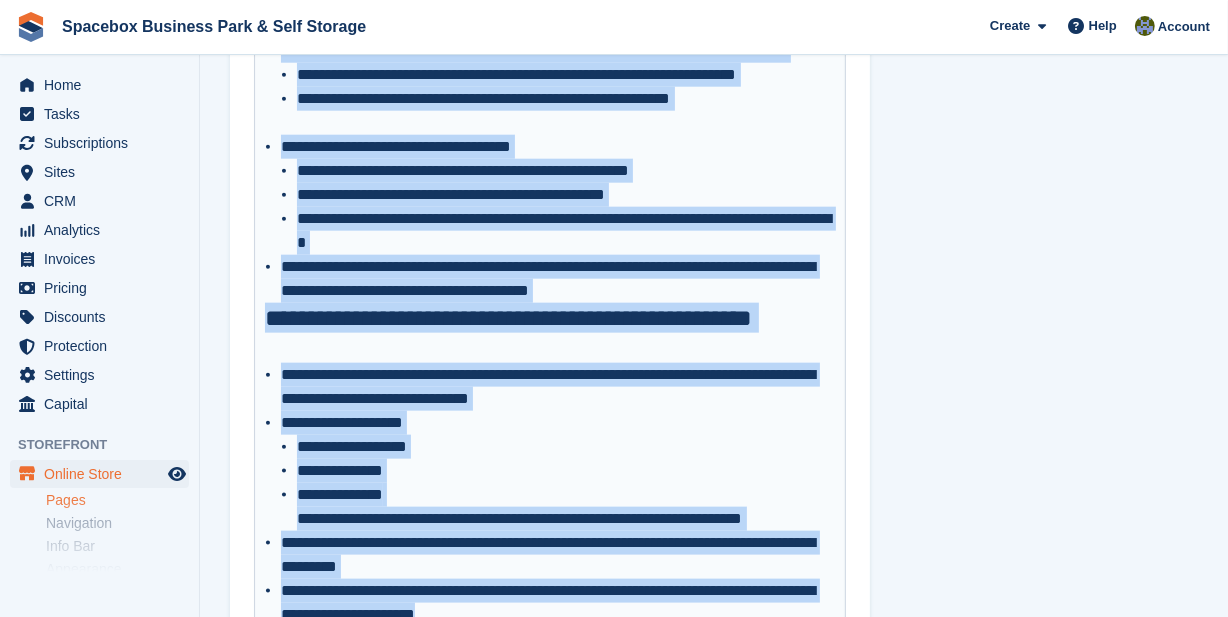 click on "**********" at bounding box center (566, 507) 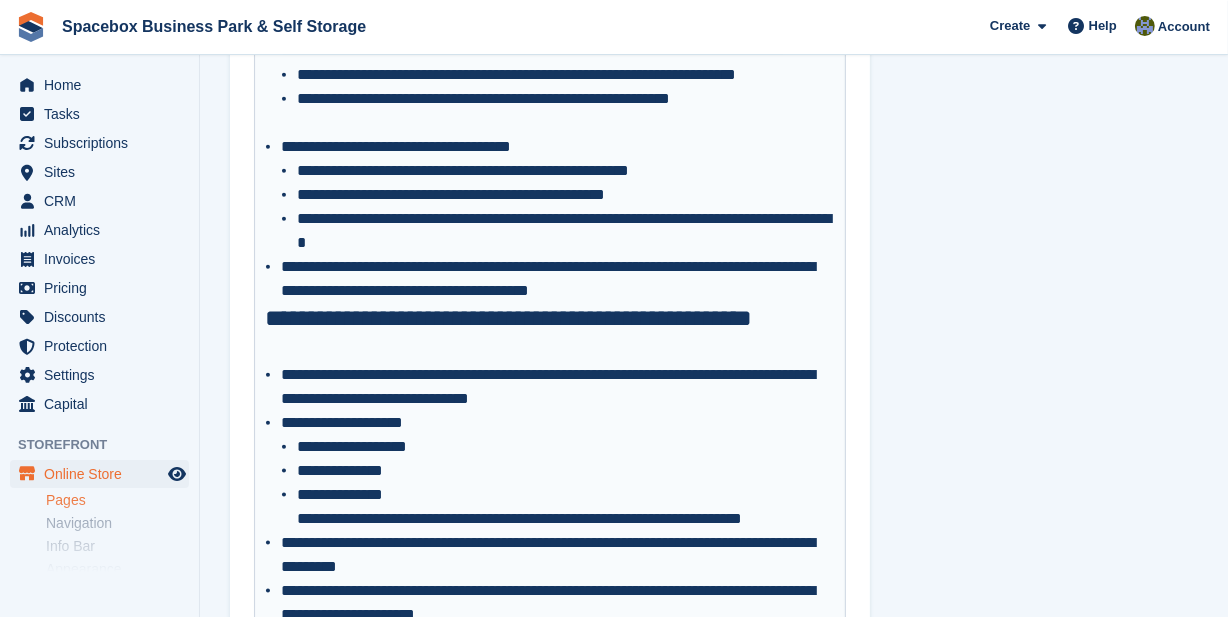 click on "**********" at bounding box center [558, 279] 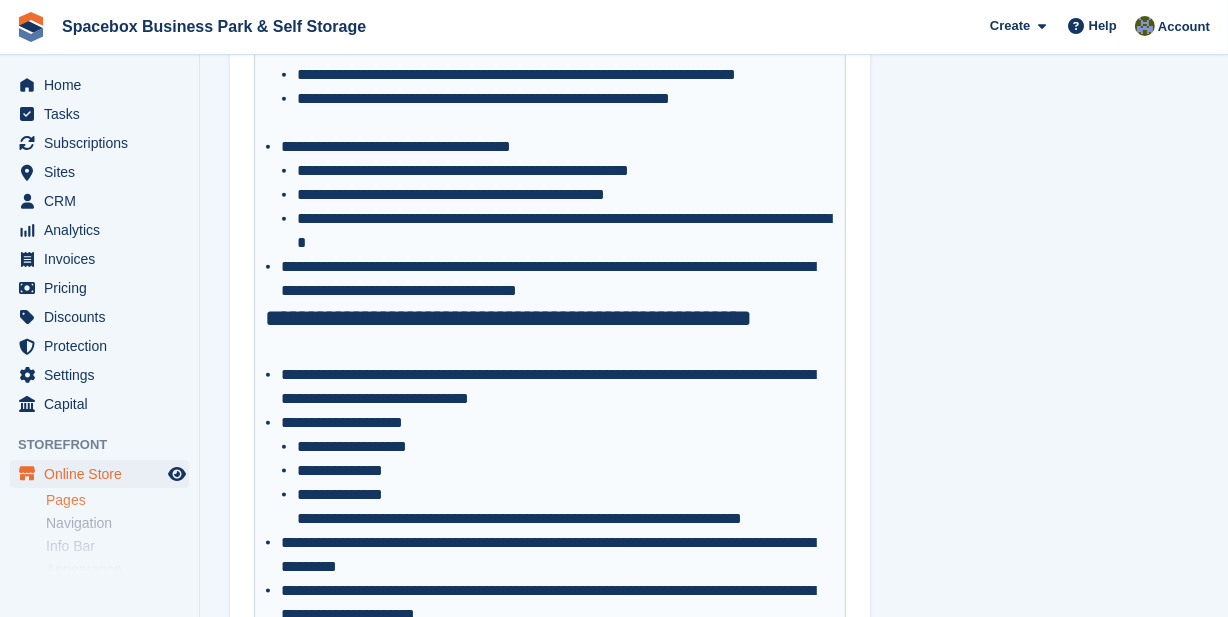 click on "**********" at bounding box center (558, 279) 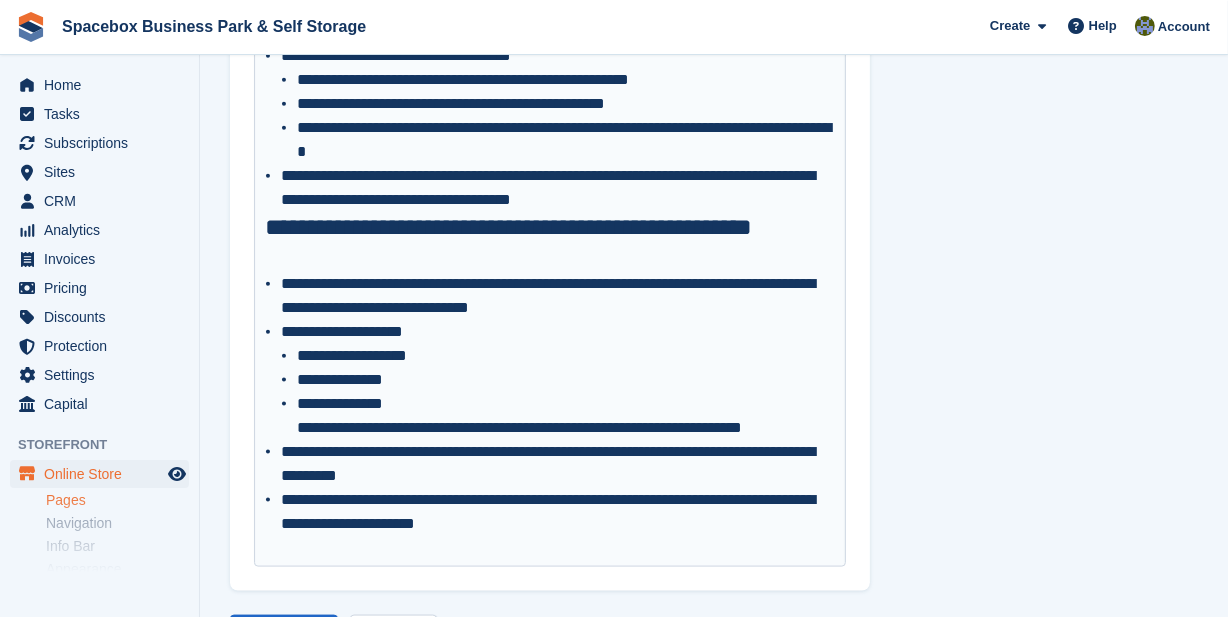 scroll, scrollTop: 2265, scrollLeft: 0, axis: vertical 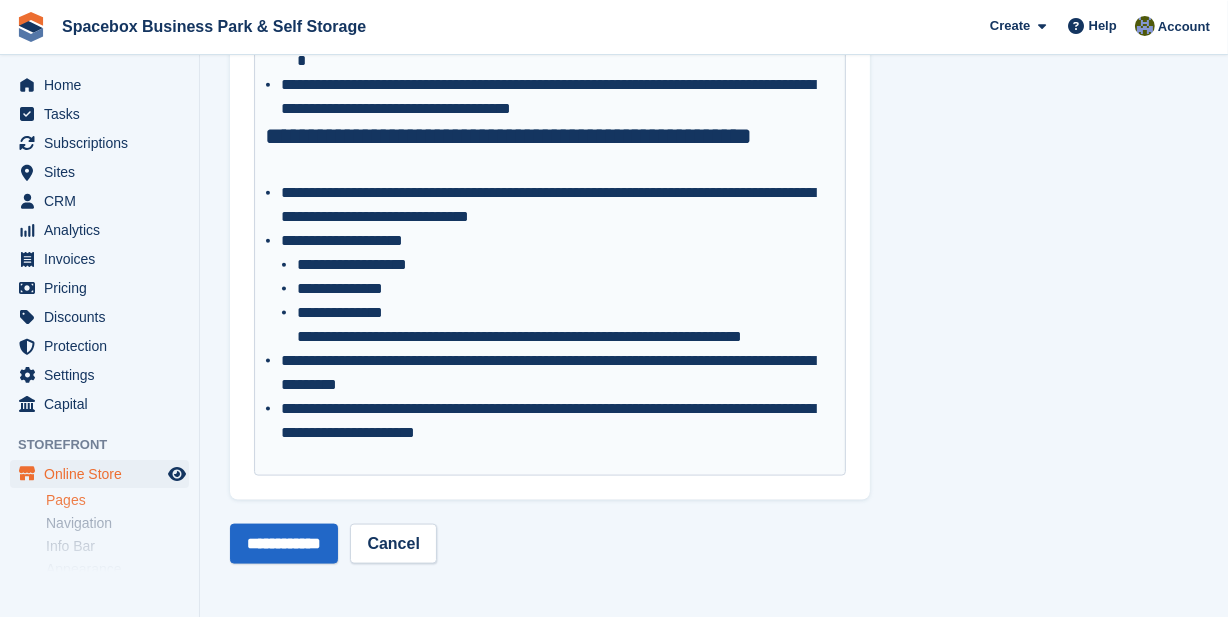 click on "**********" at bounding box center (558, 421) 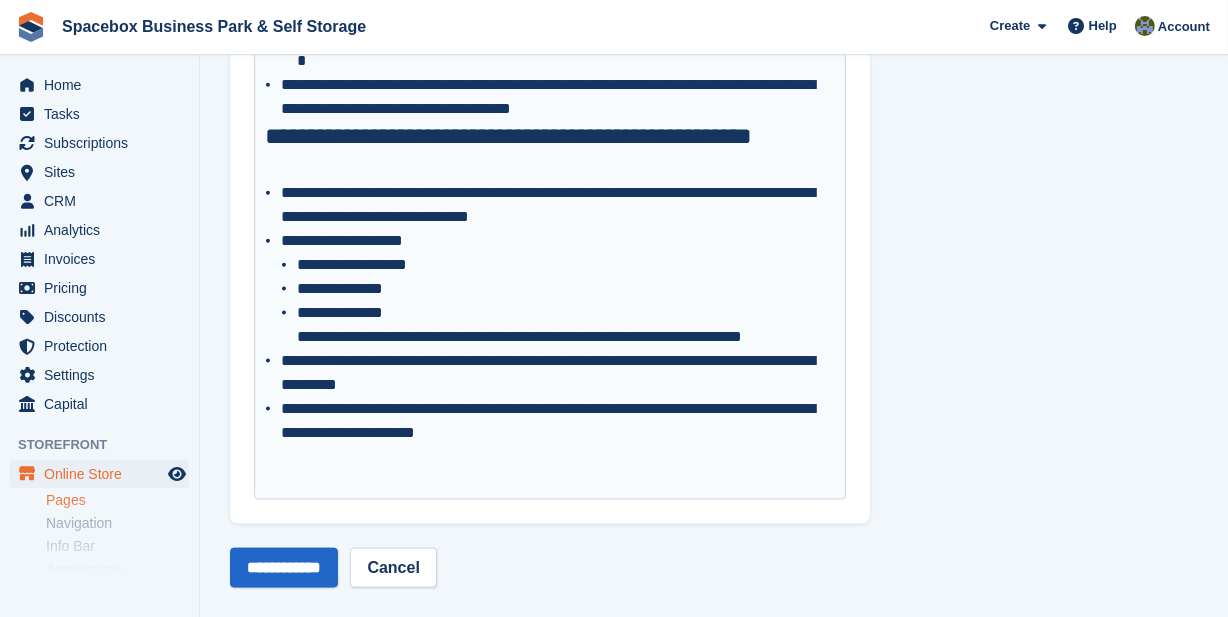 paste on "**********" 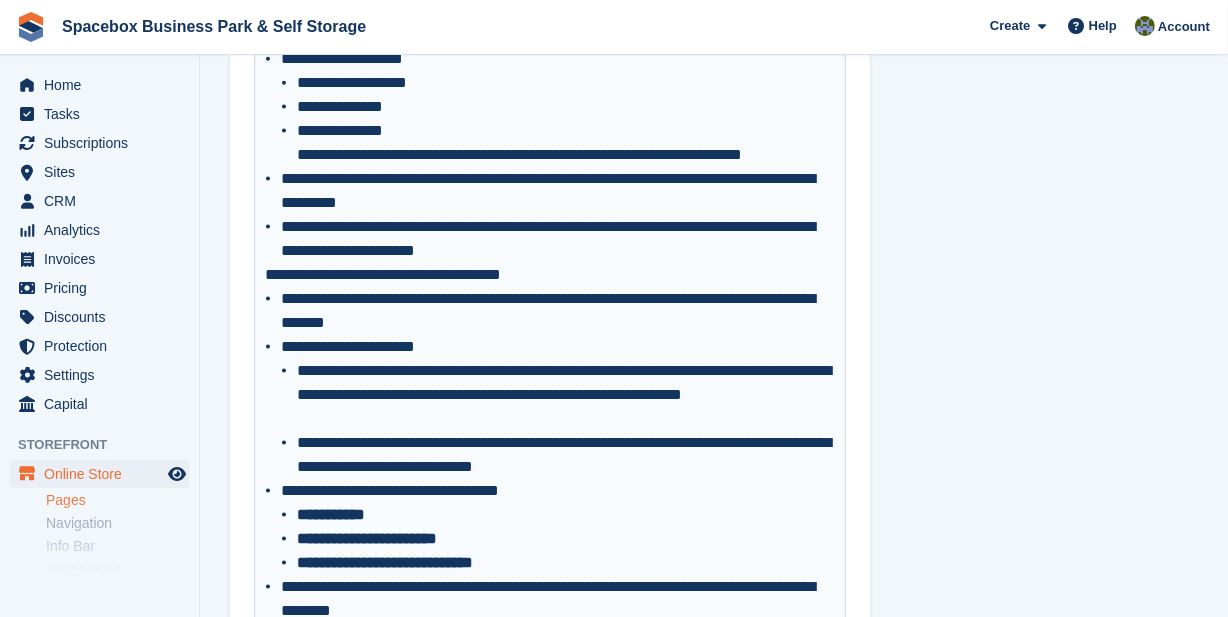 scroll, scrollTop: 2625, scrollLeft: 0, axis: vertical 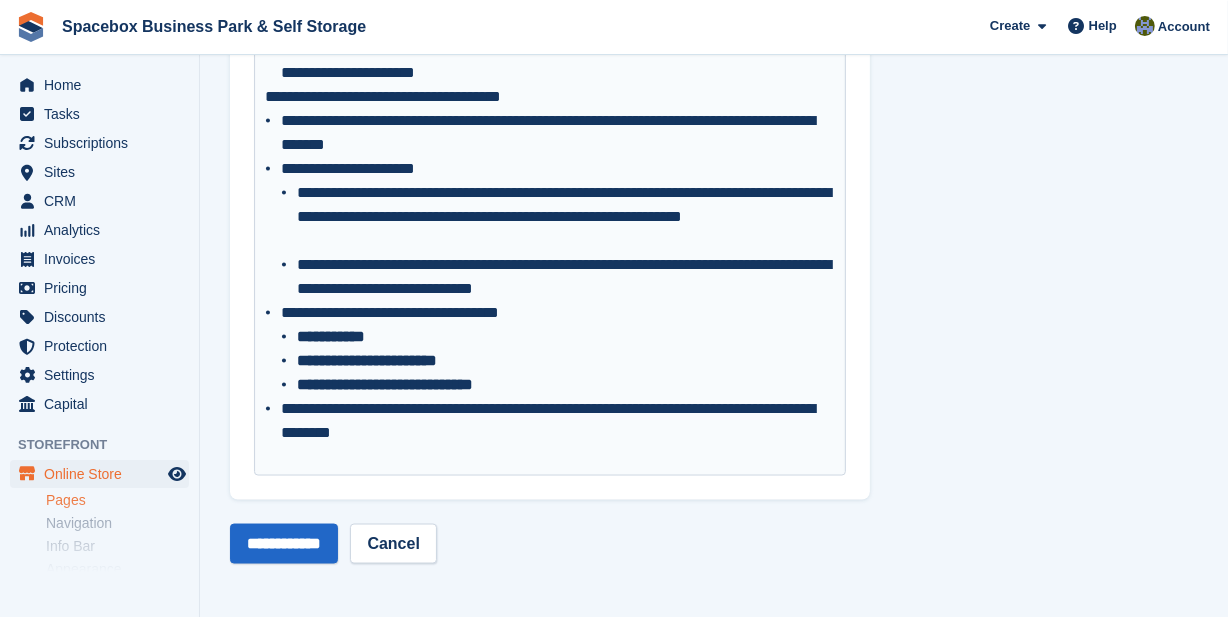 click on "**********" at bounding box center (558, 421) 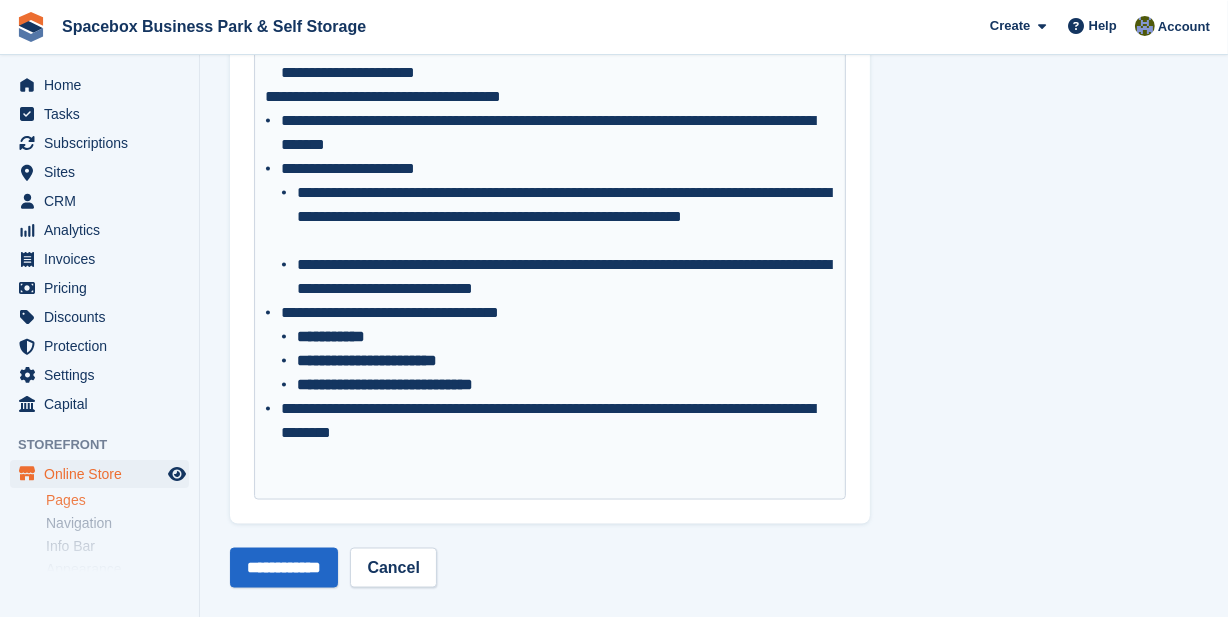 paste on "**********" 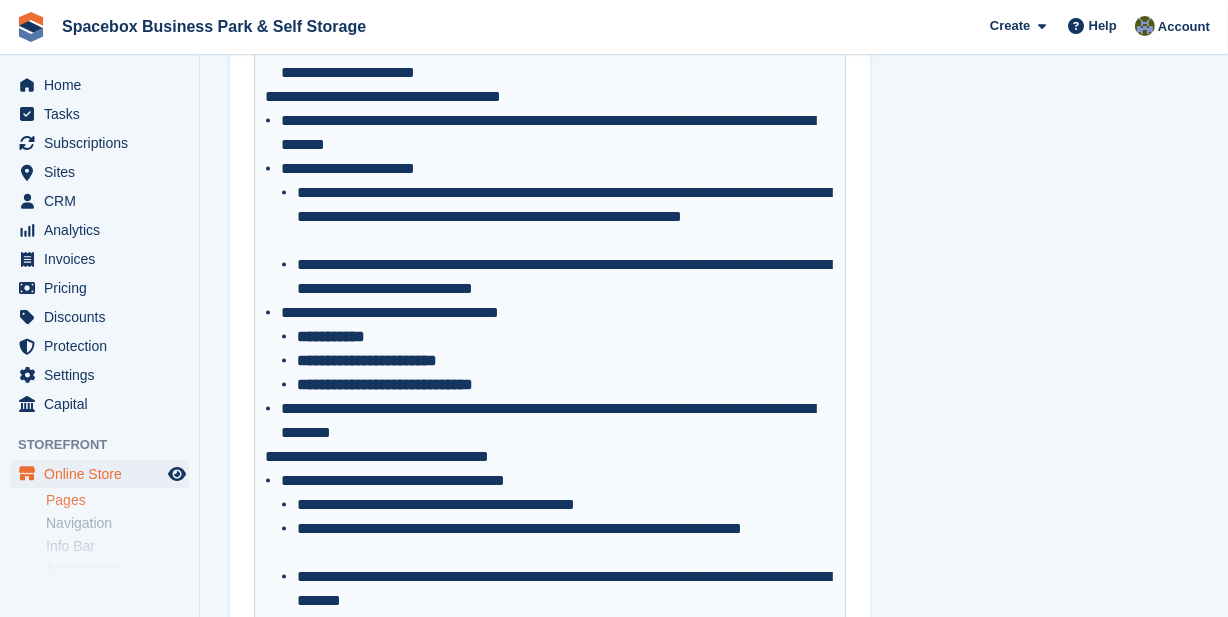 scroll, scrollTop: 2443, scrollLeft: 0, axis: vertical 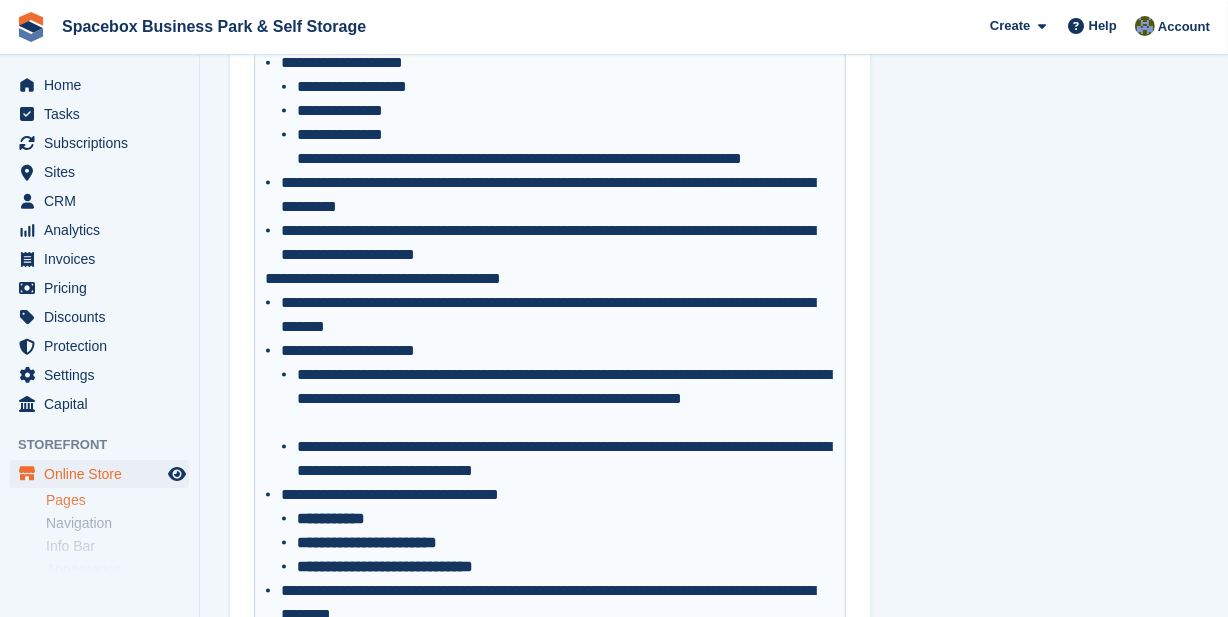 click on "**********" at bounding box center [550, 279] 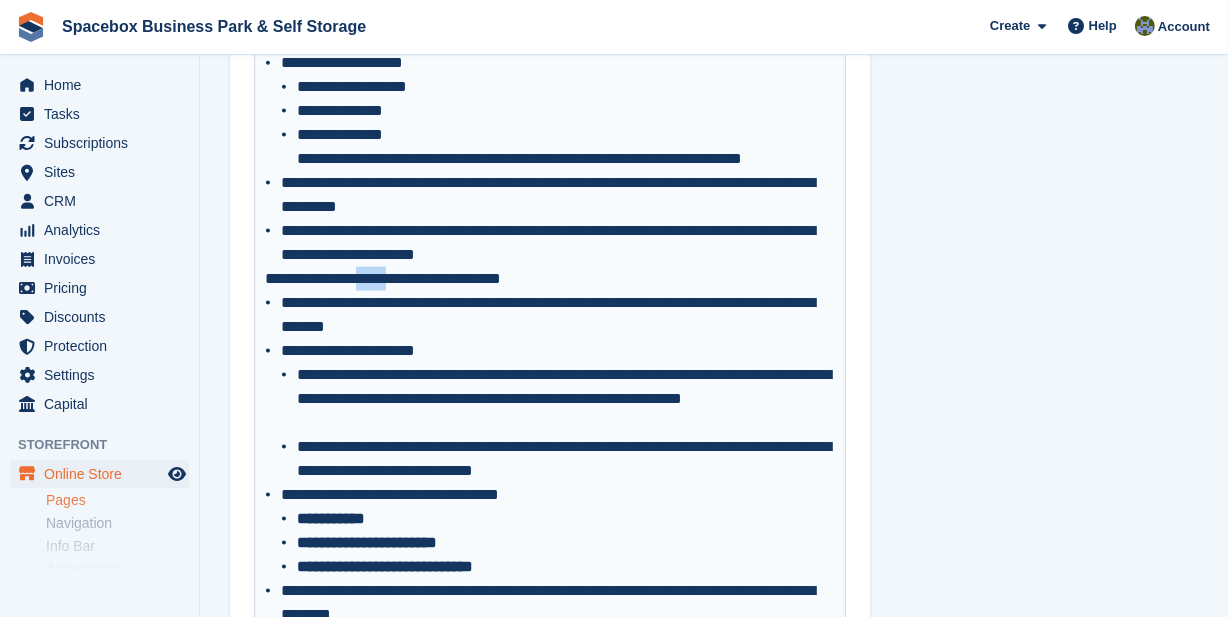 click on "**********" at bounding box center [550, 279] 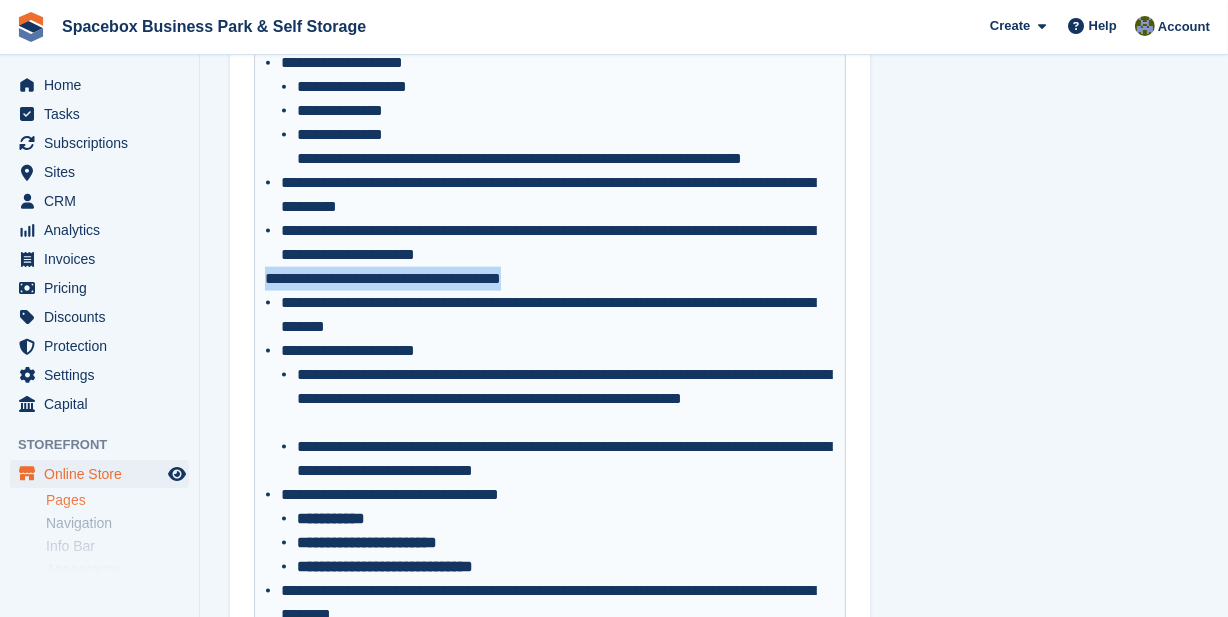 click on "**********" at bounding box center [550, 279] 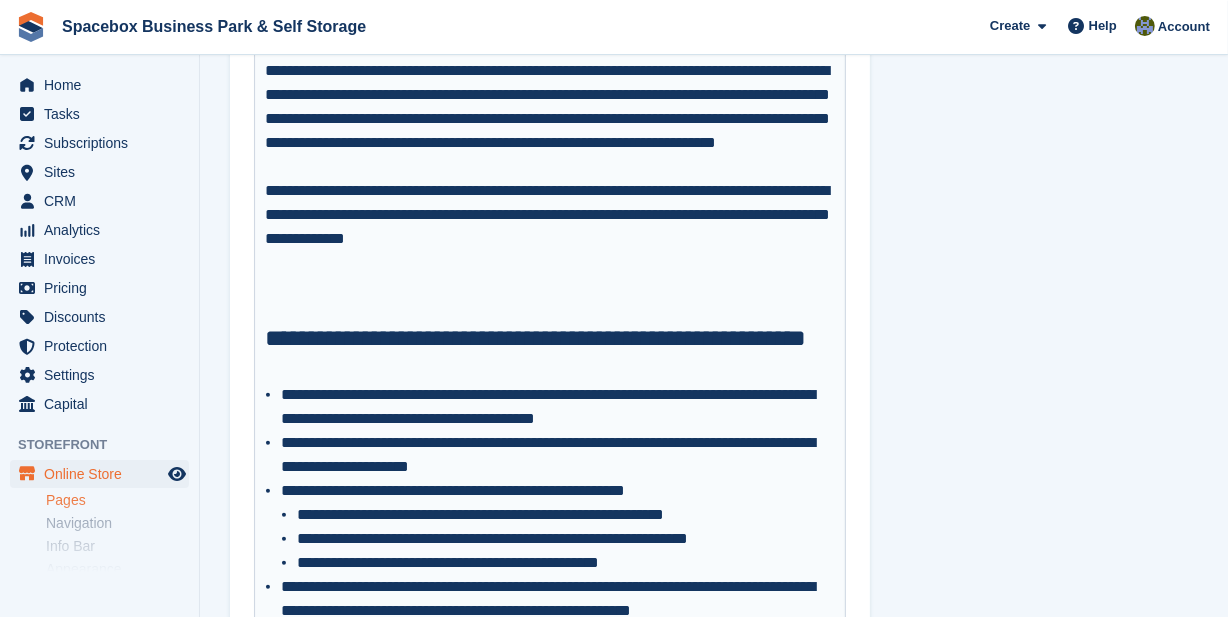 scroll, scrollTop: 261, scrollLeft: 0, axis: vertical 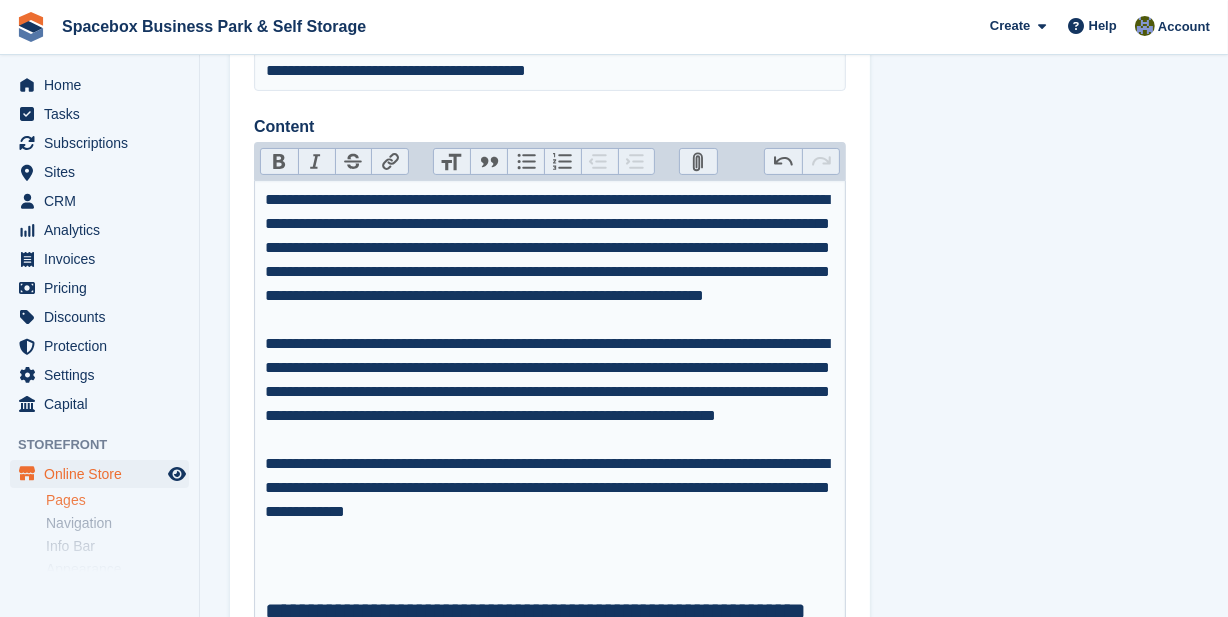 click on "Heading" at bounding box center (452, 162) 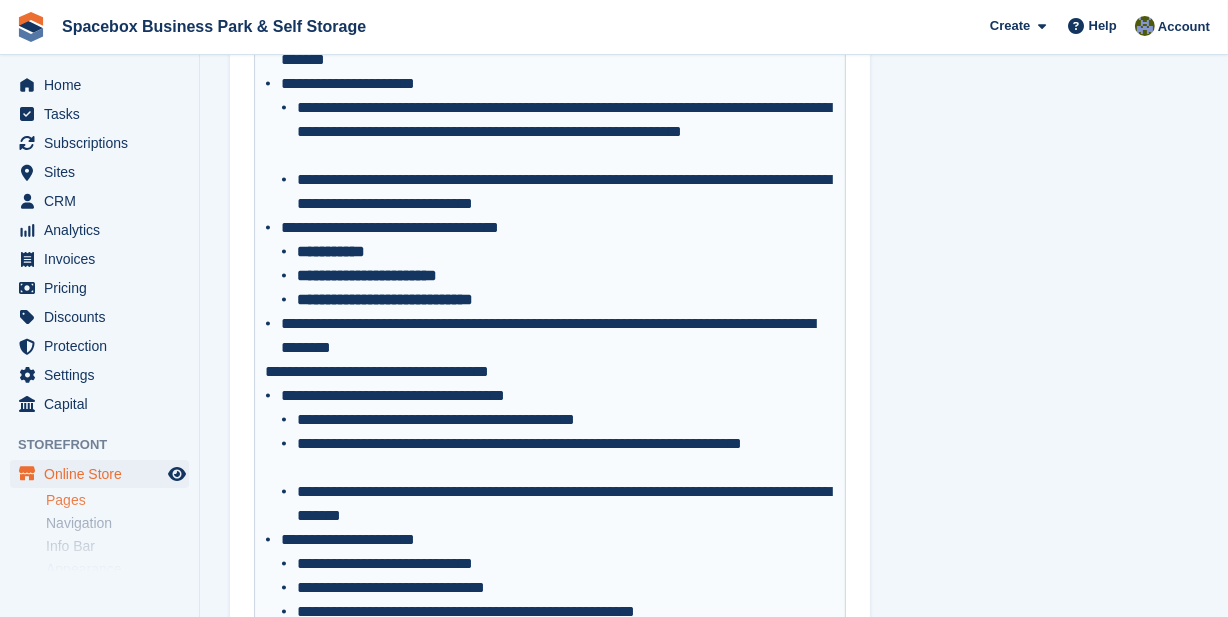 scroll, scrollTop: 2807, scrollLeft: 0, axis: vertical 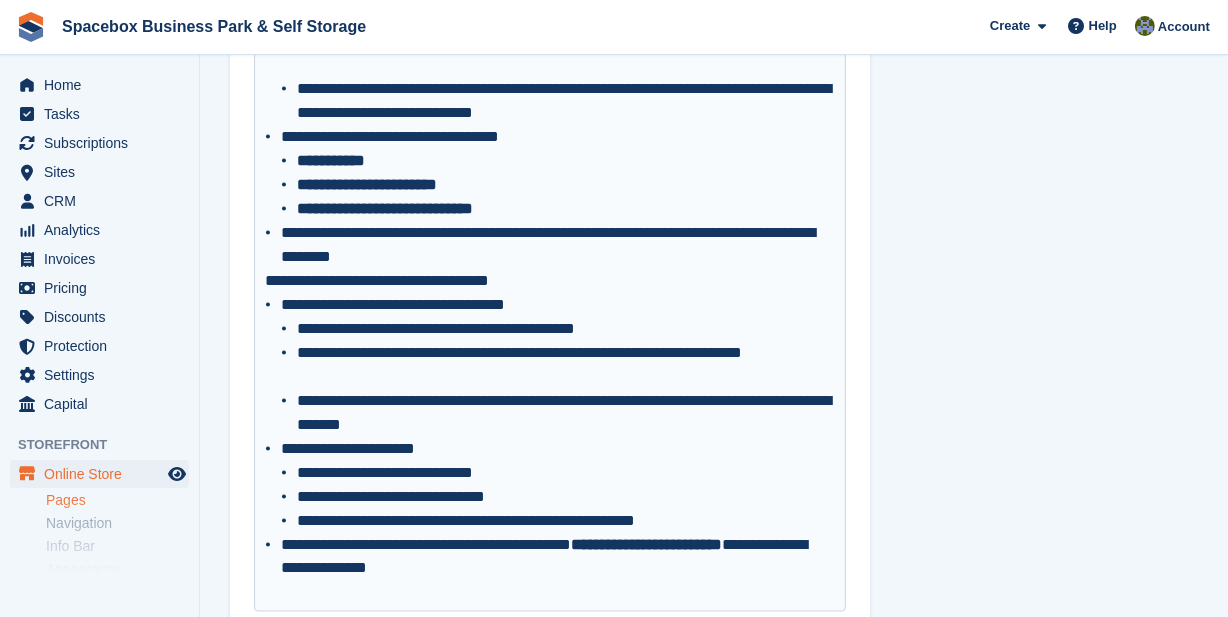 click on "**********" at bounding box center [550, 281] 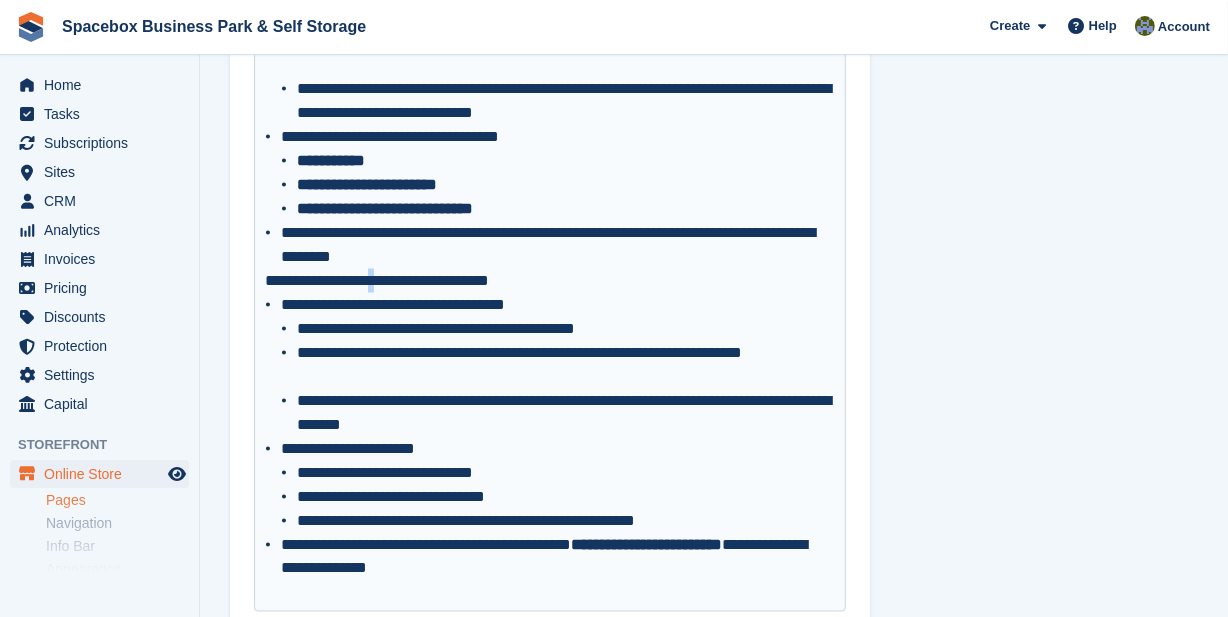 click on "**********" at bounding box center (550, 281) 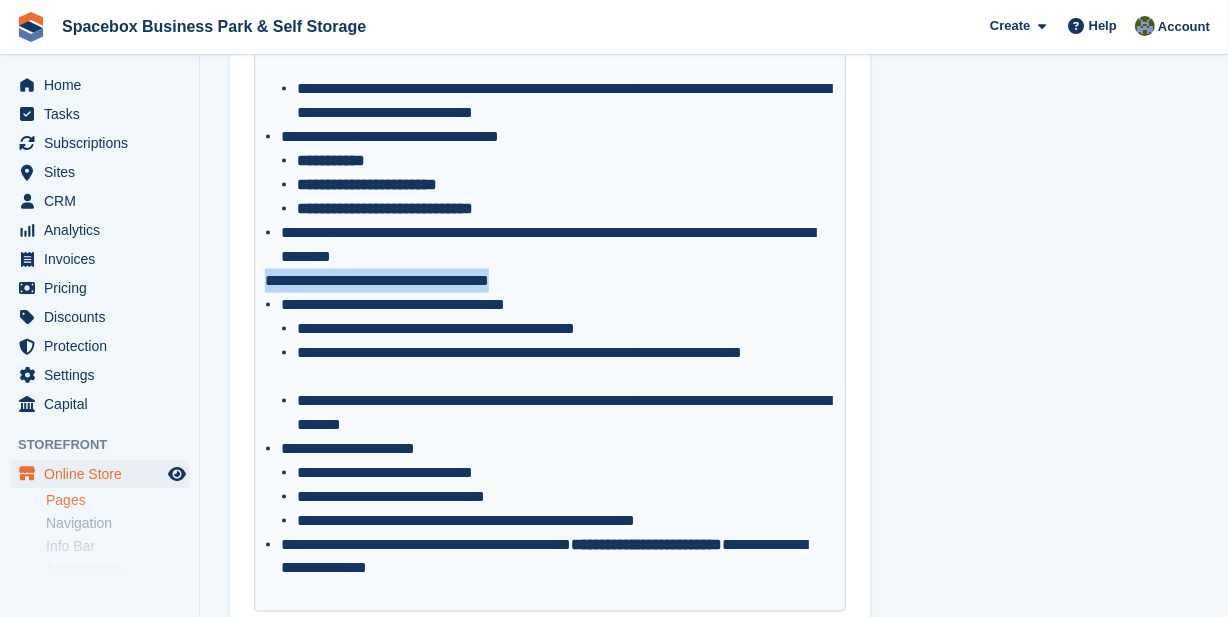 click on "**********" at bounding box center [550, 281] 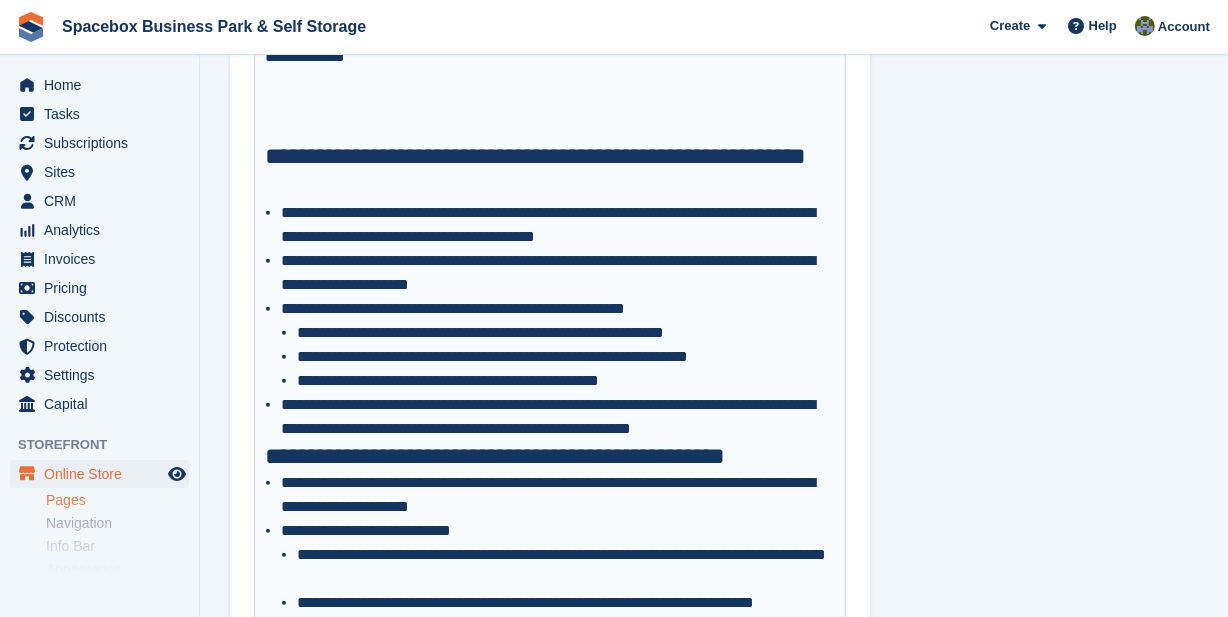 scroll, scrollTop: 352, scrollLeft: 0, axis: vertical 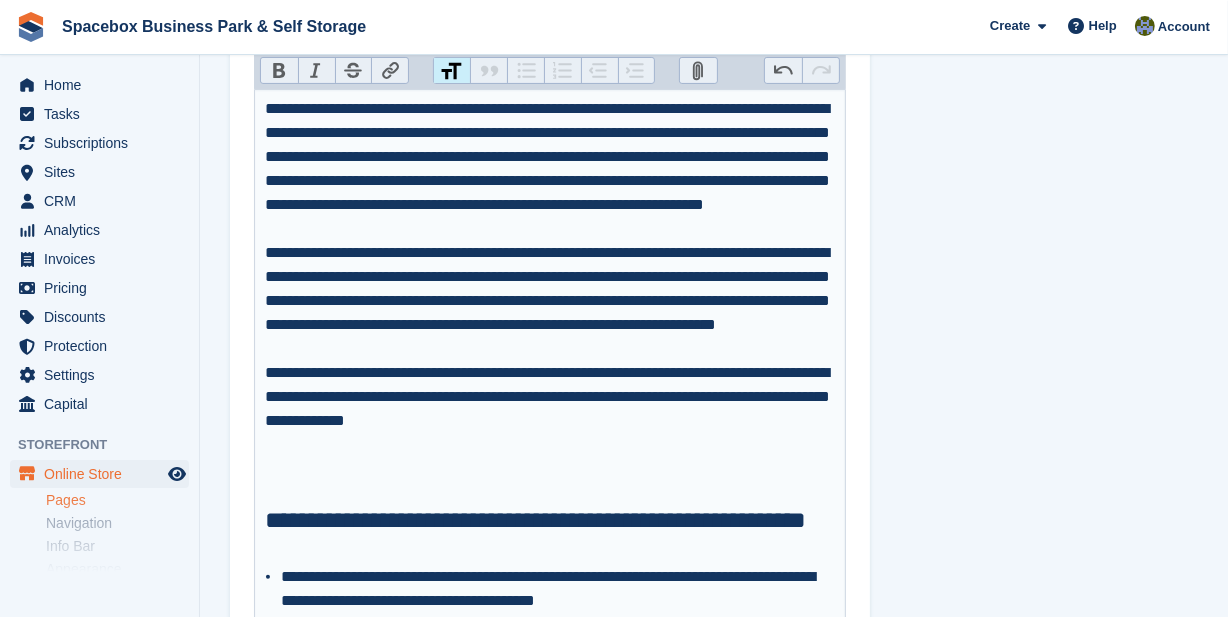 click on "Heading" at bounding box center (452, 71) 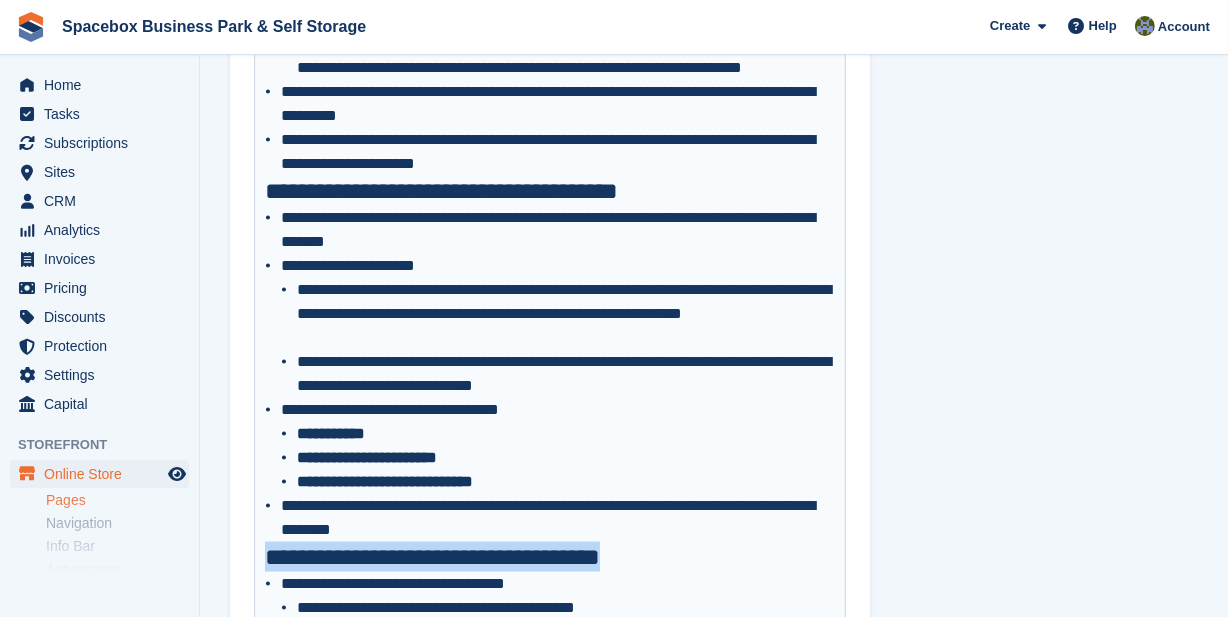 scroll, scrollTop: 2625, scrollLeft: 0, axis: vertical 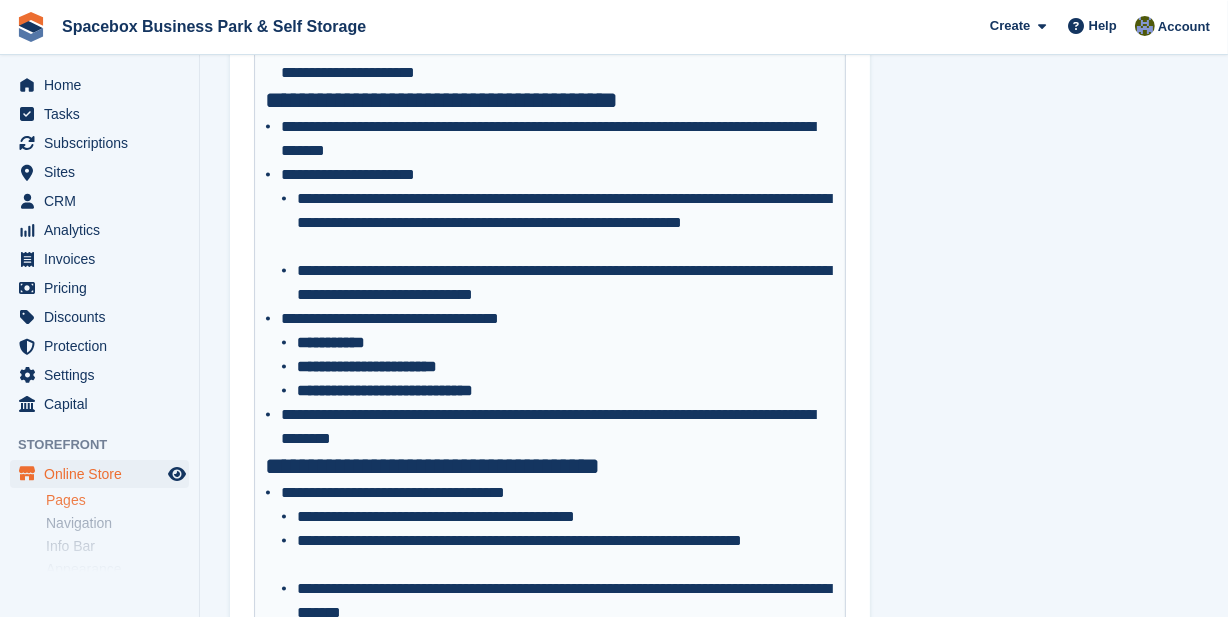 click on "**********" at bounding box center [566, 223] 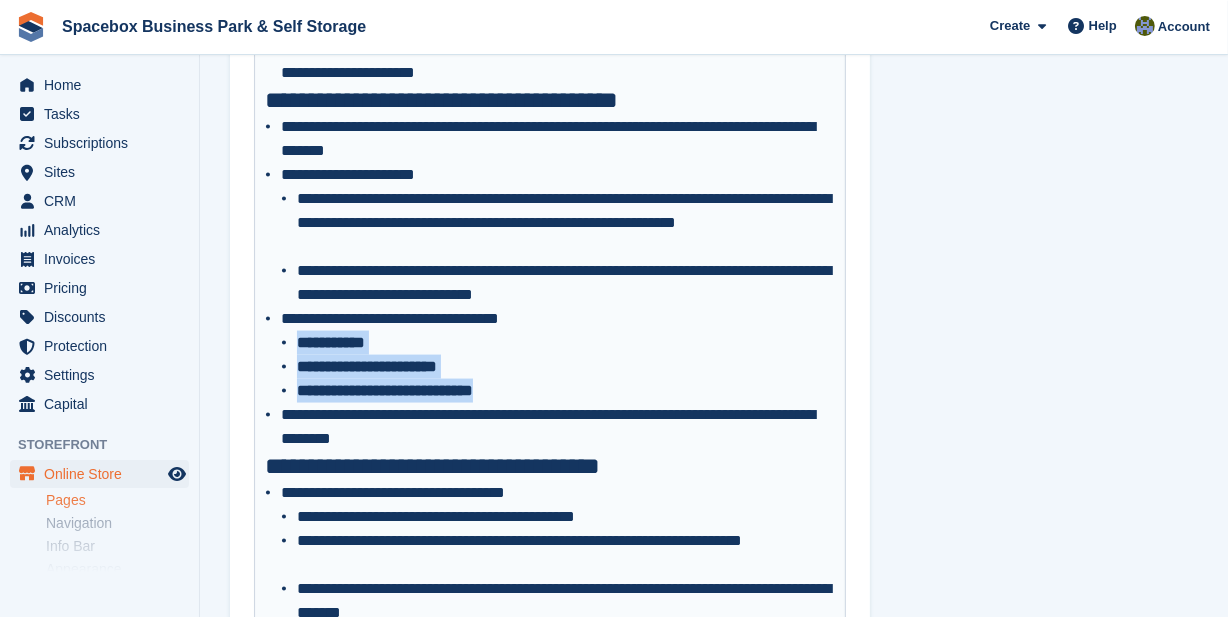 drag, startPoint x: 534, startPoint y: 391, endPoint x: 292, endPoint y: 336, distance: 248.17131 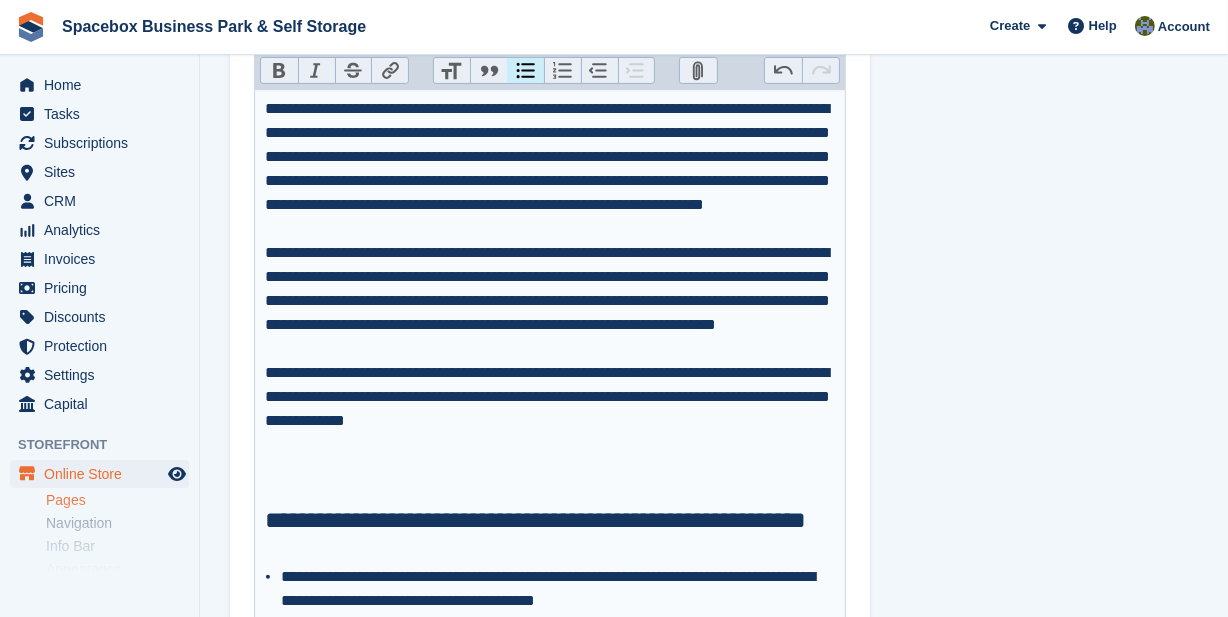 scroll, scrollTop: 0, scrollLeft: 0, axis: both 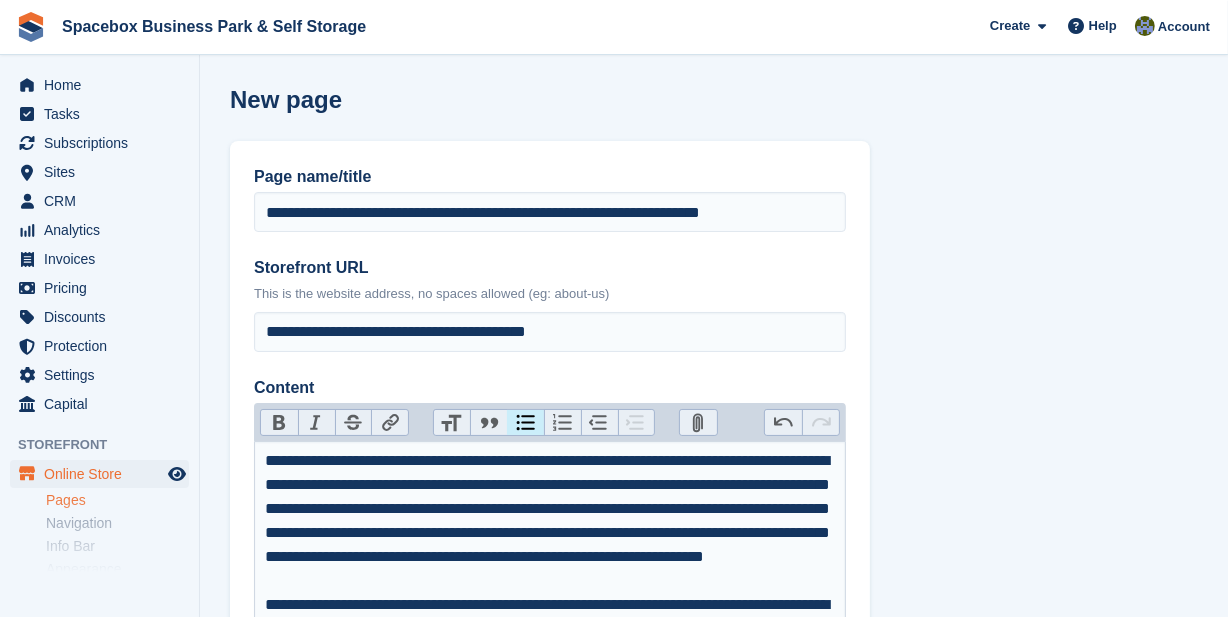 click on "Bold" at bounding box center (279, 423) 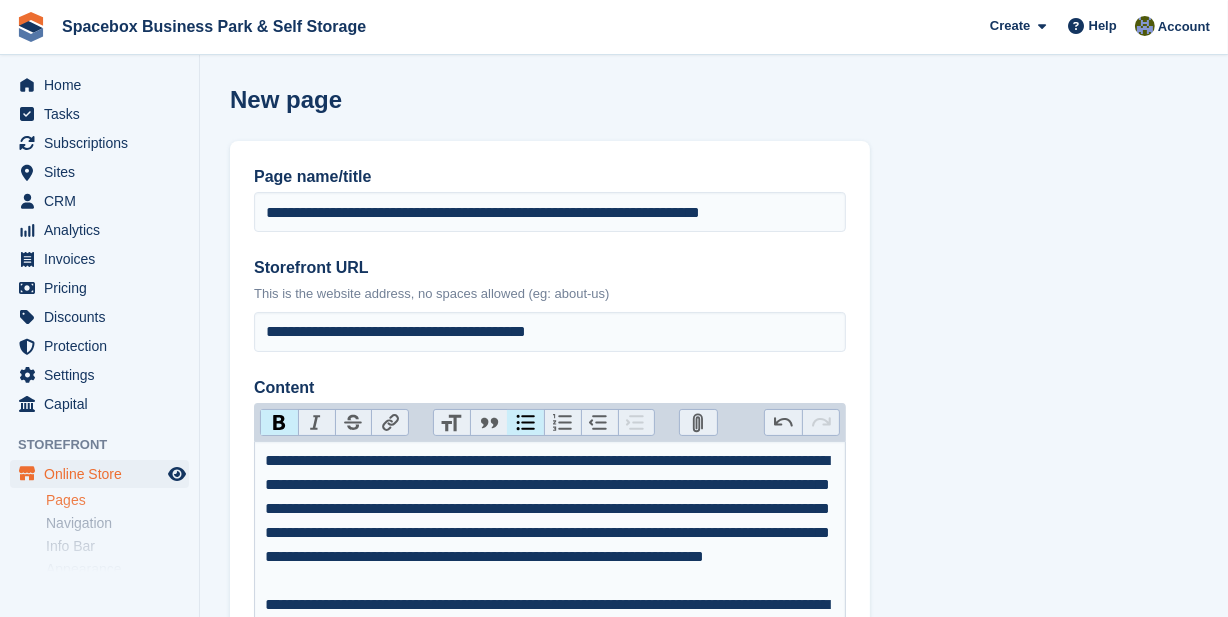 click on "Bold" at bounding box center (279, 423) 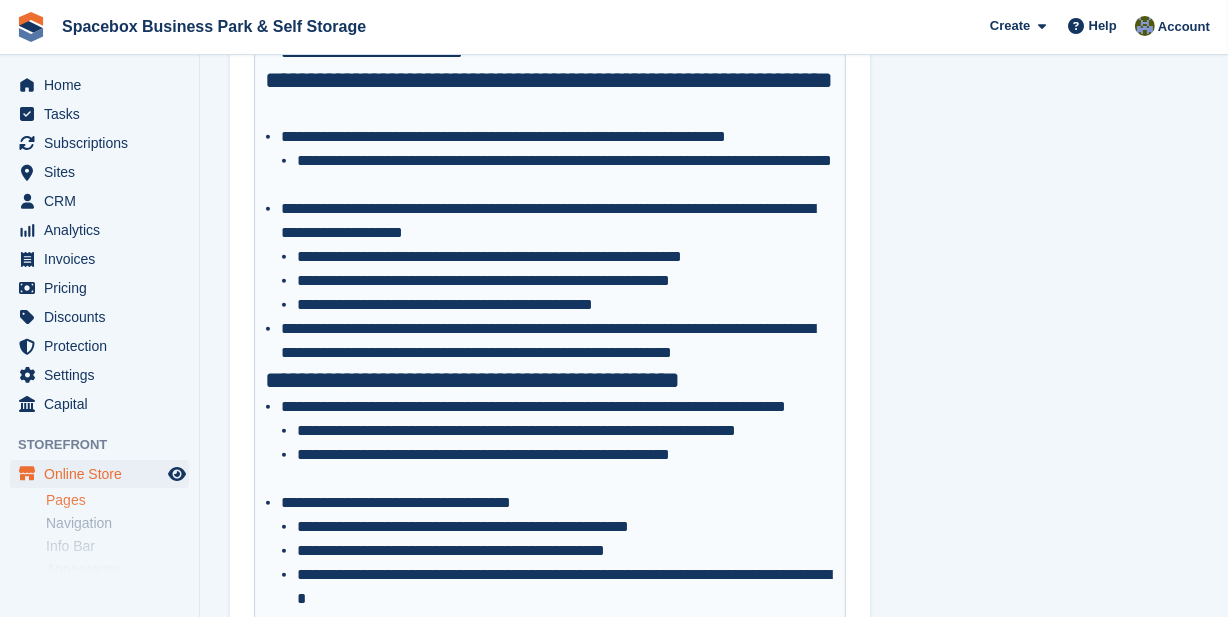 scroll, scrollTop: 1818, scrollLeft: 0, axis: vertical 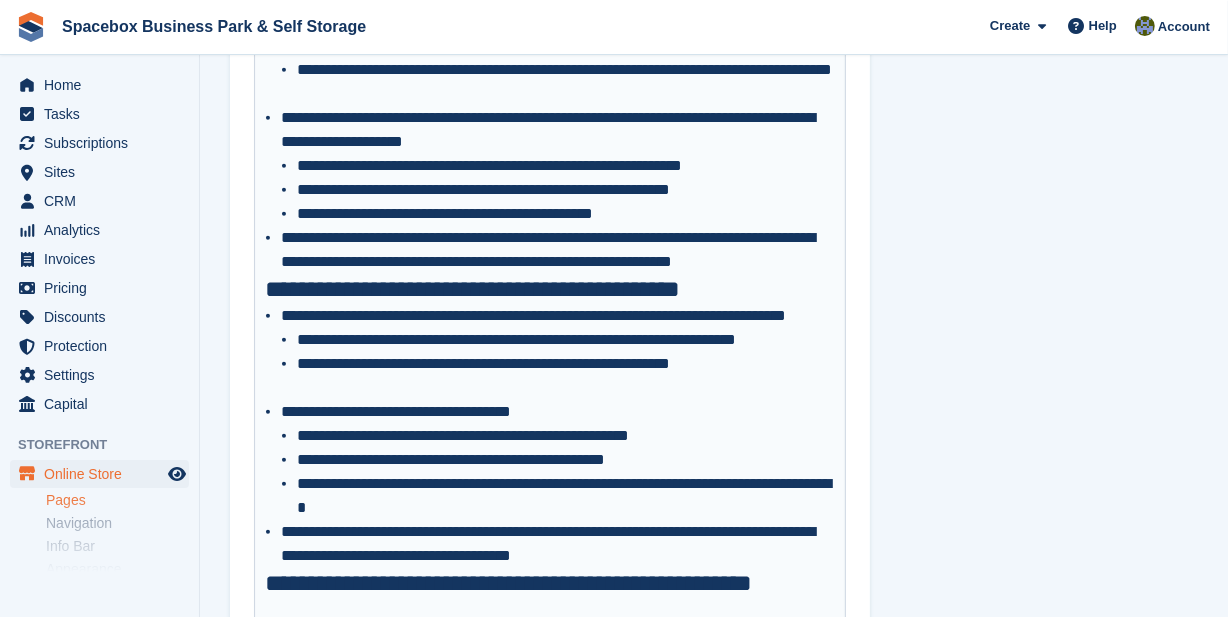 click on "**********" at bounding box center (558, 460) 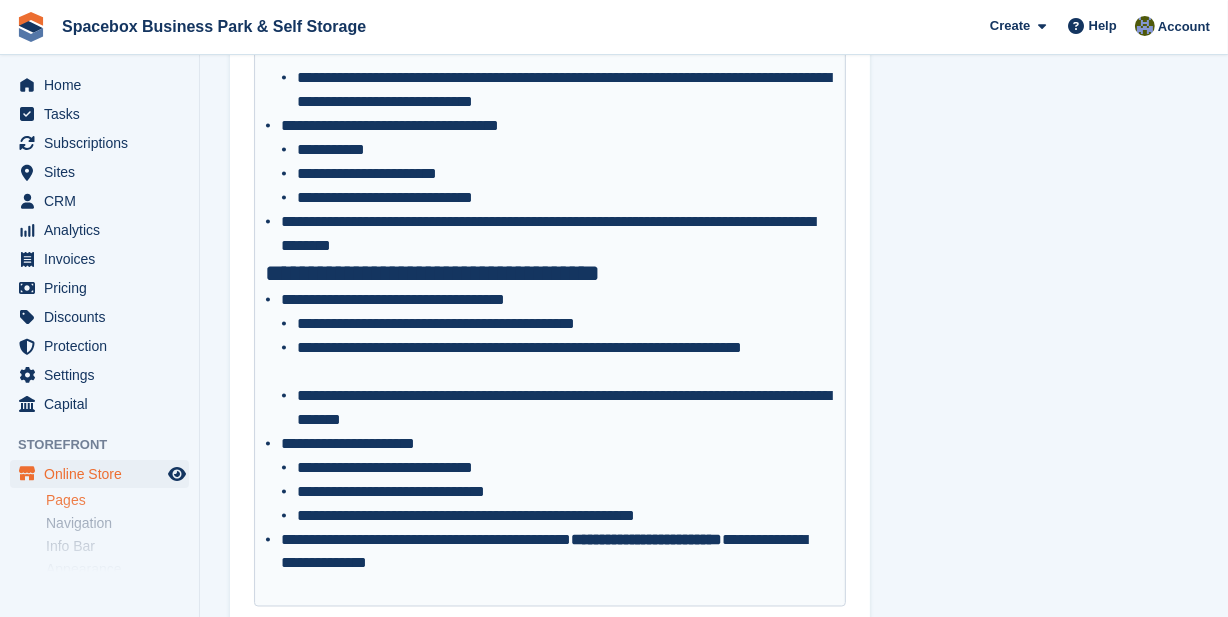 scroll, scrollTop: 2949, scrollLeft: 0, axis: vertical 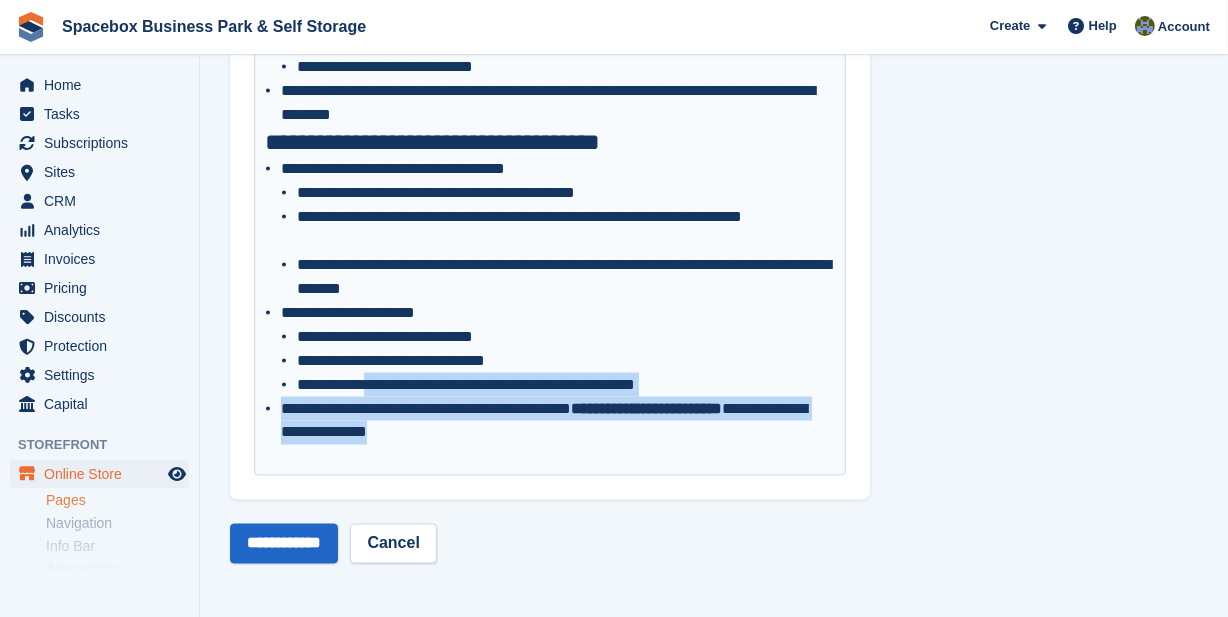 drag, startPoint x: 501, startPoint y: 434, endPoint x: 378, endPoint y: 382, distance: 133.54025 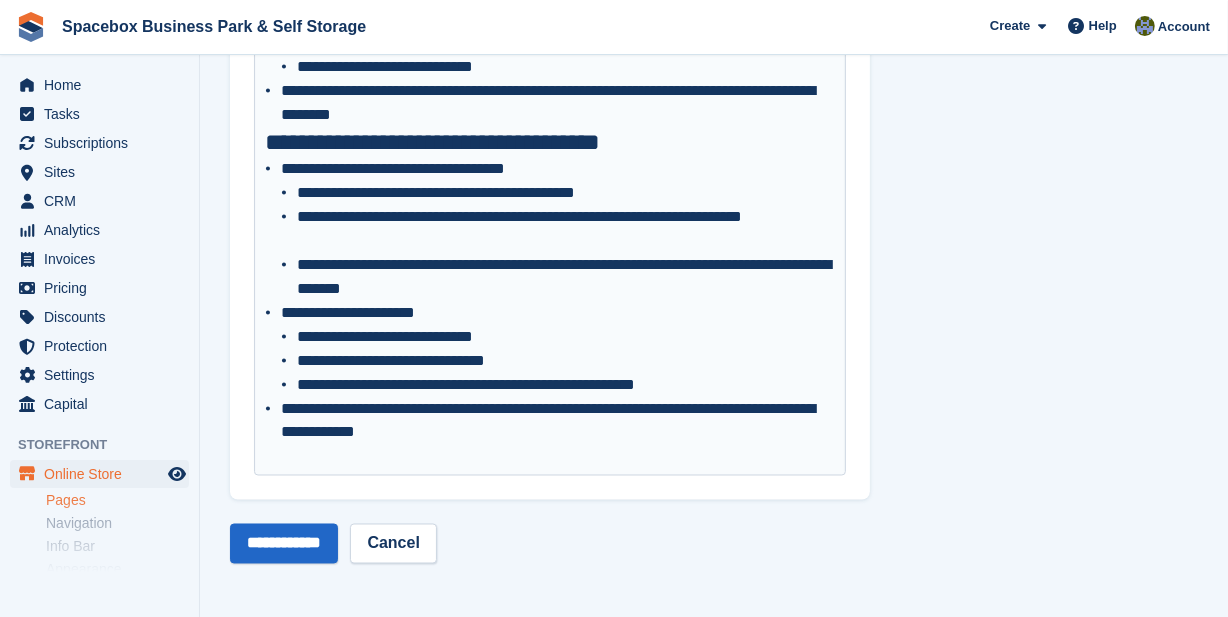 click at bounding box center (550, 457) 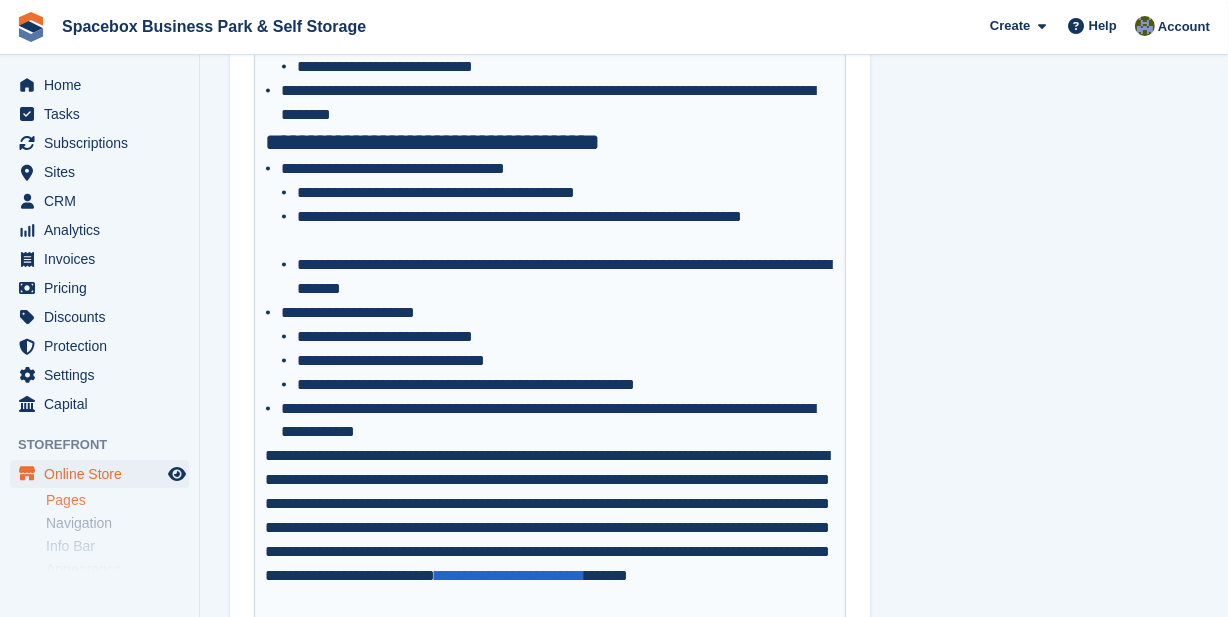 click on "**********" at bounding box center (550, 541) 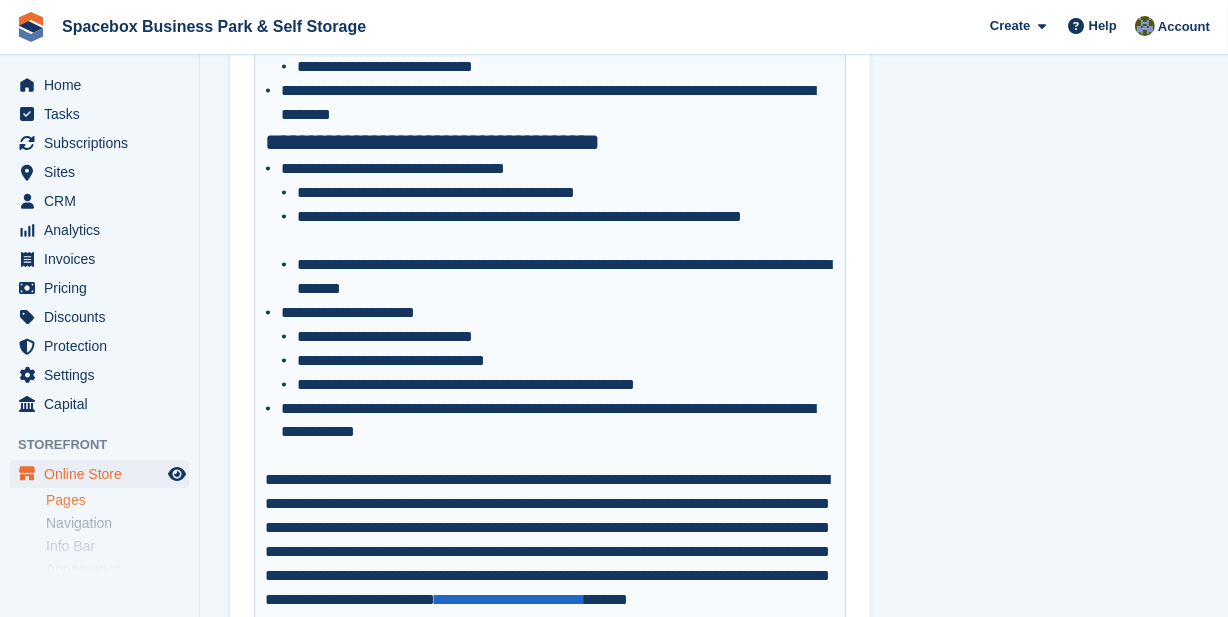 click on "**********" at bounding box center (550, -921) 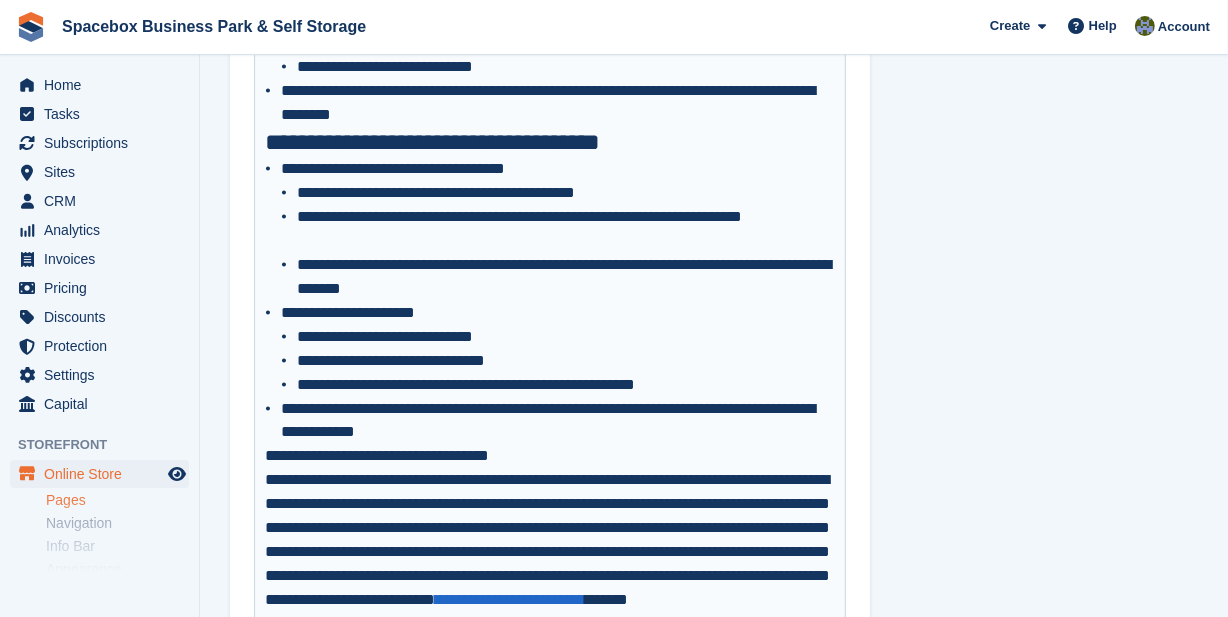 click on "**********" at bounding box center [550, 553] 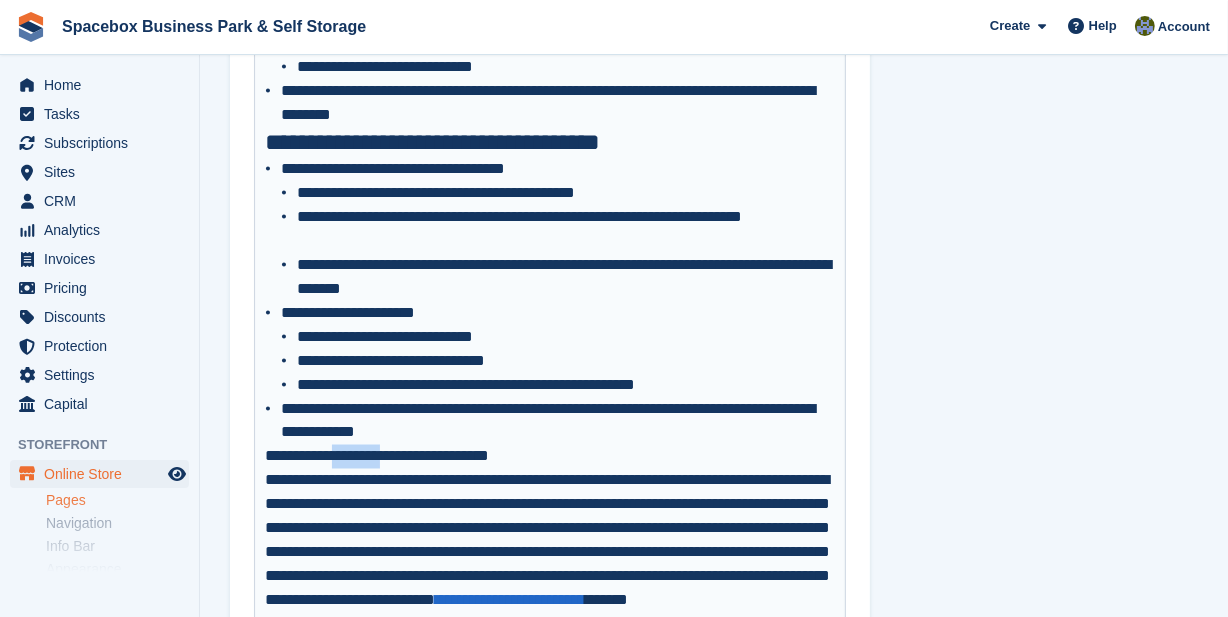 click on "**********" at bounding box center (550, 553) 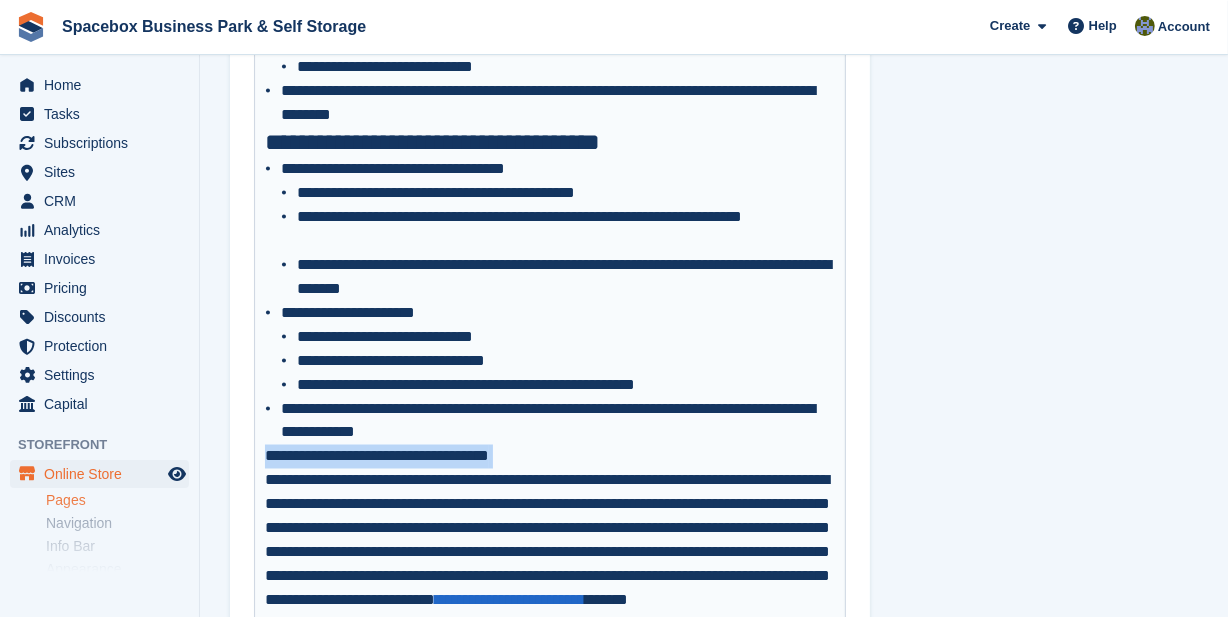 click on "**********" at bounding box center [550, 553] 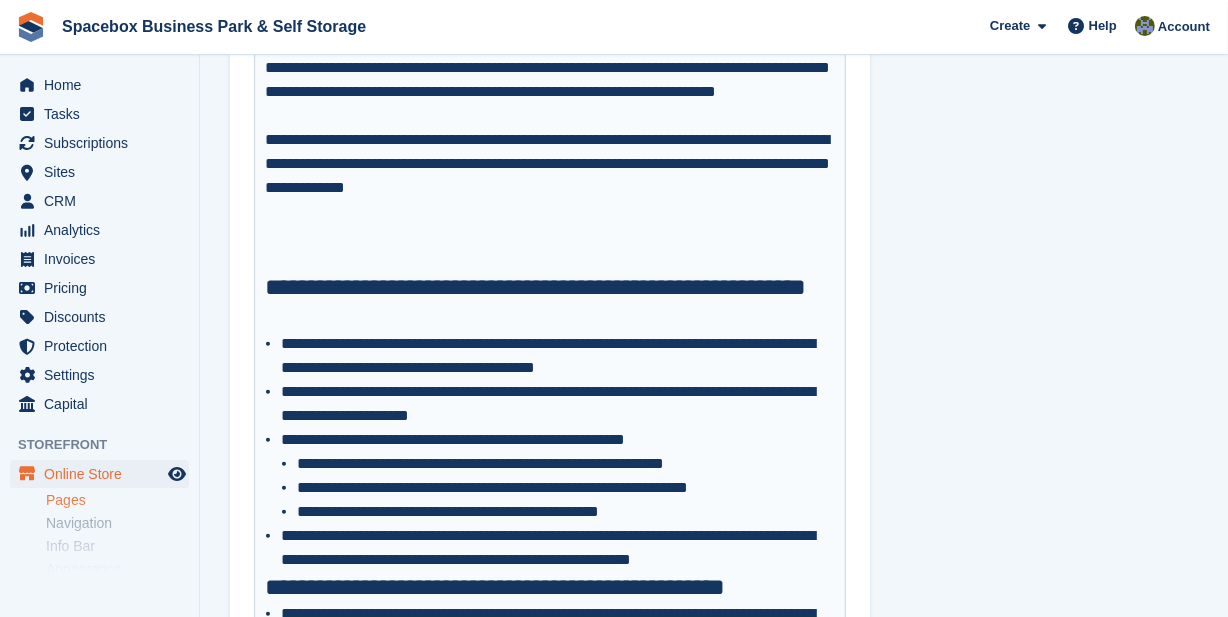 scroll, scrollTop: 221, scrollLeft: 0, axis: vertical 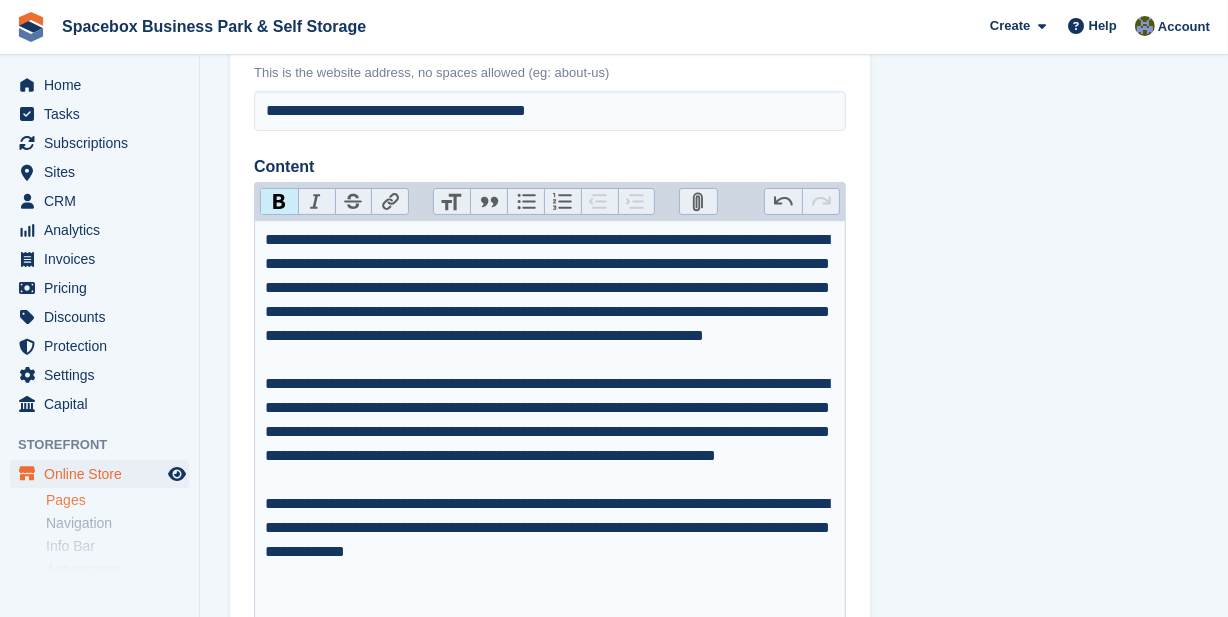 click on "Bold" at bounding box center [279, 202] 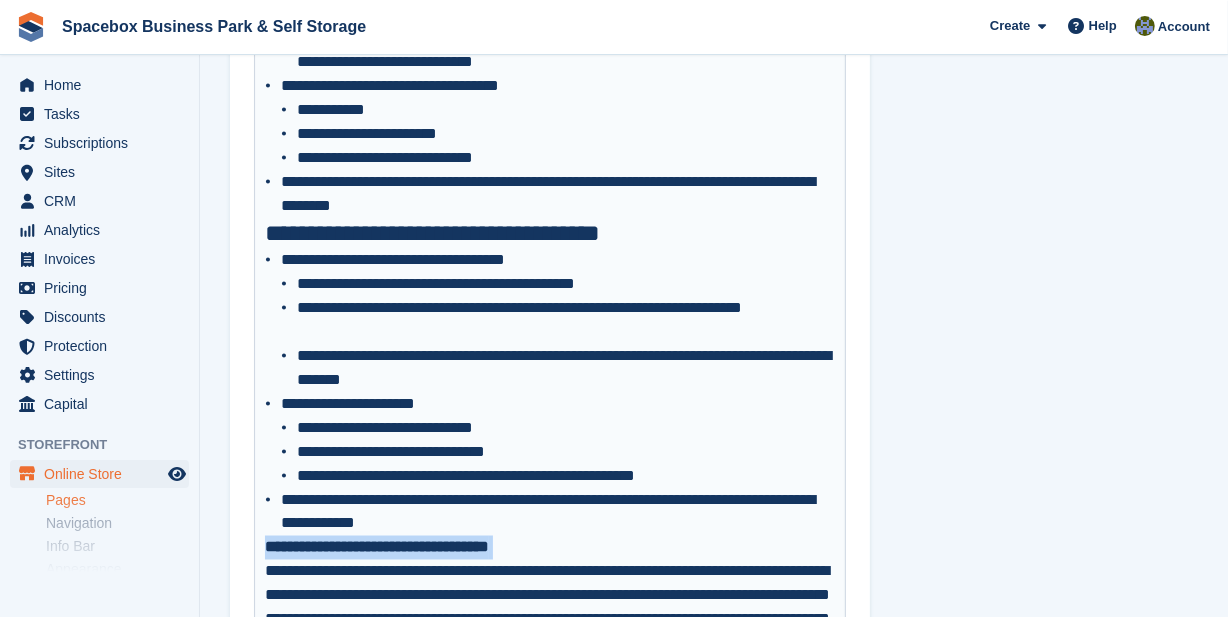 scroll, scrollTop: 3040, scrollLeft: 0, axis: vertical 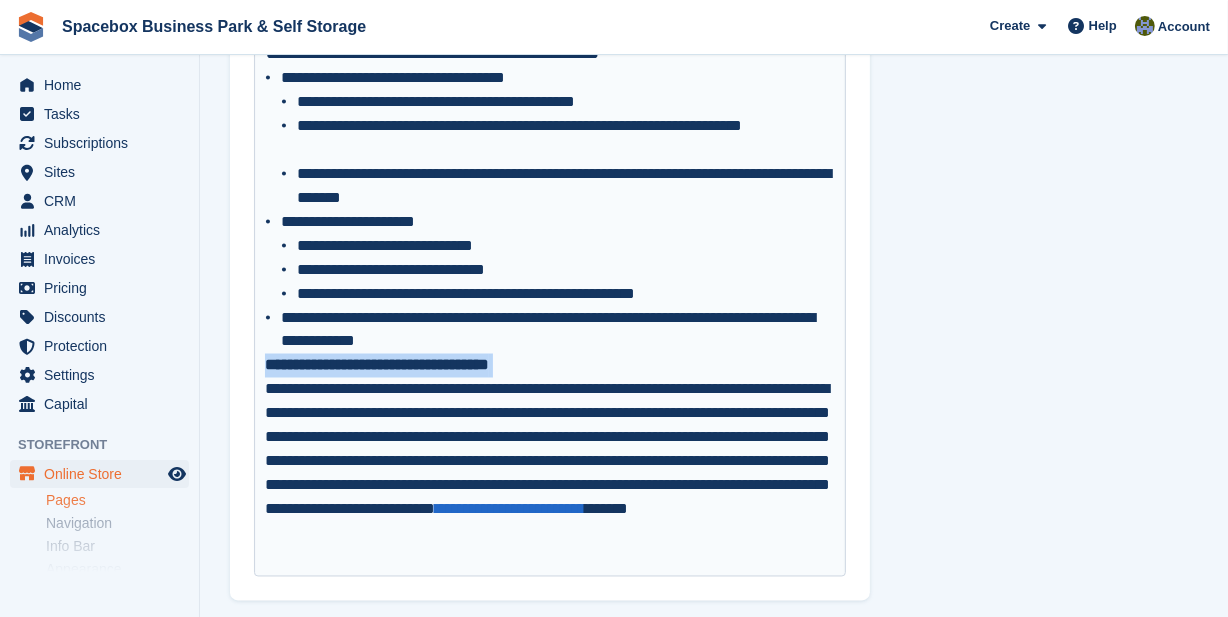 click on "**********" at bounding box center (377, 365) 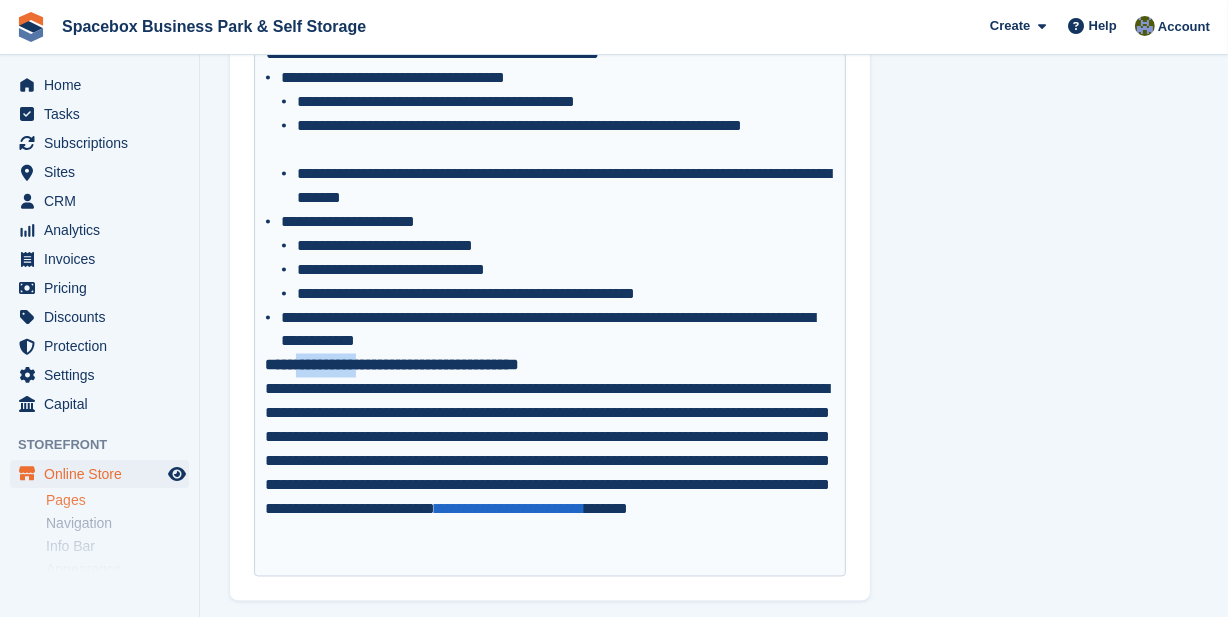 drag, startPoint x: 401, startPoint y: 365, endPoint x: 315, endPoint y: 368, distance: 86.05231 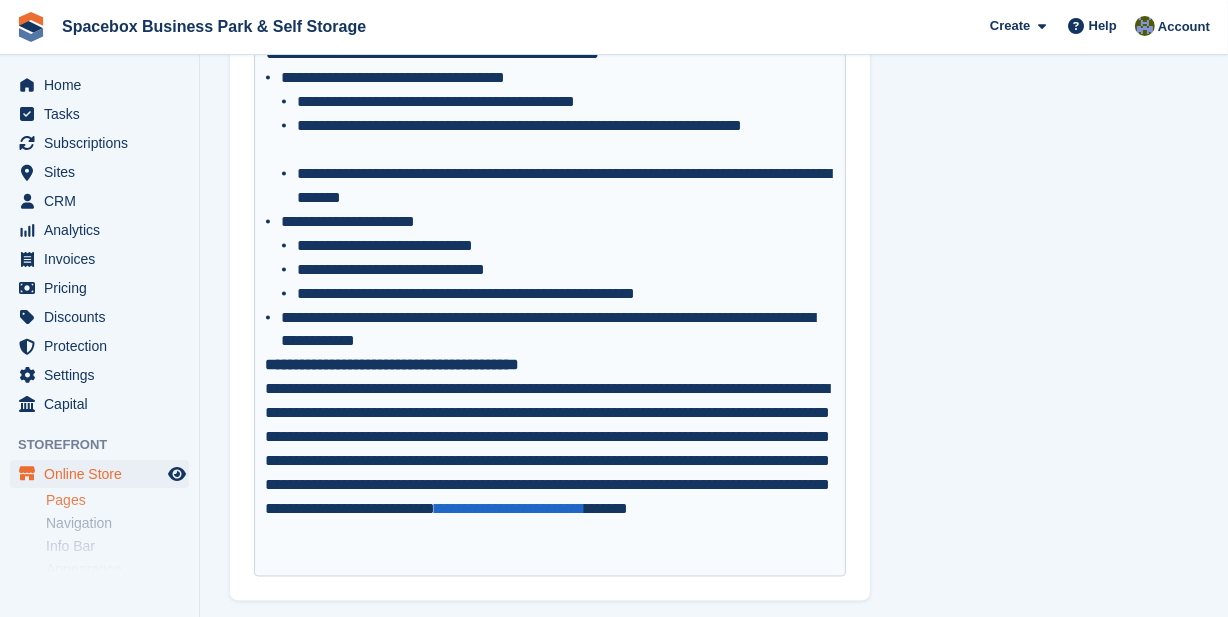 click on "**********" at bounding box center [392, 365] 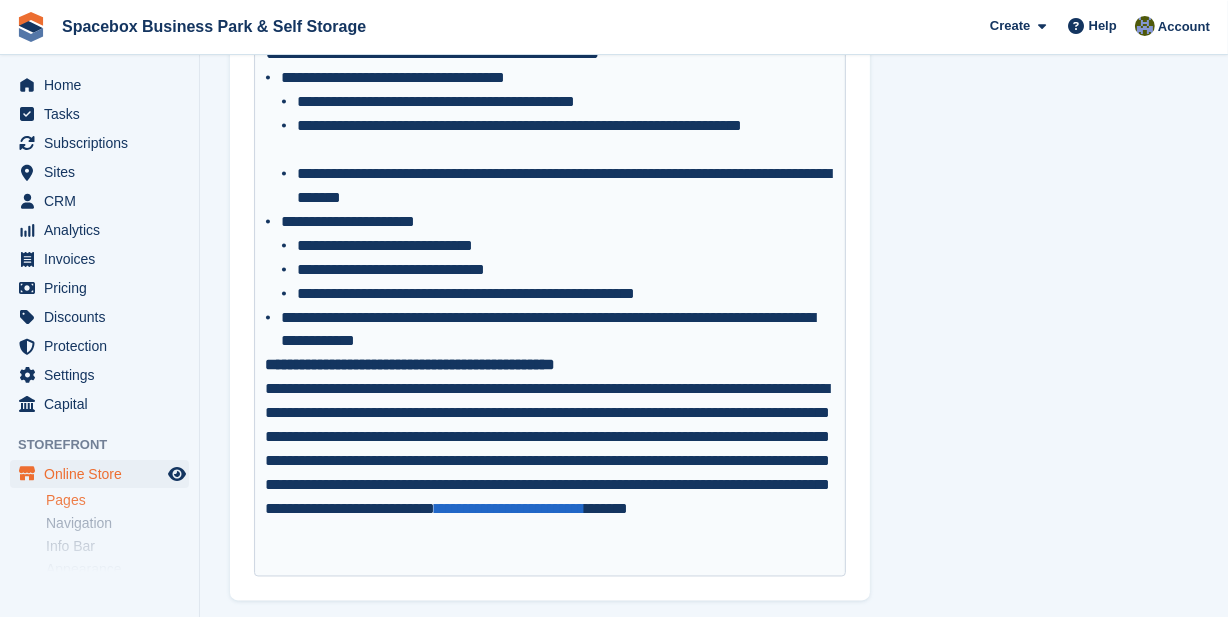 click on "**********" at bounding box center (410, 365) 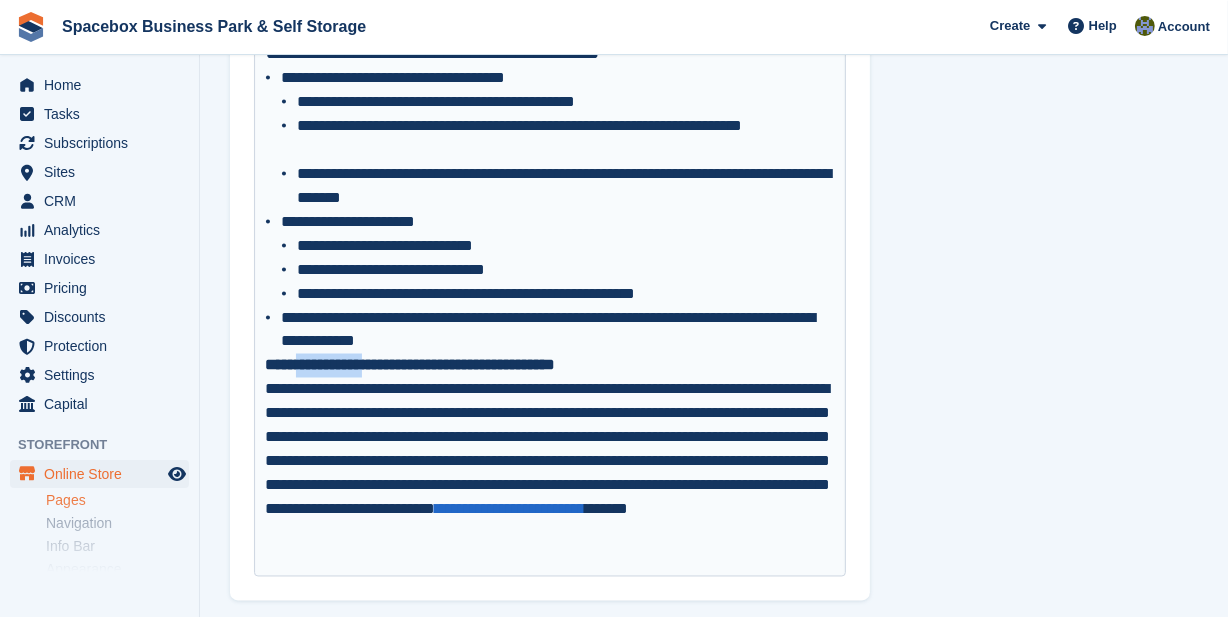 click on "**********" at bounding box center [410, 365] 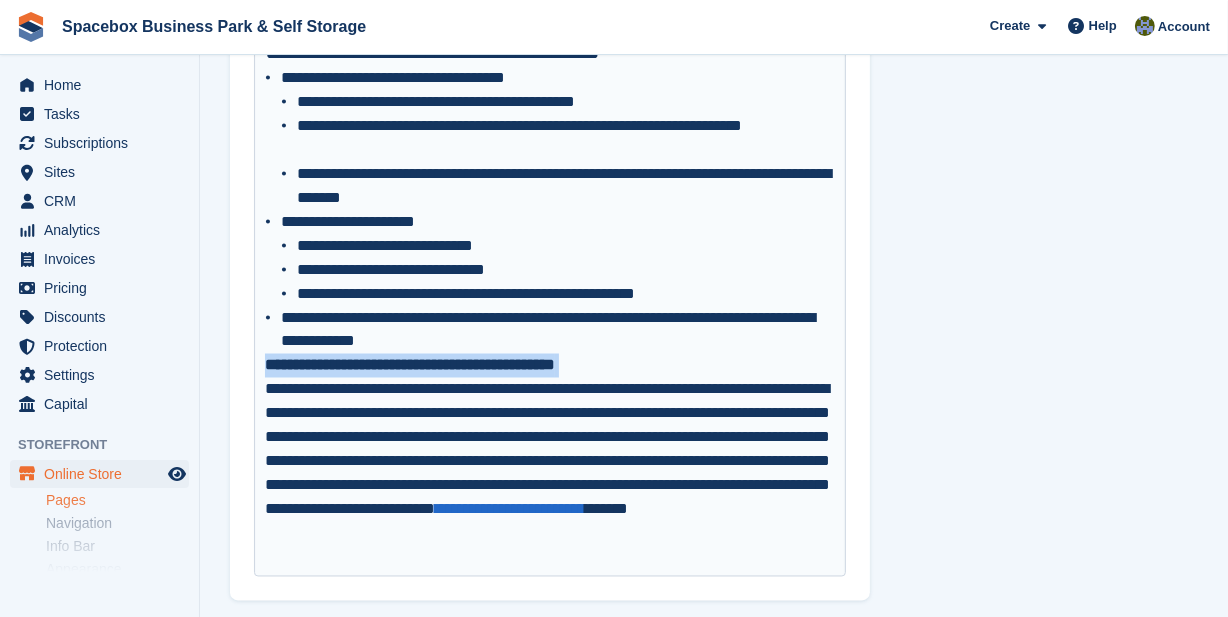 click on "**********" at bounding box center [410, 365] 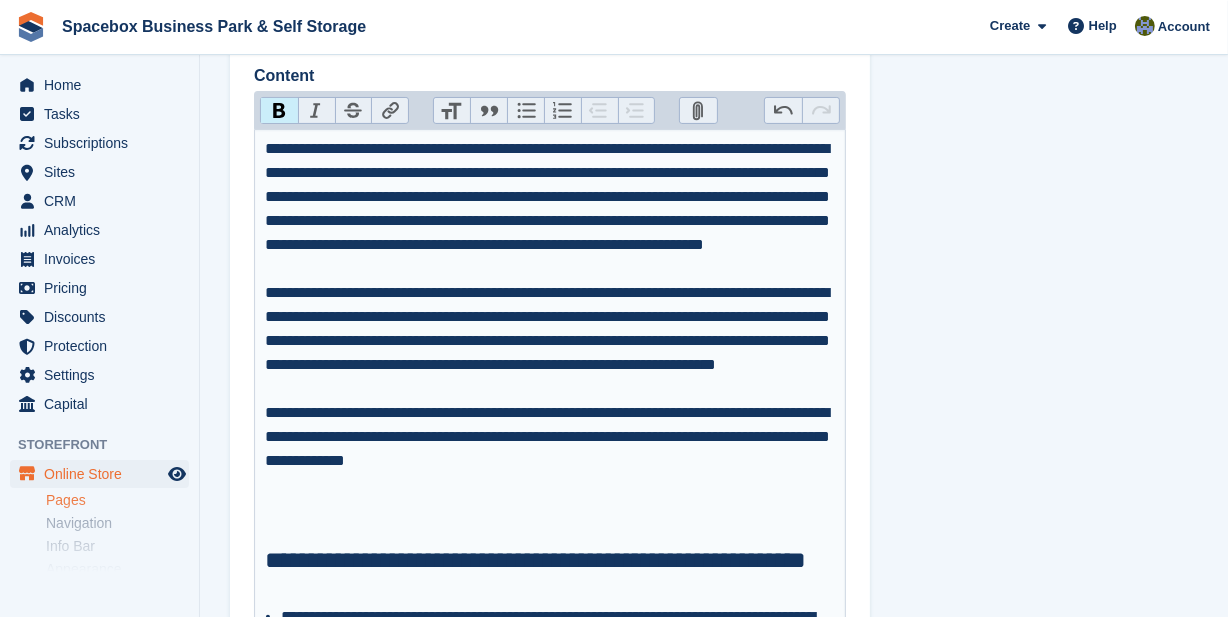 scroll, scrollTop: 0, scrollLeft: 0, axis: both 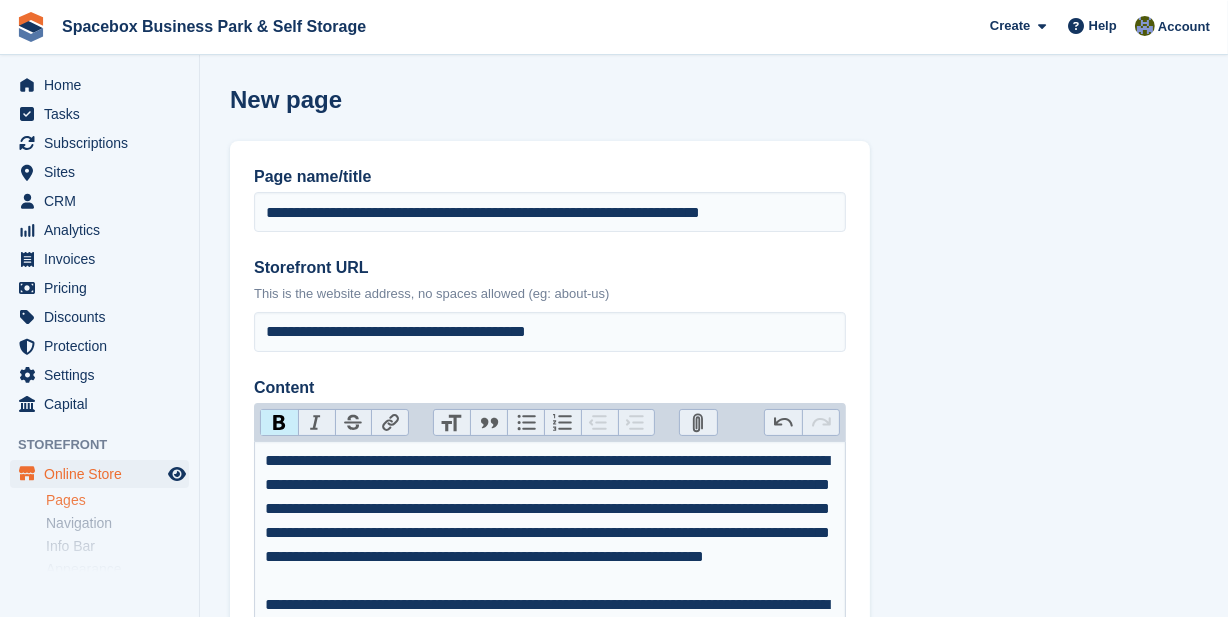 click on "Heading" at bounding box center [452, 423] 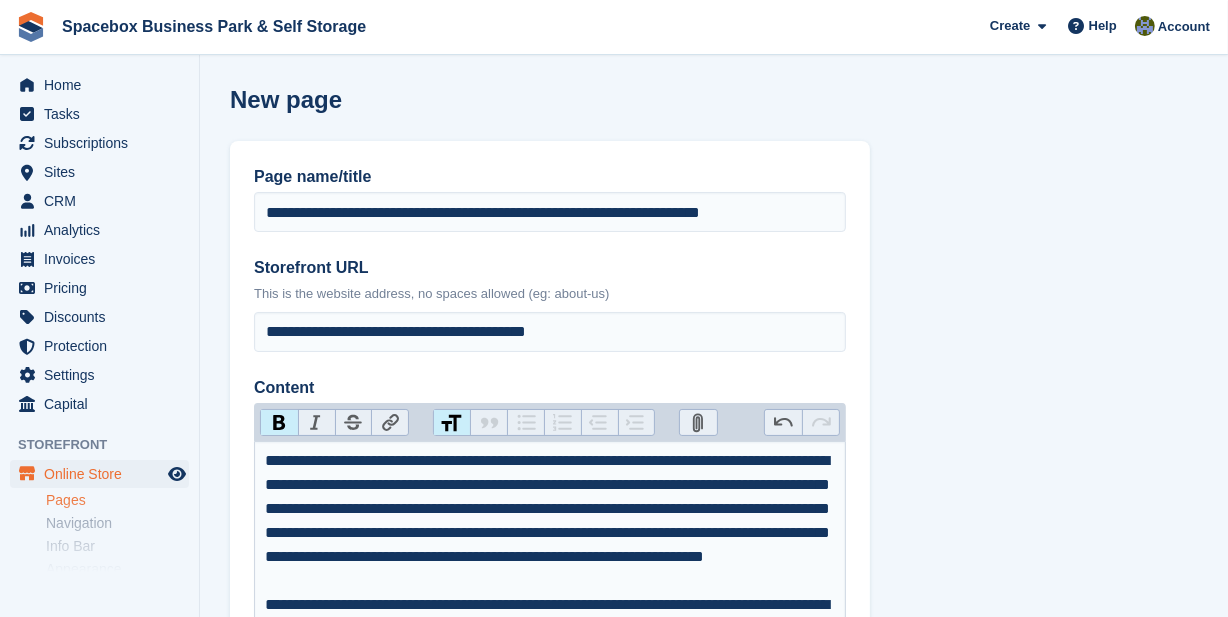 click on "Bold" at bounding box center (279, 423) 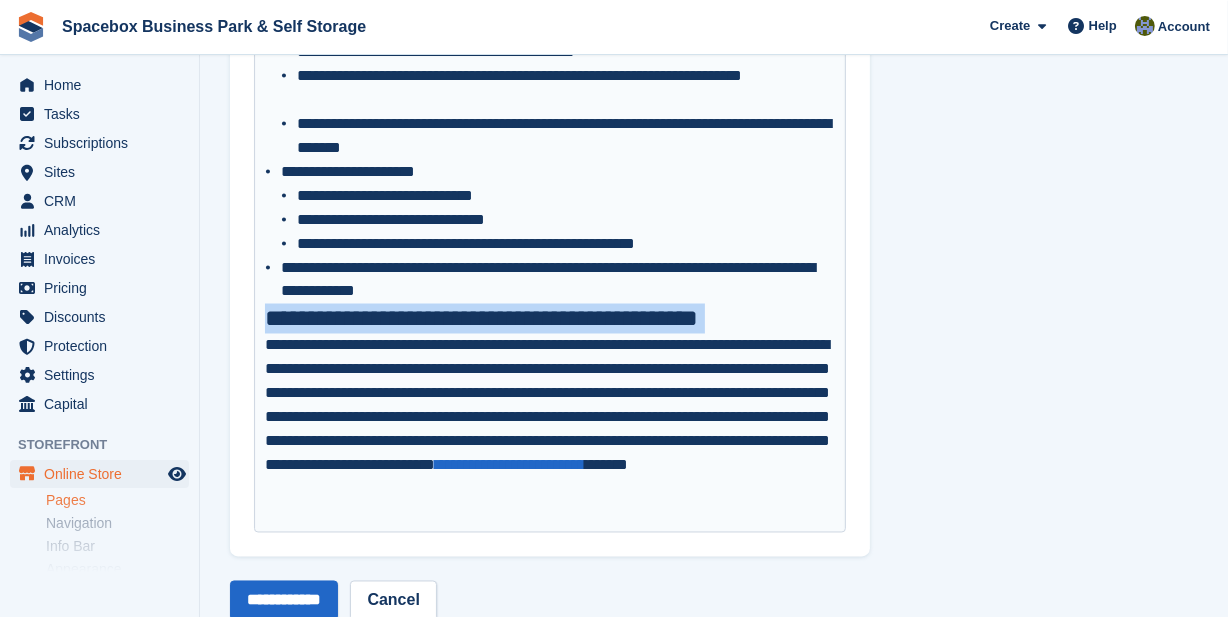 scroll, scrollTop: 3147, scrollLeft: 0, axis: vertical 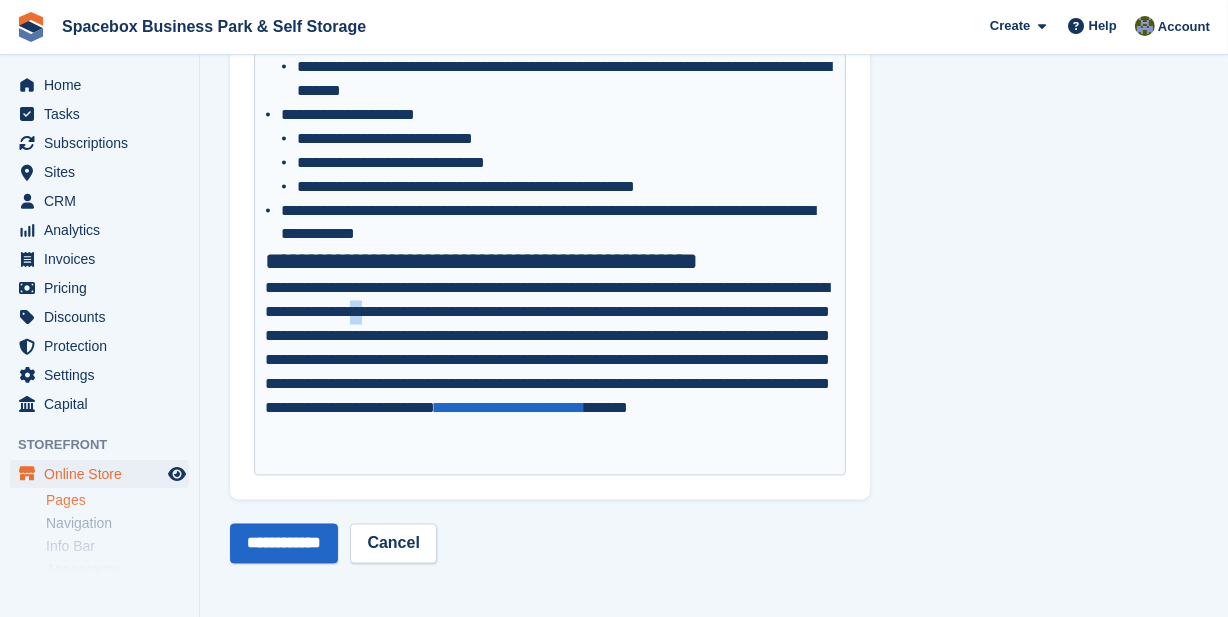drag, startPoint x: 507, startPoint y: 315, endPoint x: 491, endPoint y: 318, distance: 16.27882 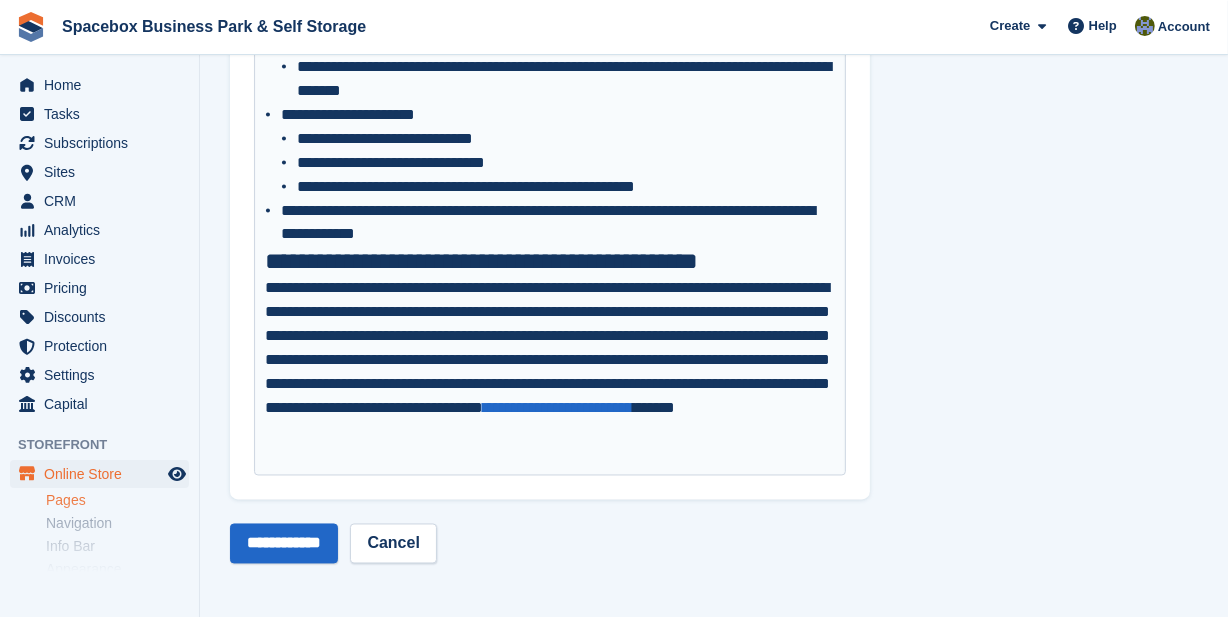 click on "**********" at bounding box center (550, 373) 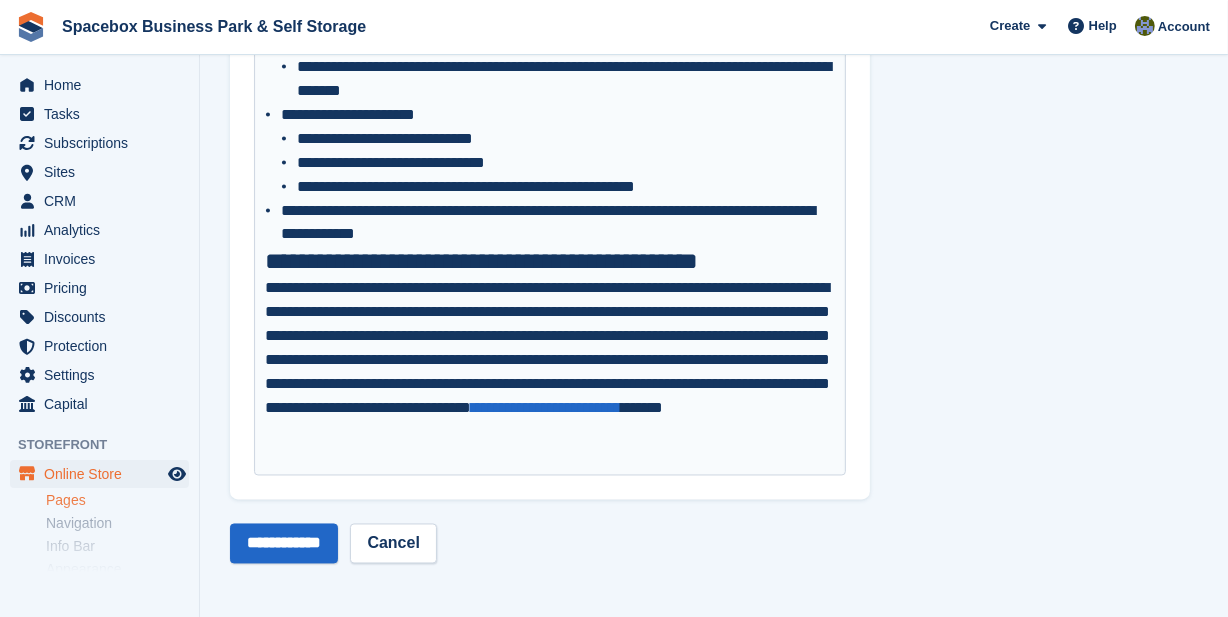 click on "**********" at bounding box center [550, 373] 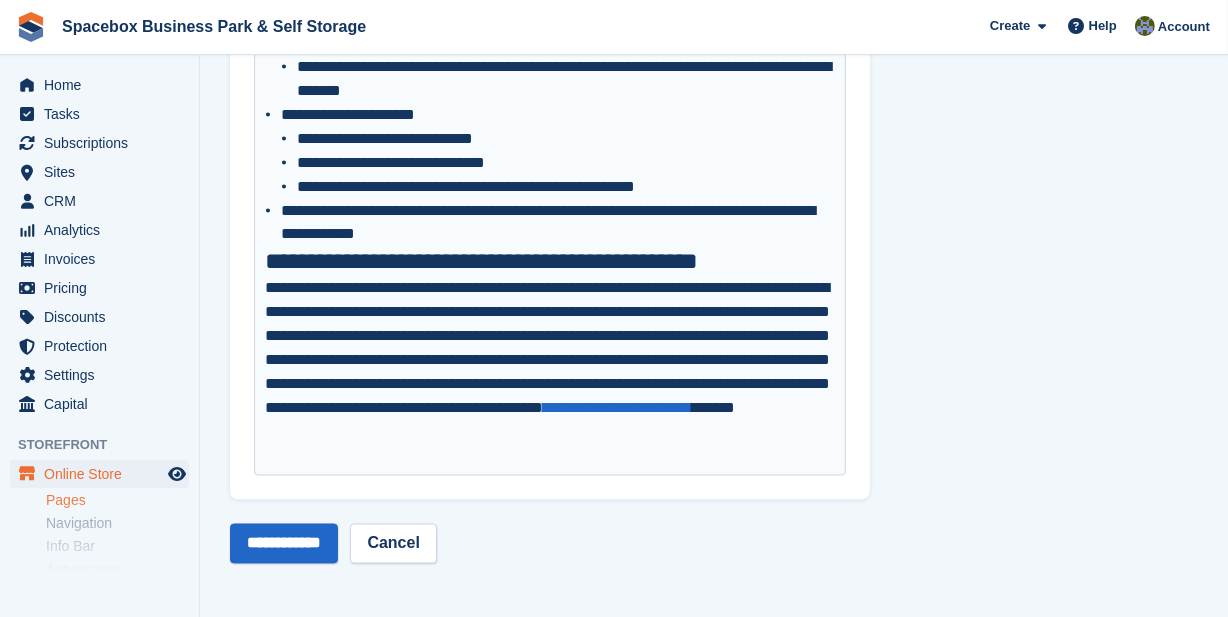 click on "**********" at bounding box center (550, 373) 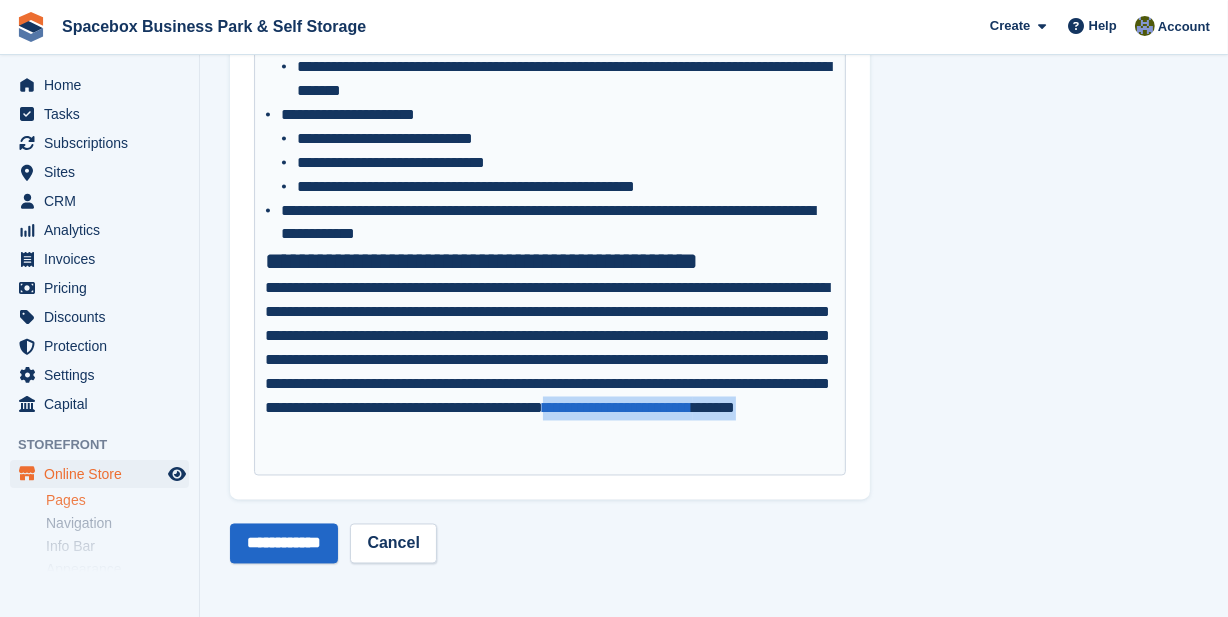 drag, startPoint x: 510, startPoint y: 455, endPoint x: 204, endPoint y: 454, distance: 306.00165 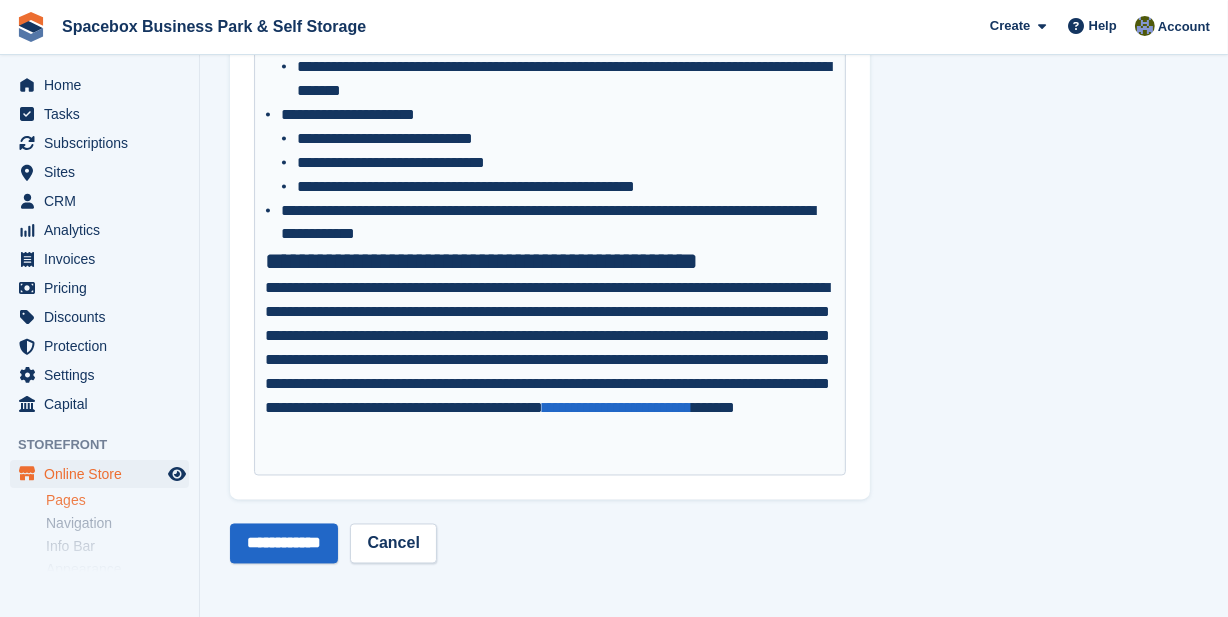scroll, scrollTop: 3123, scrollLeft: 0, axis: vertical 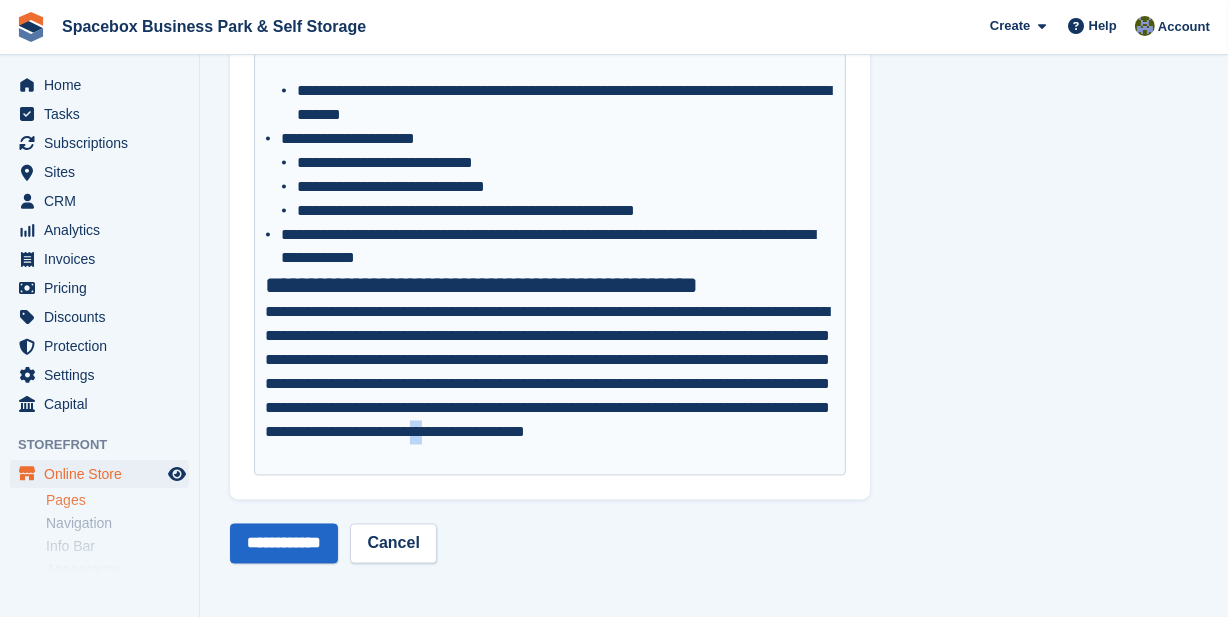 drag, startPoint x: 529, startPoint y: 450, endPoint x: 516, endPoint y: 455, distance: 13.928389 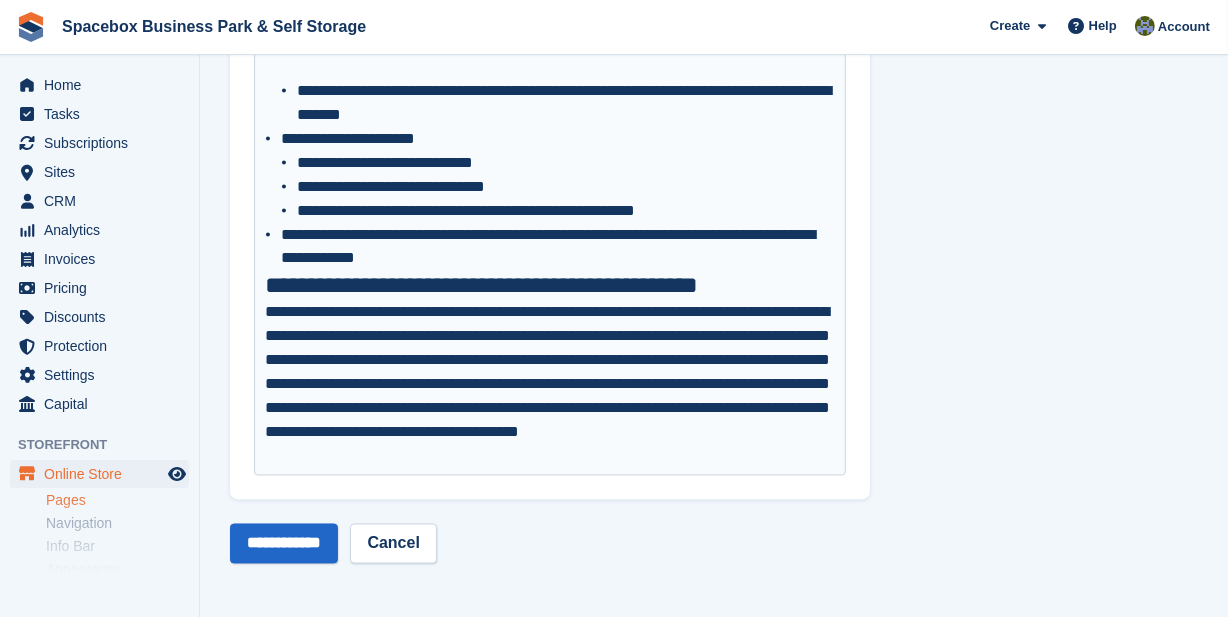 type on "**********" 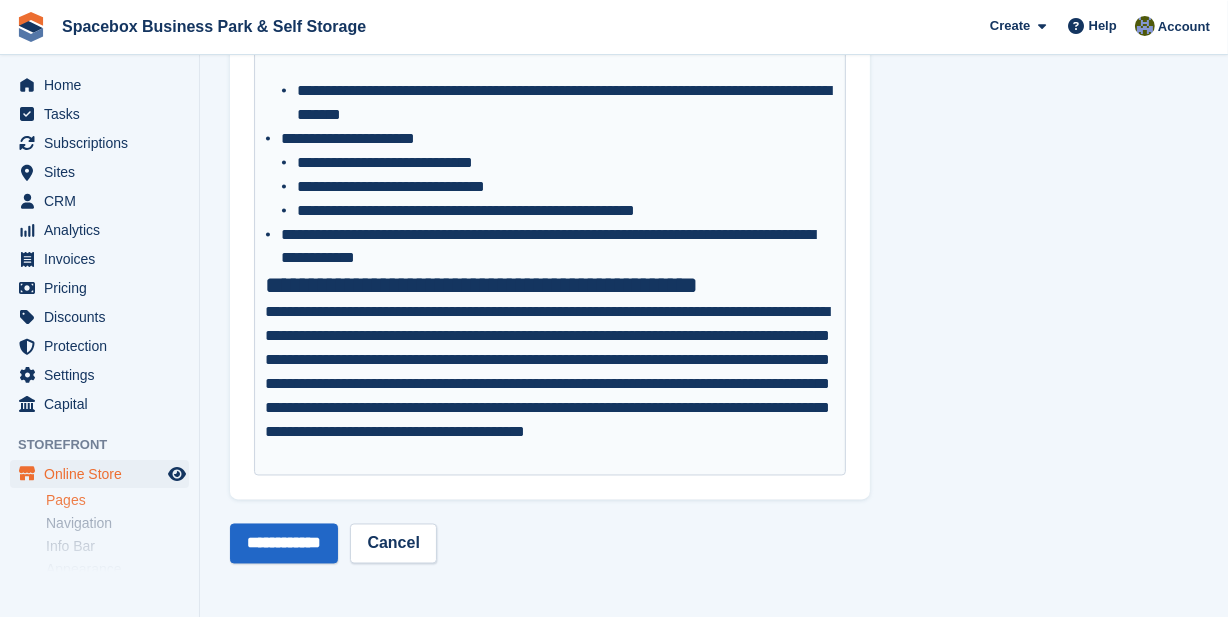 click on "**********" at bounding box center (550, 286) 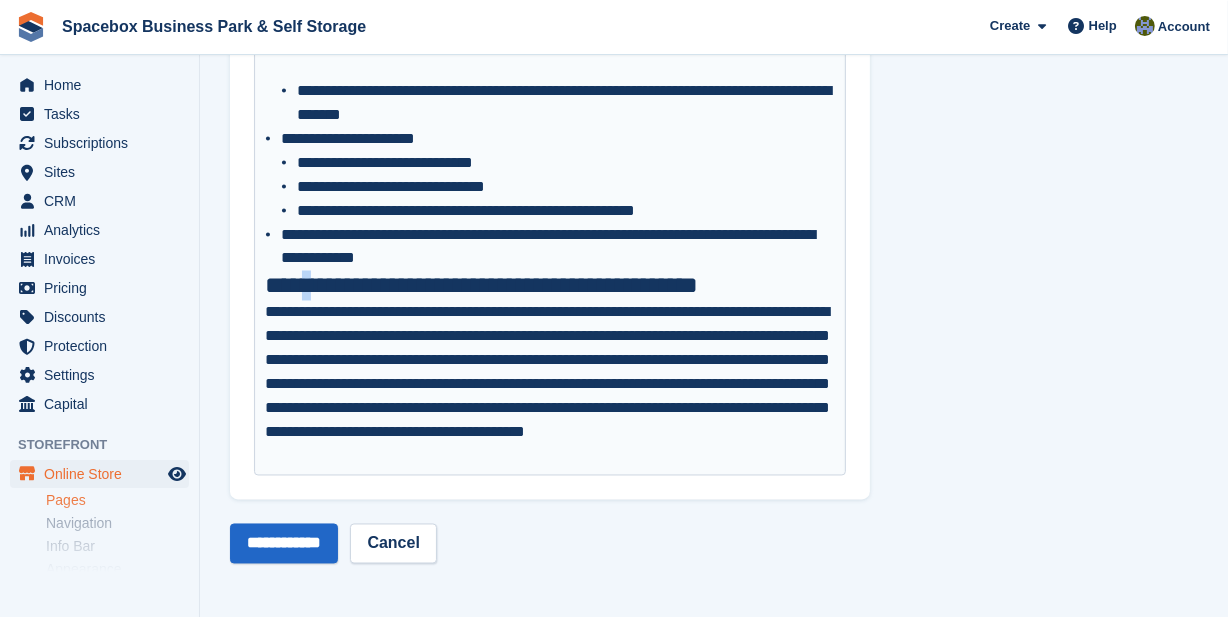 click on "**********" at bounding box center (550, 286) 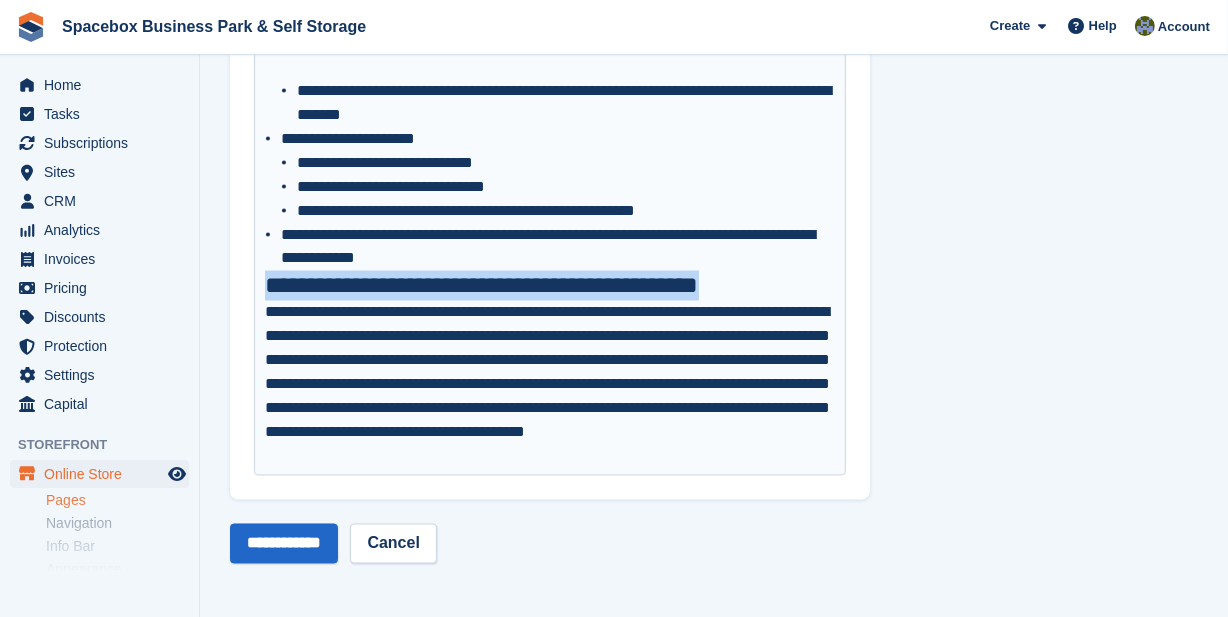 click on "**********" at bounding box center (550, 286) 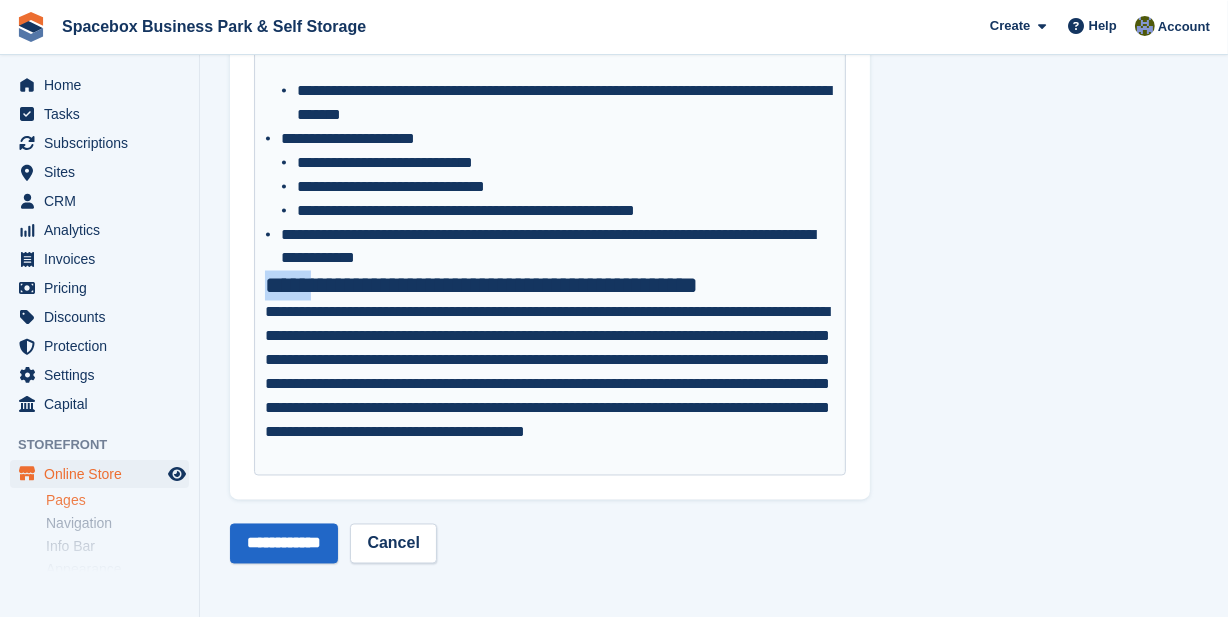 click on "**********" at bounding box center [550, 286] 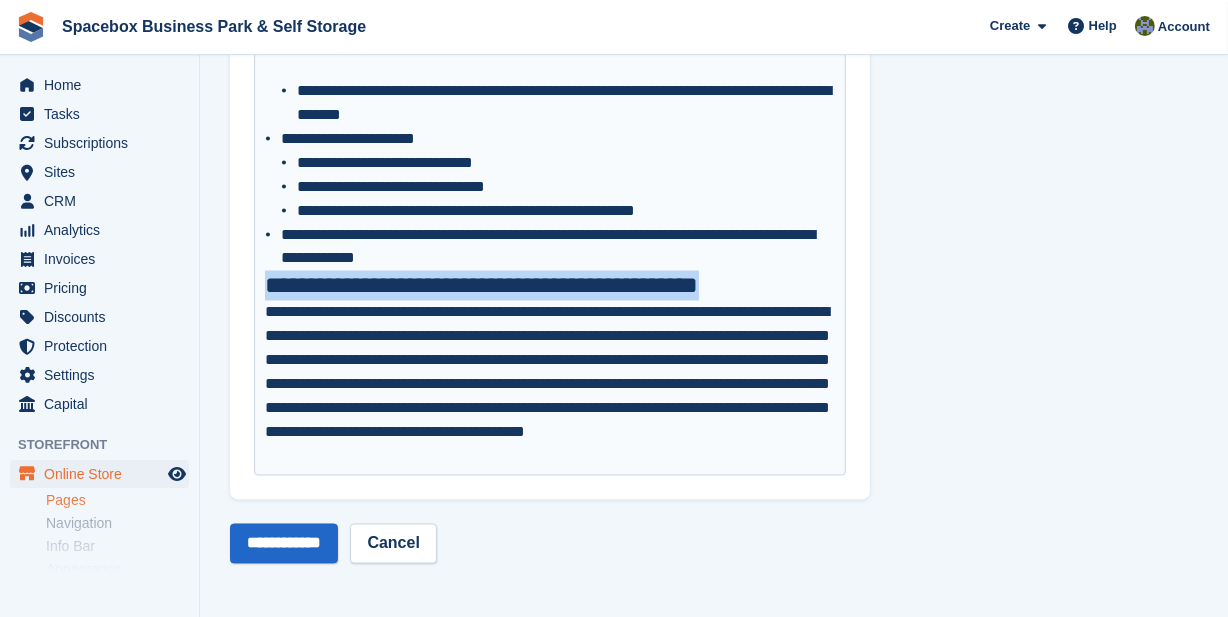 click on "**********" at bounding box center [550, 286] 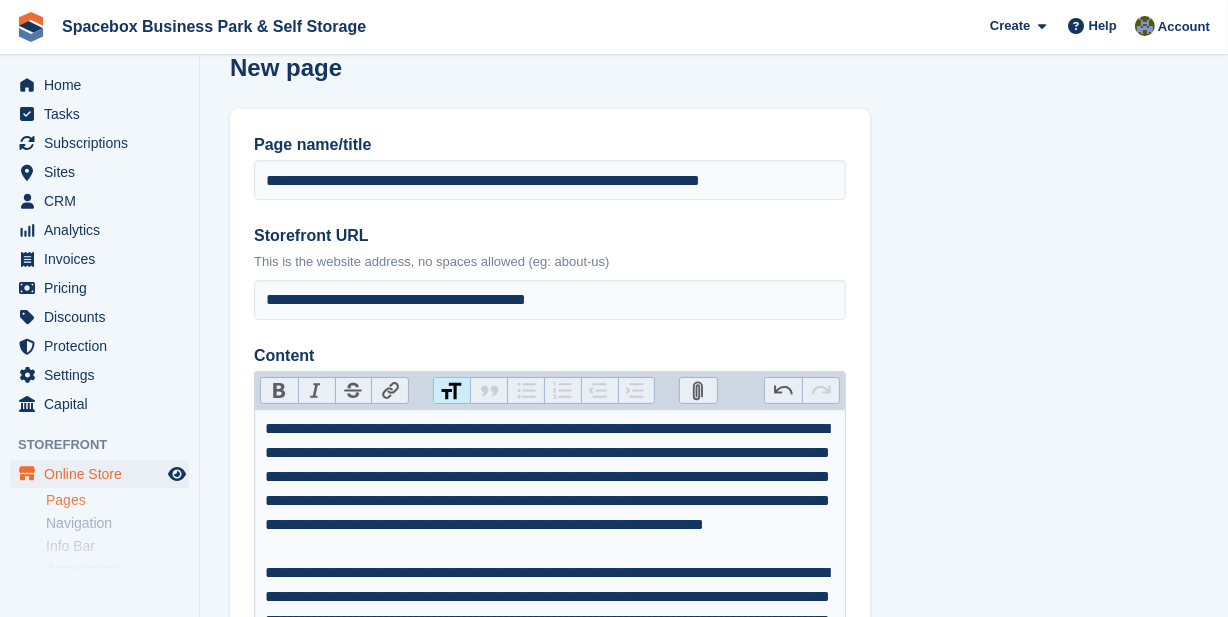 scroll, scrollTop: 0, scrollLeft: 0, axis: both 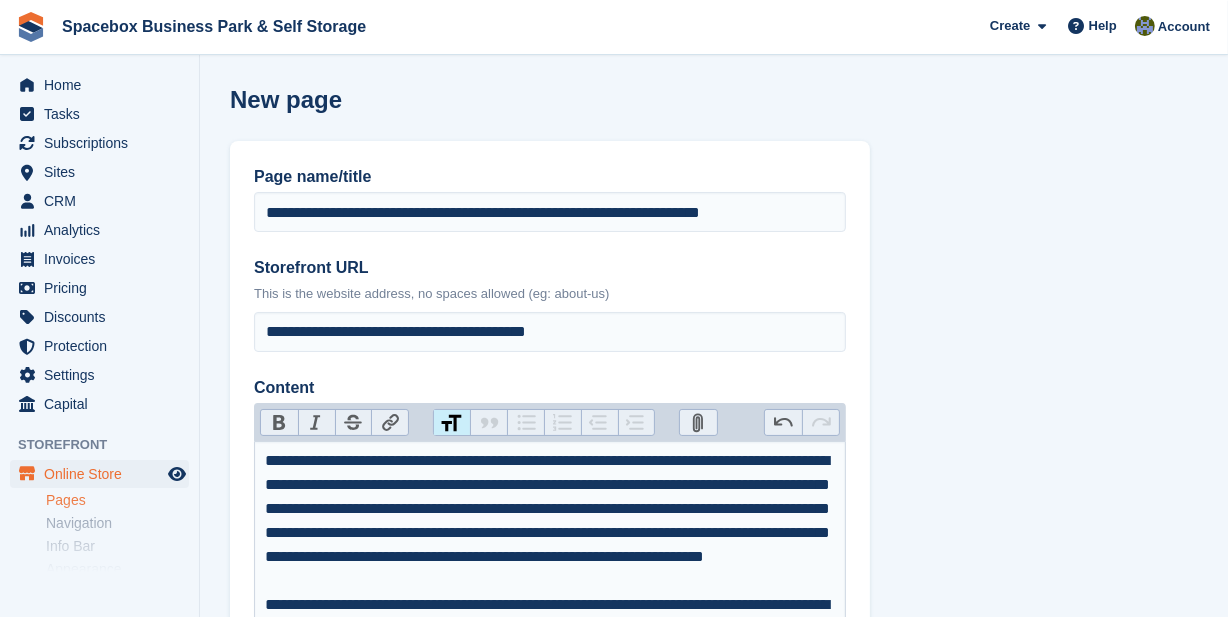 click on "Link" at bounding box center (389, 423) 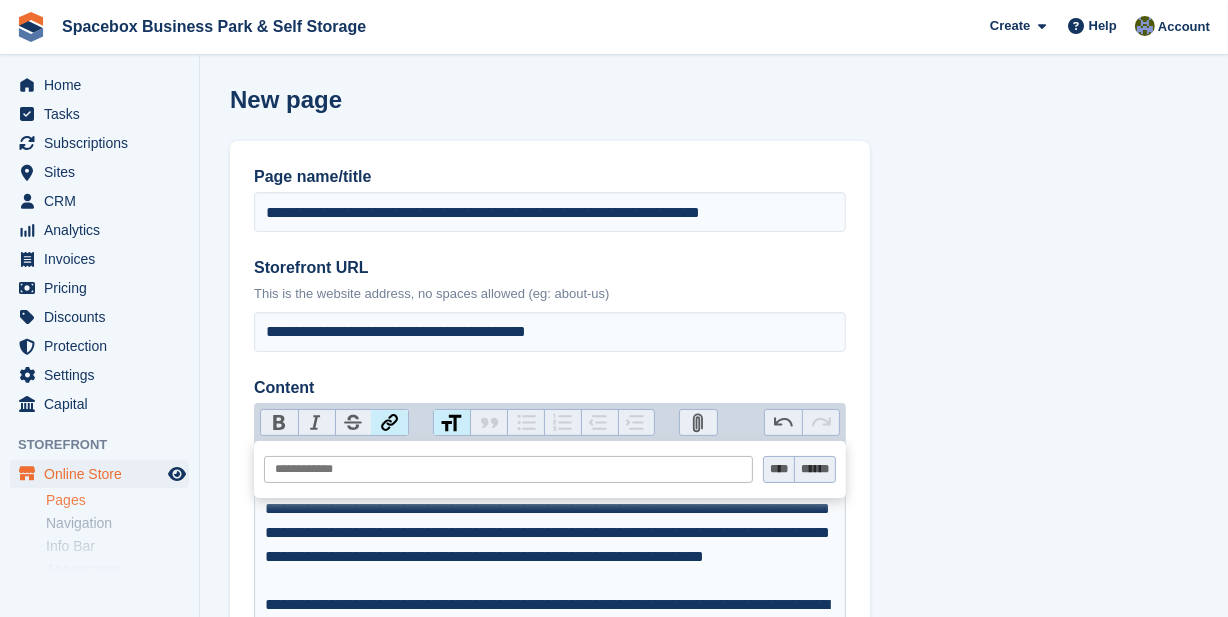 click at bounding box center (508, 469) 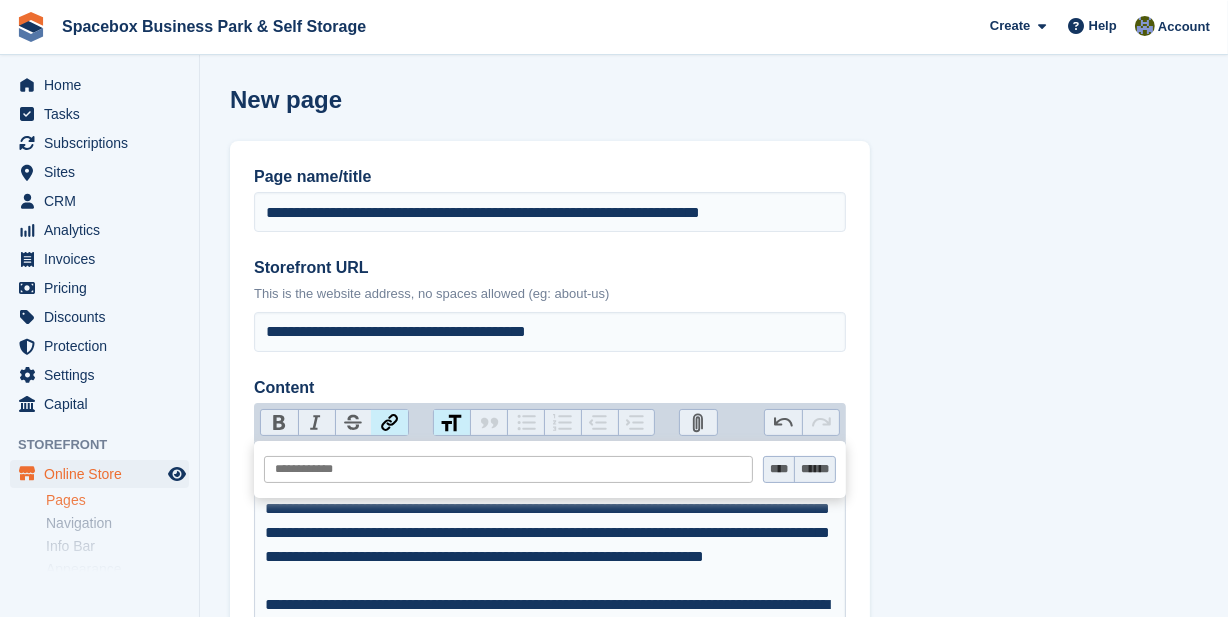 paste on "**********" 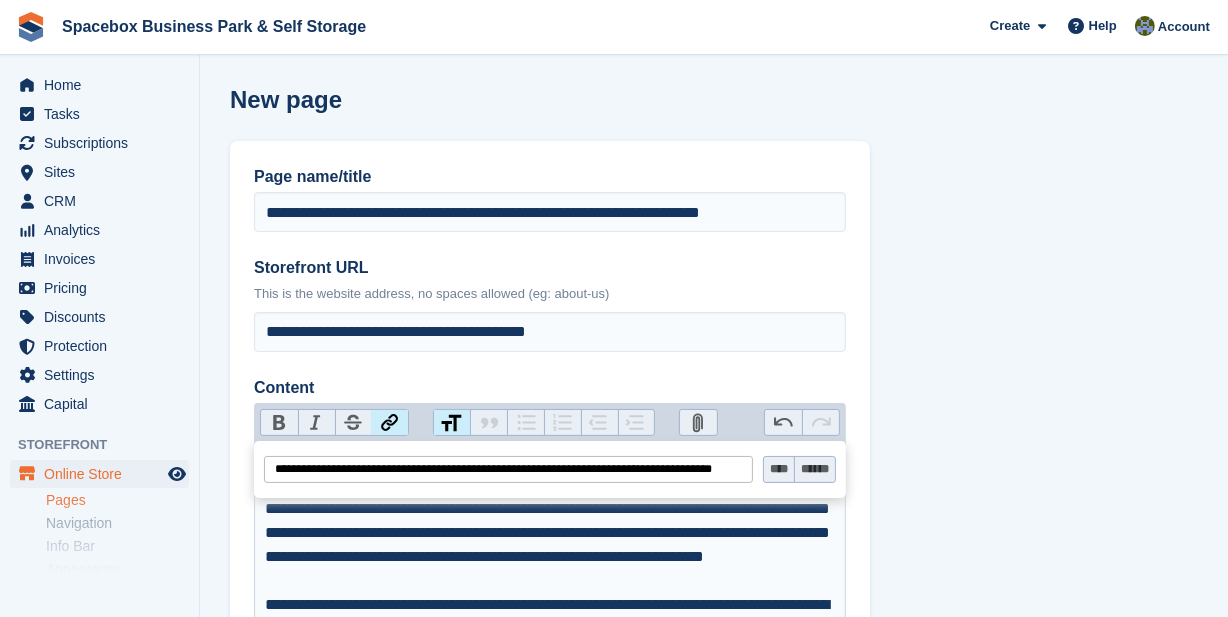 scroll, scrollTop: 0, scrollLeft: 26, axis: horizontal 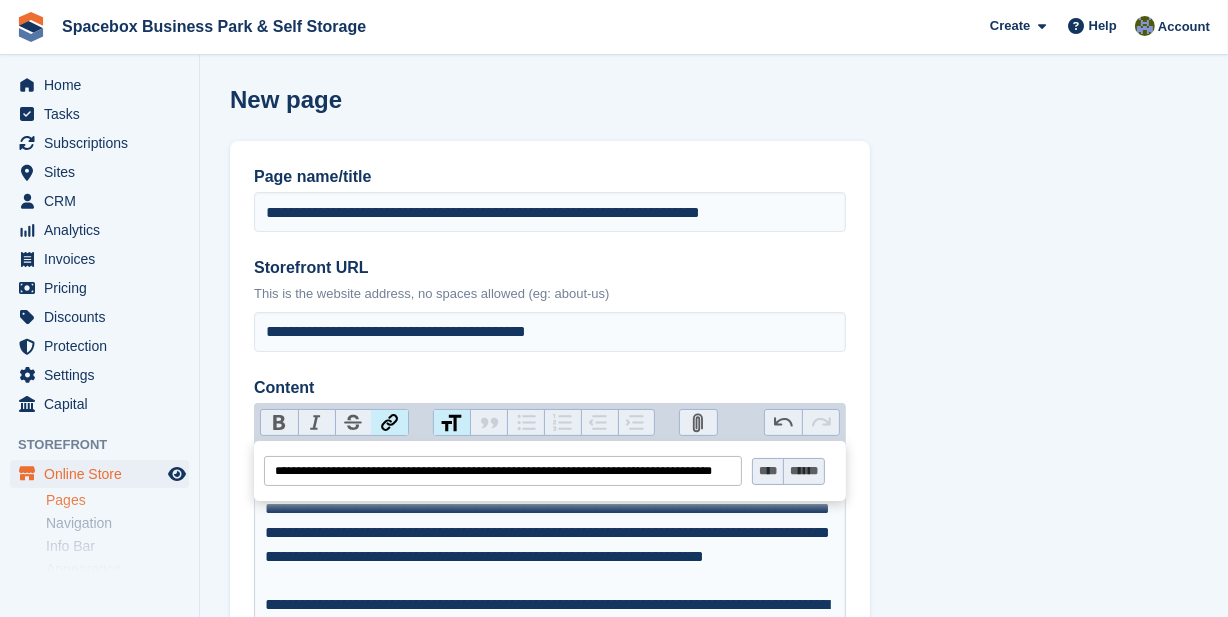 type on "**********" 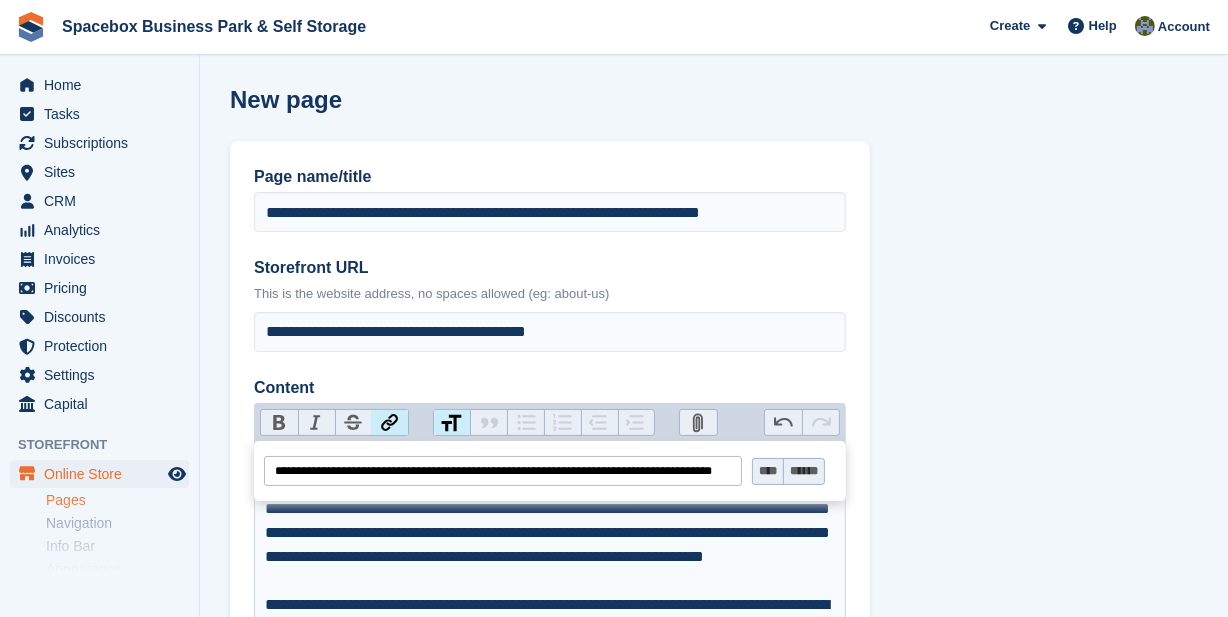 scroll, scrollTop: 0, scrollLeft: 0, axis: both 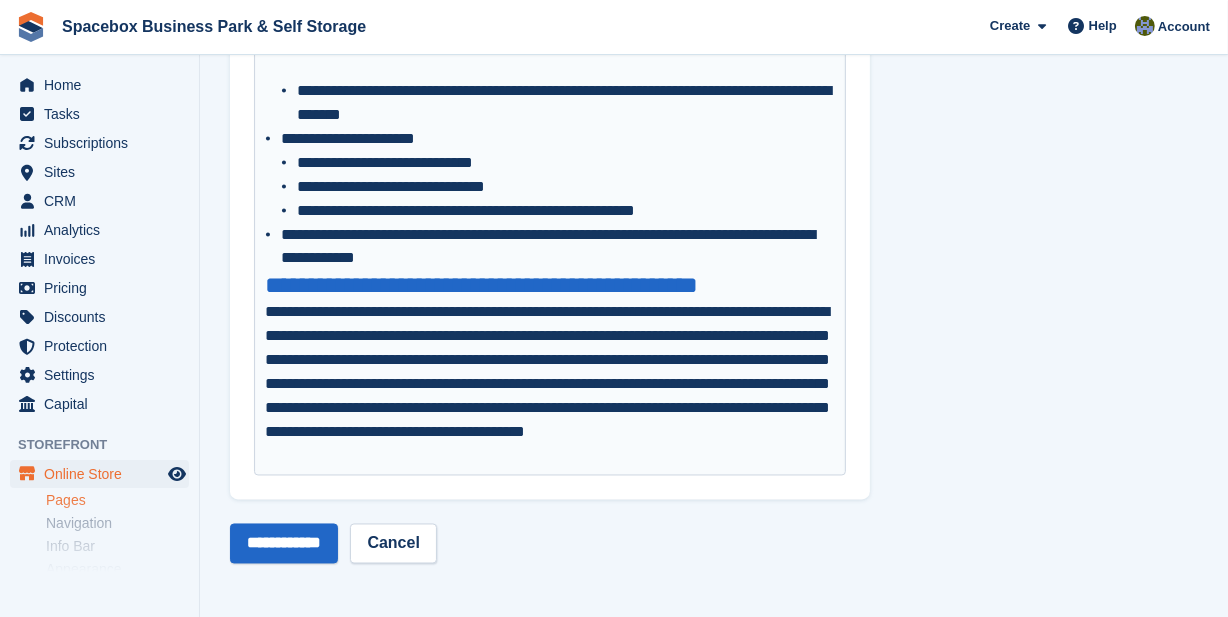 click on "**********" at bounding box center (550, 385) 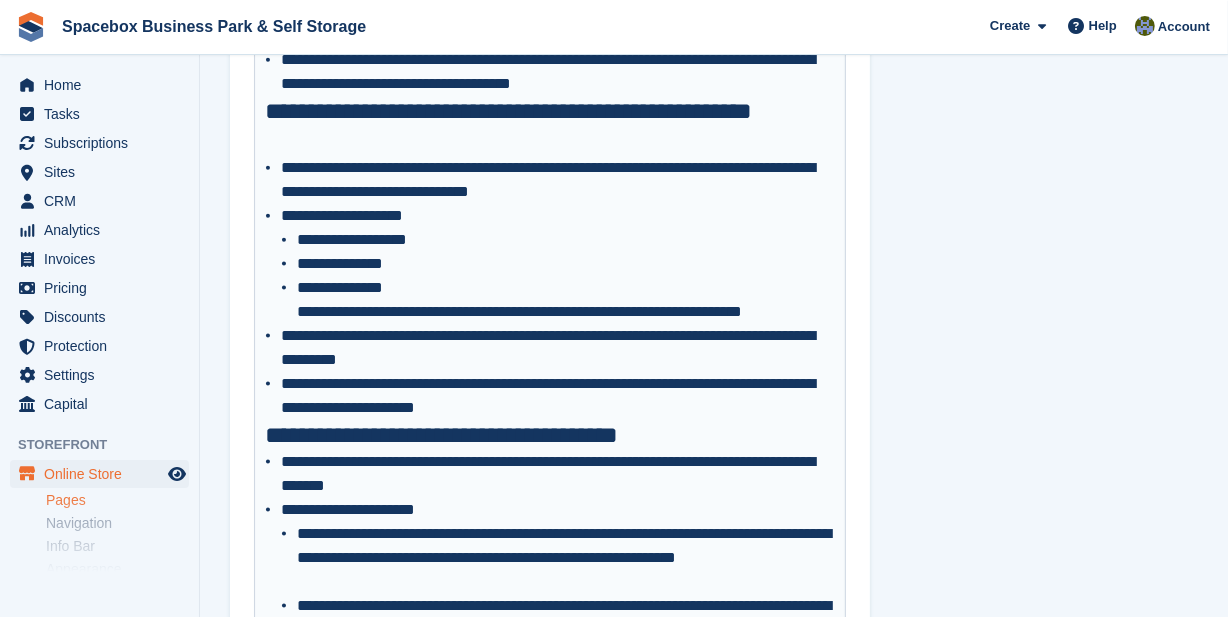 click on "**********" at bounding box center (558, 348) 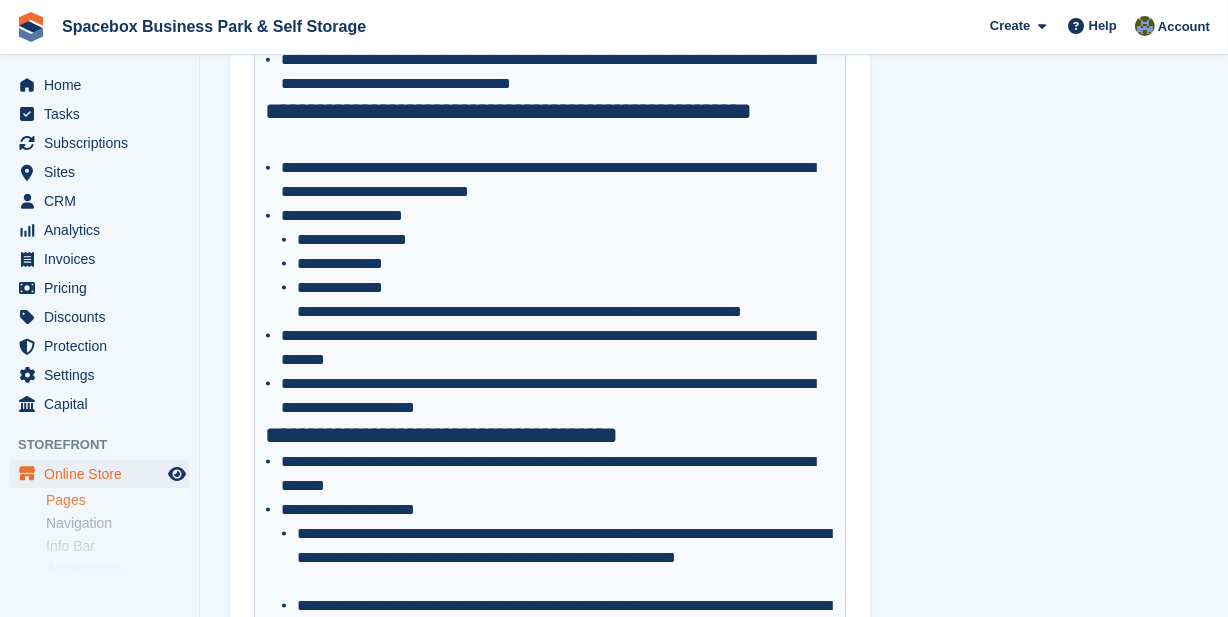 type on "**********" 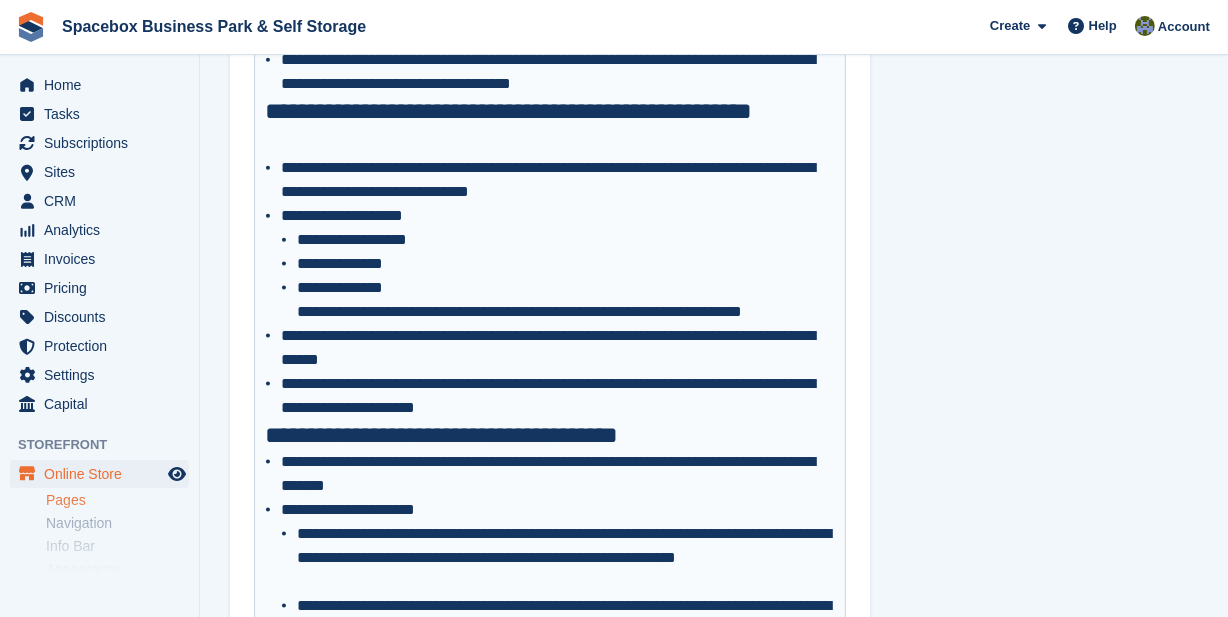 scroll, scrollTop: 124, scrollLeft: 0, axis: vertical 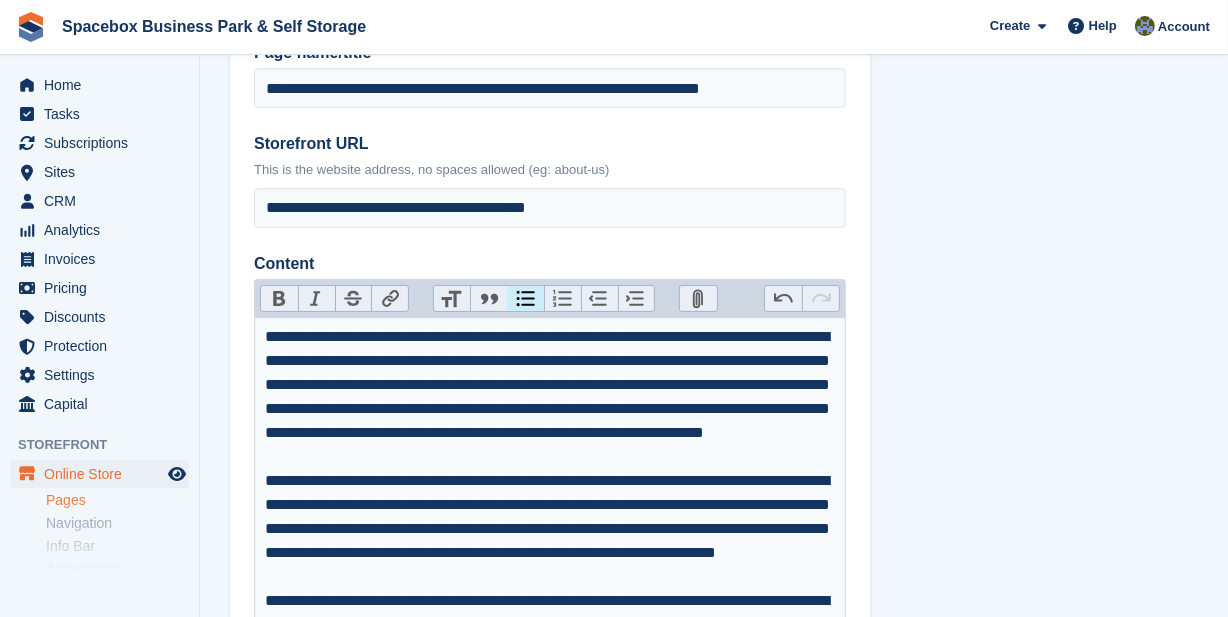 click on "**********" at bounding box center (714, 1746) 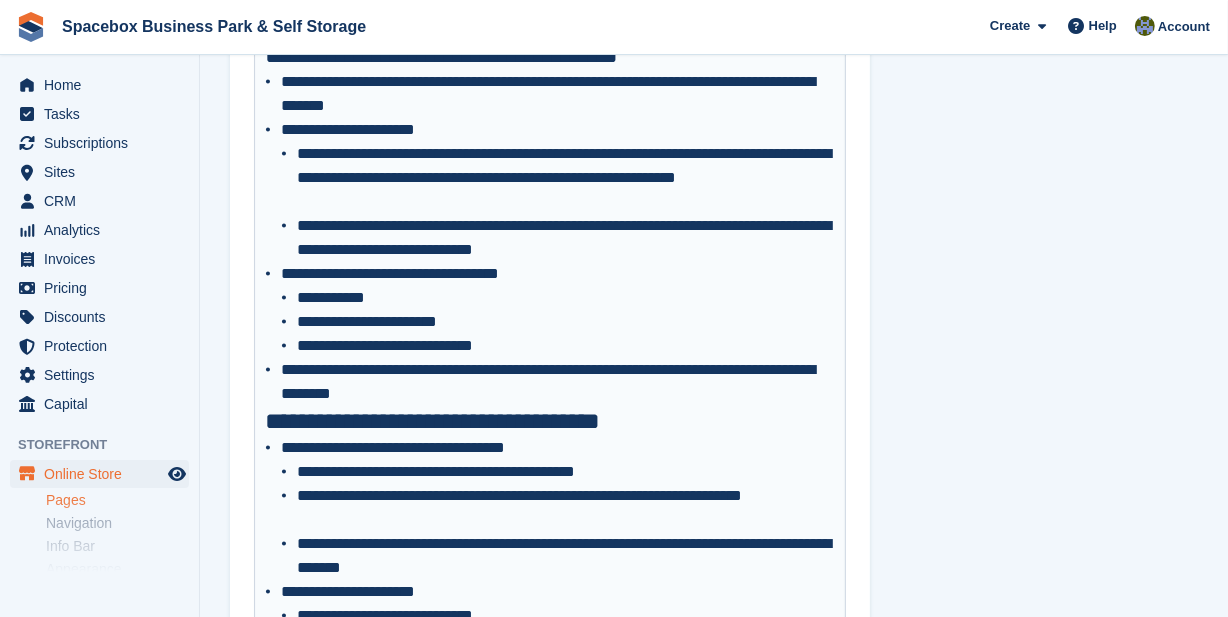 scroll, scrollTop: 3123, scrollLeft: 0, axis: vertical 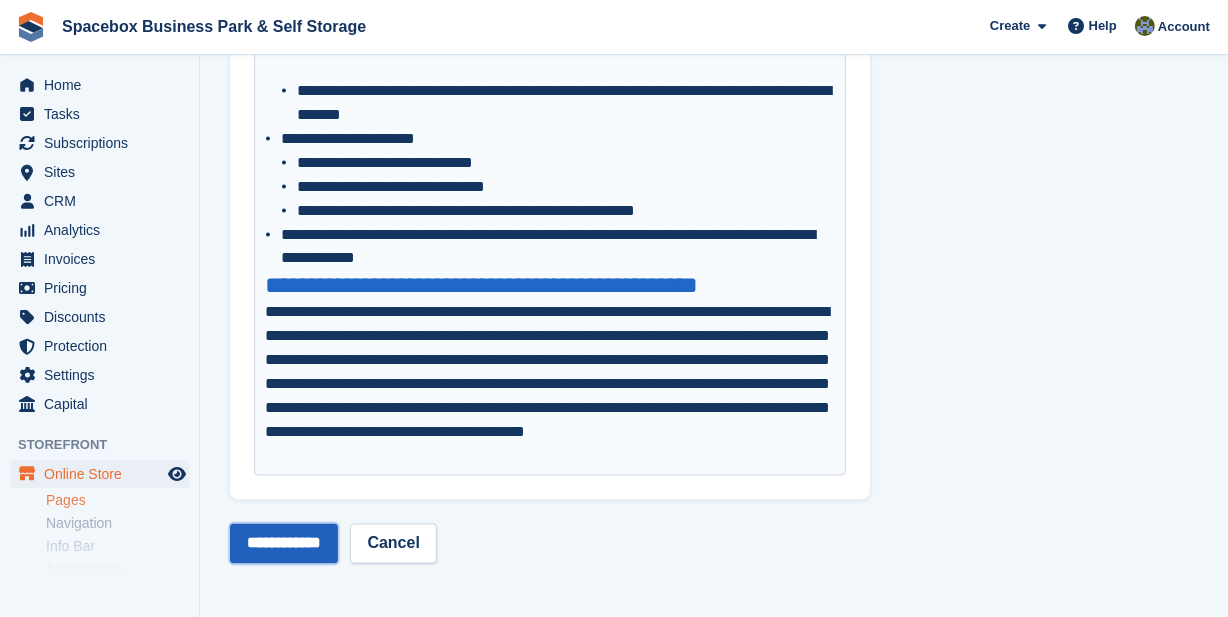 click on "**********" at bounding box center [284, 544] 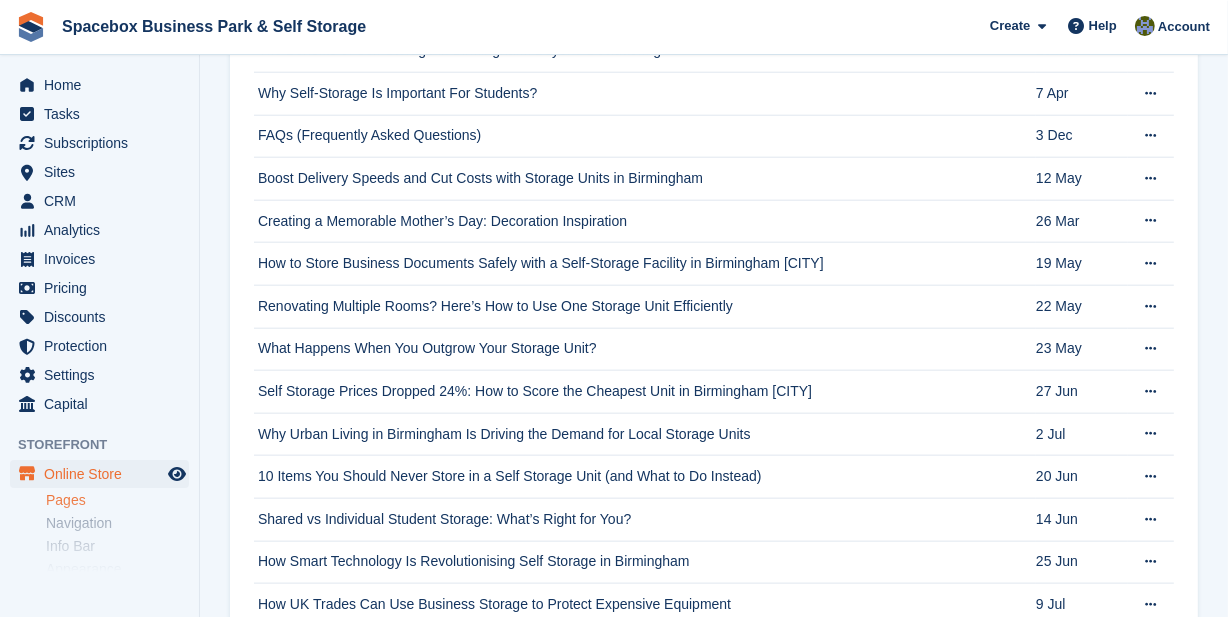 scroll, scrollTop: 8943, scrollLeft: 0, axis: vertical 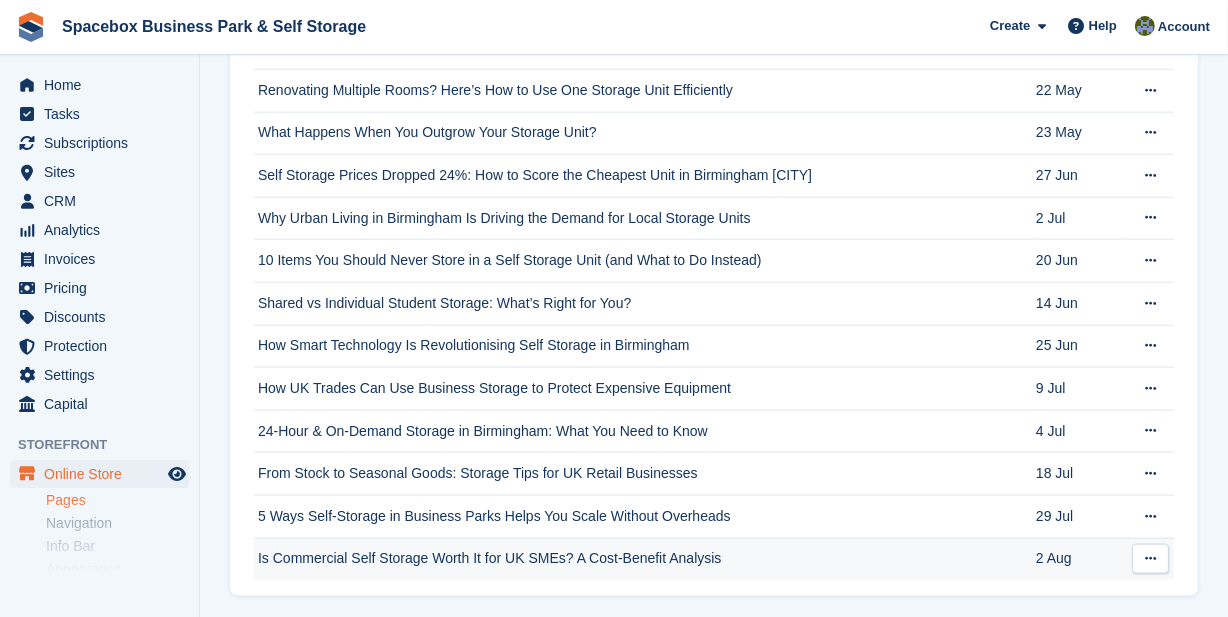 click at bounding box center [1150, 558] 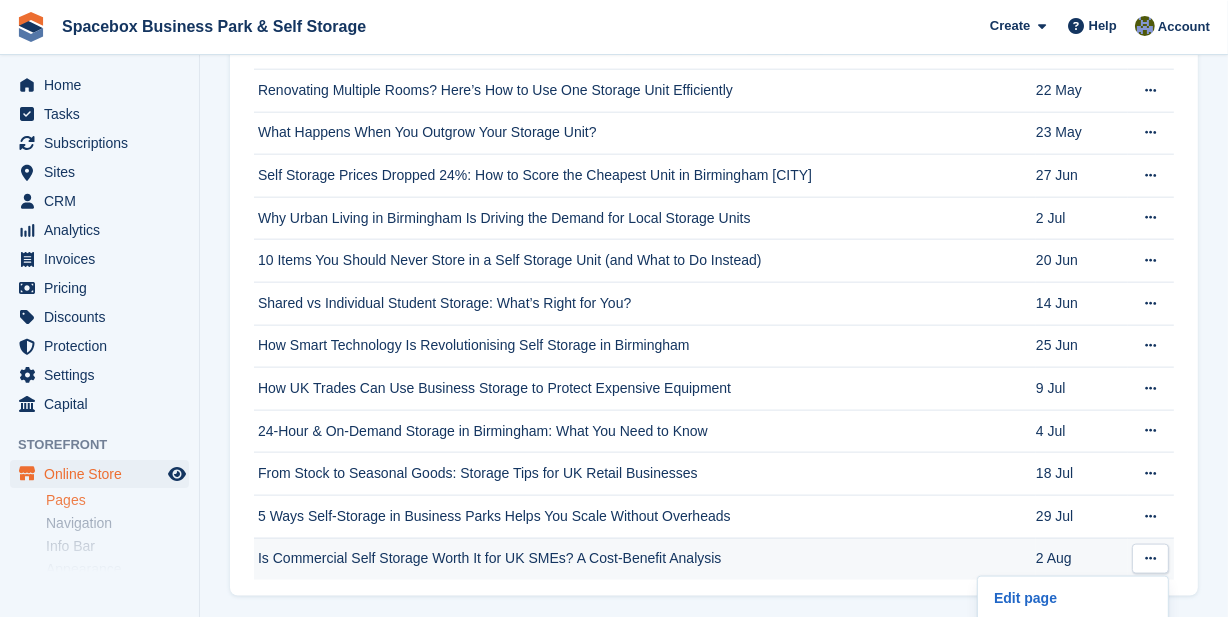scroll, scrollTop: 8994, scrollLeft: 0, axis: vertical 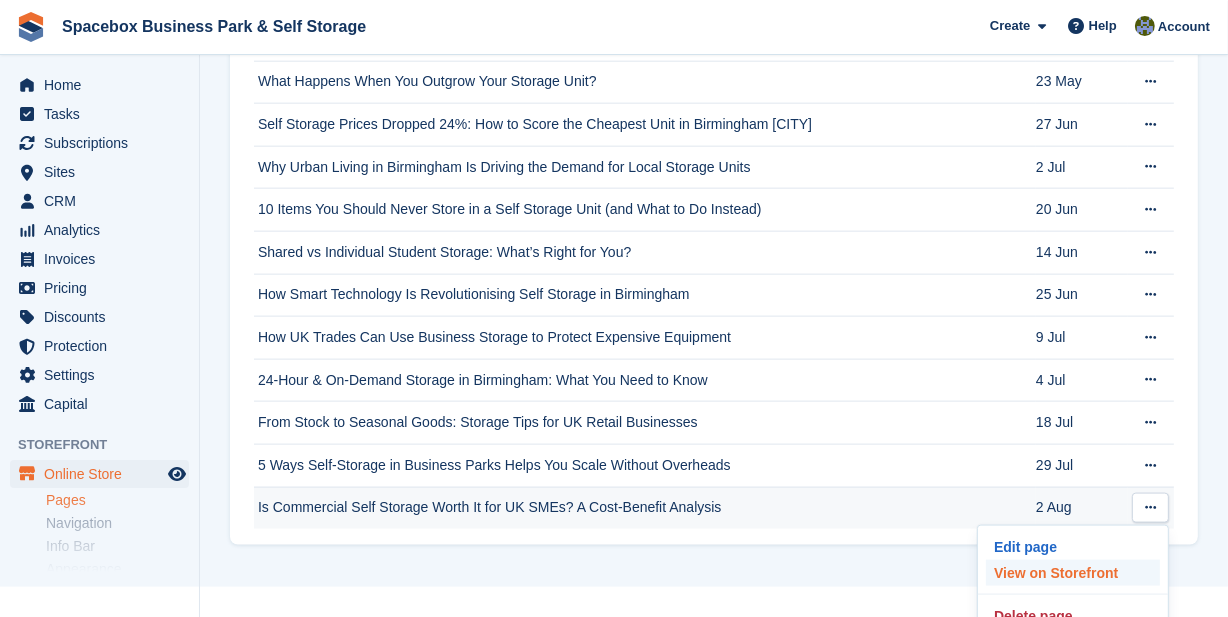 click on "View on Storefront" at bounding box center [1073, 573] 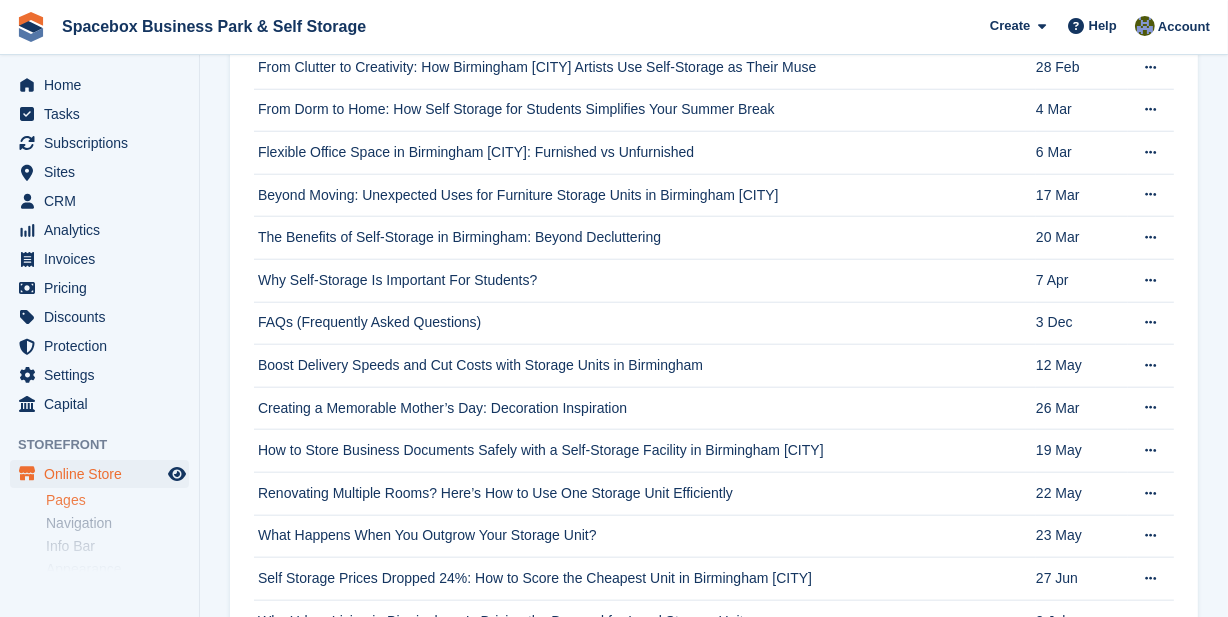 scroll, scrollTop: 8994, scrollLeft: 0, axis: vertical 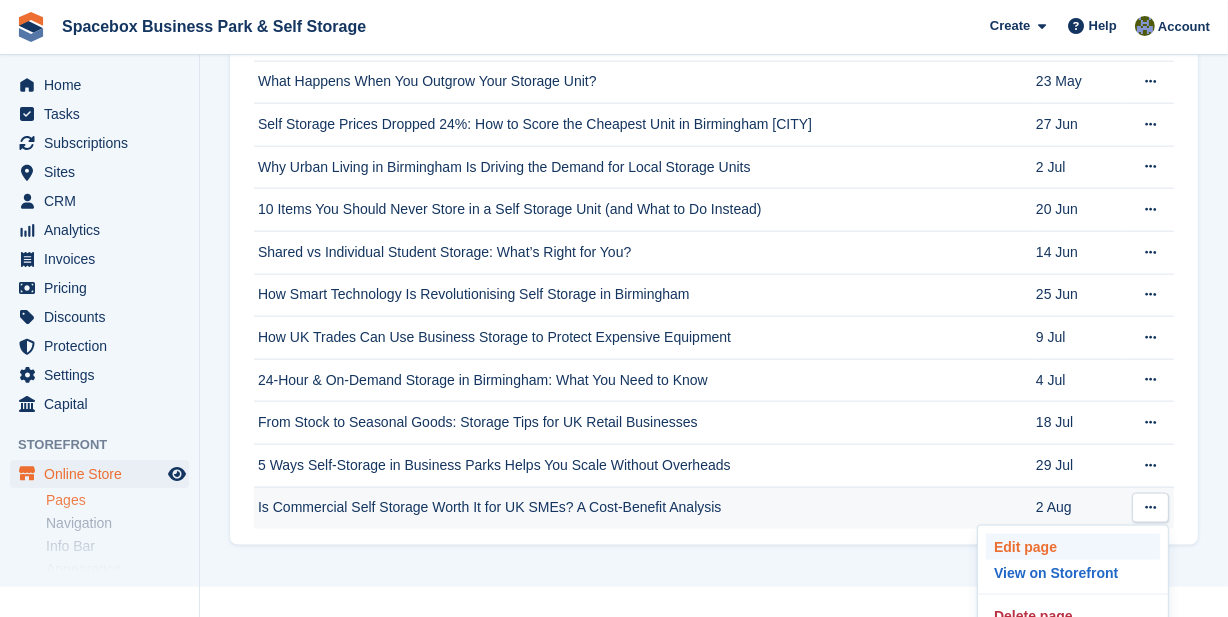 click on "Edit page" at bounding box center [1073, 547] 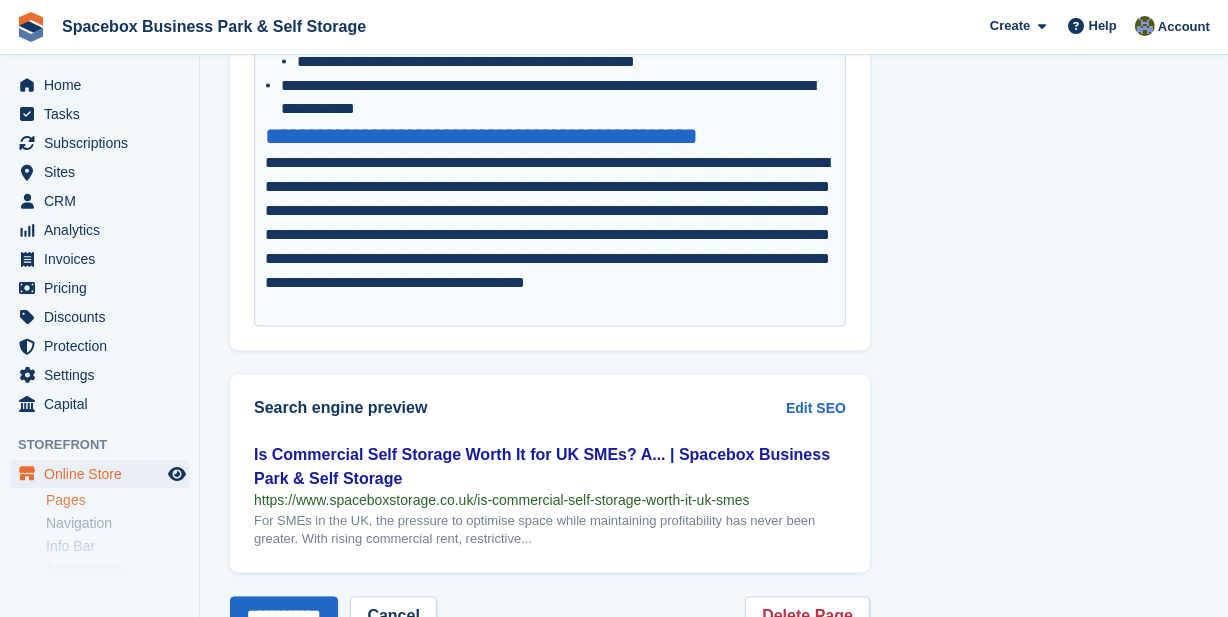 scroll, scrollTop: 3345, scrollLeft: 0, axis: vertical 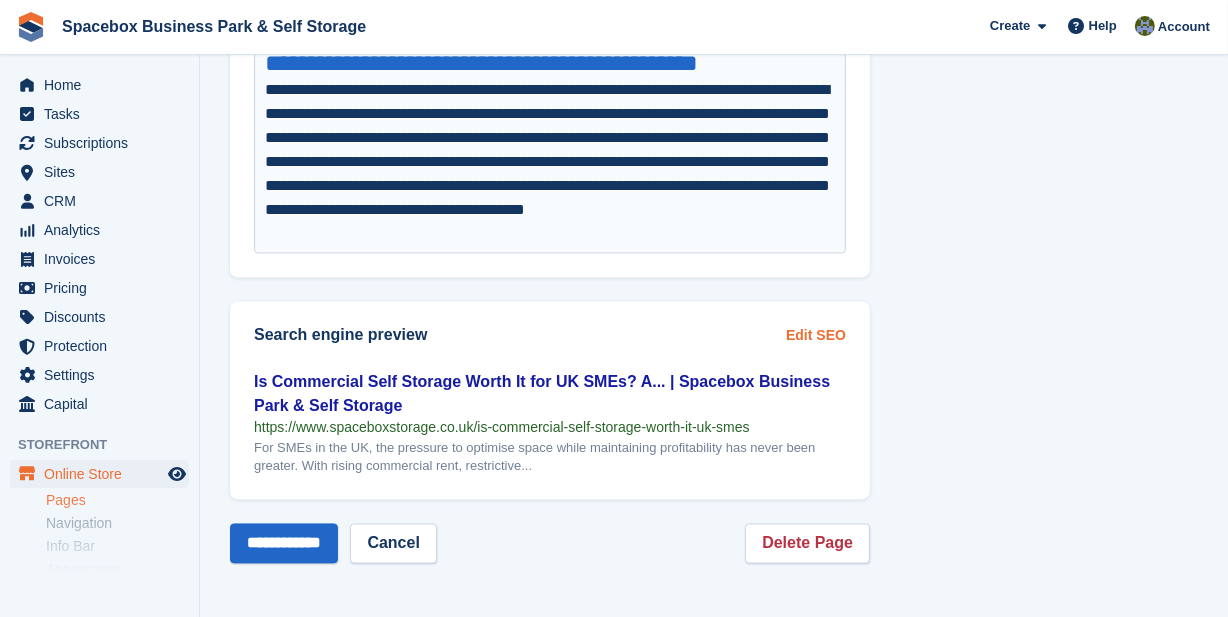 click on "Edit SEO" at bounding box center [816, 336] 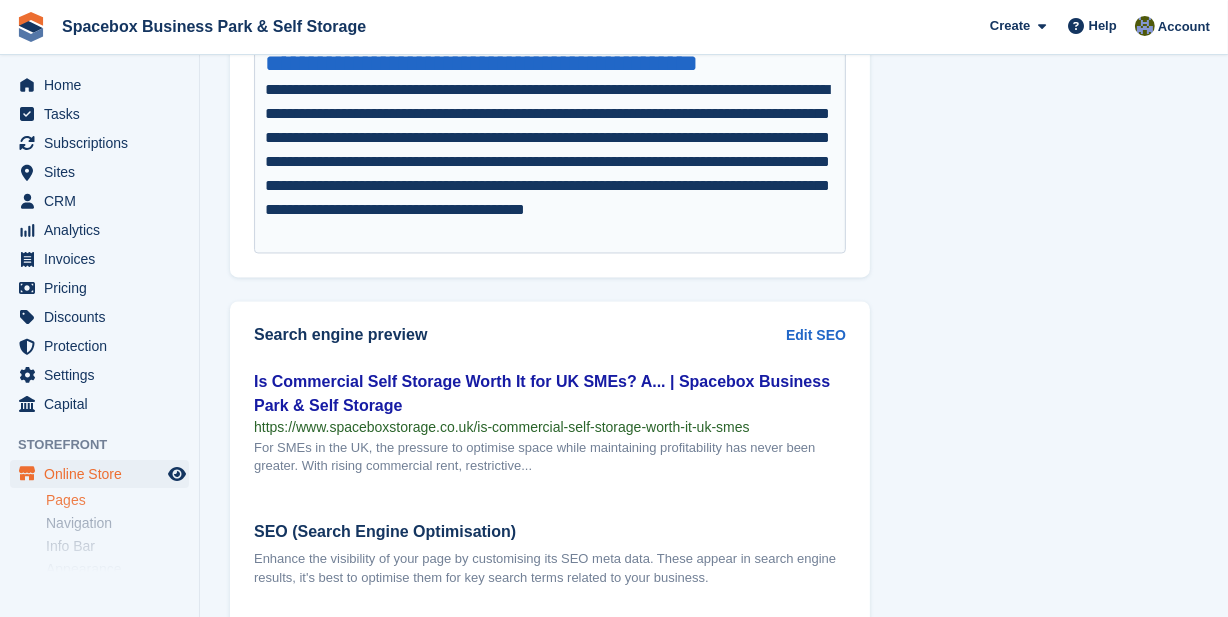 scroll, scrollTop: 3527, scrollLeft: 0, axis: vertical 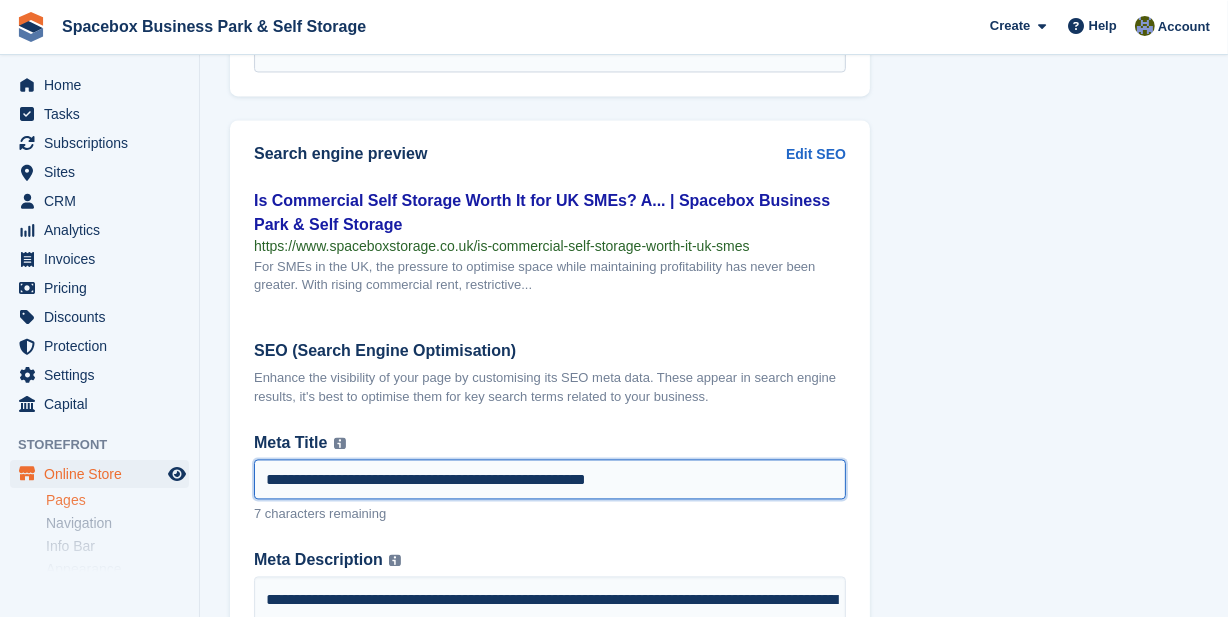 click on "**********" at bounding box center [550, 479] 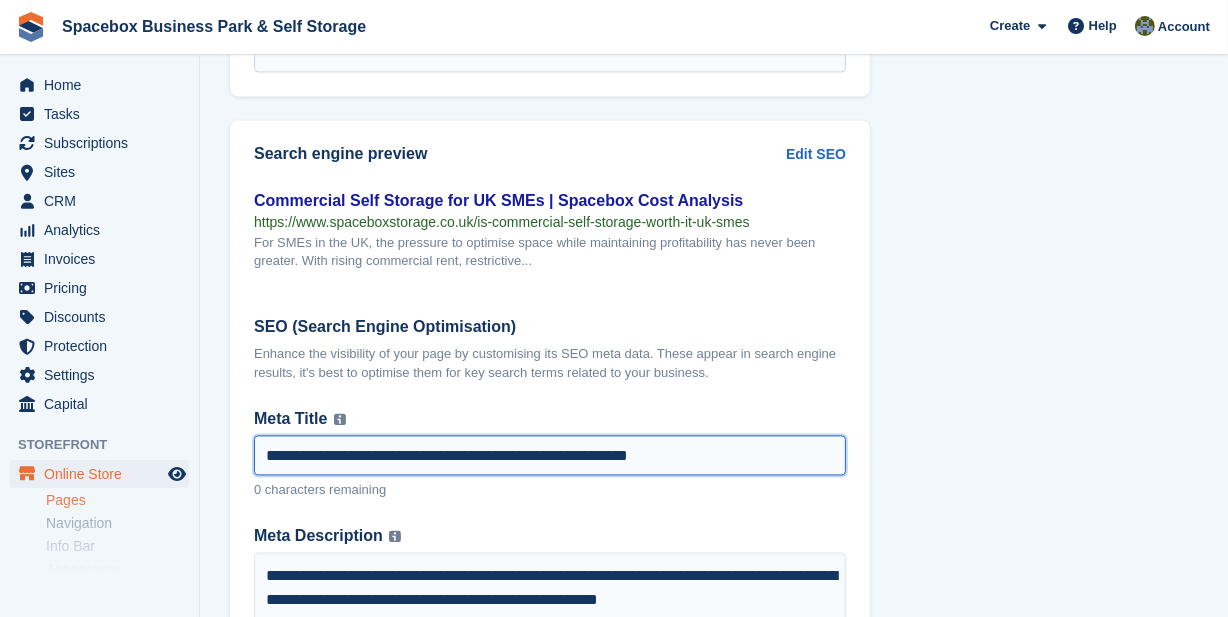 click on "**********" at bounding box center [550, 455] 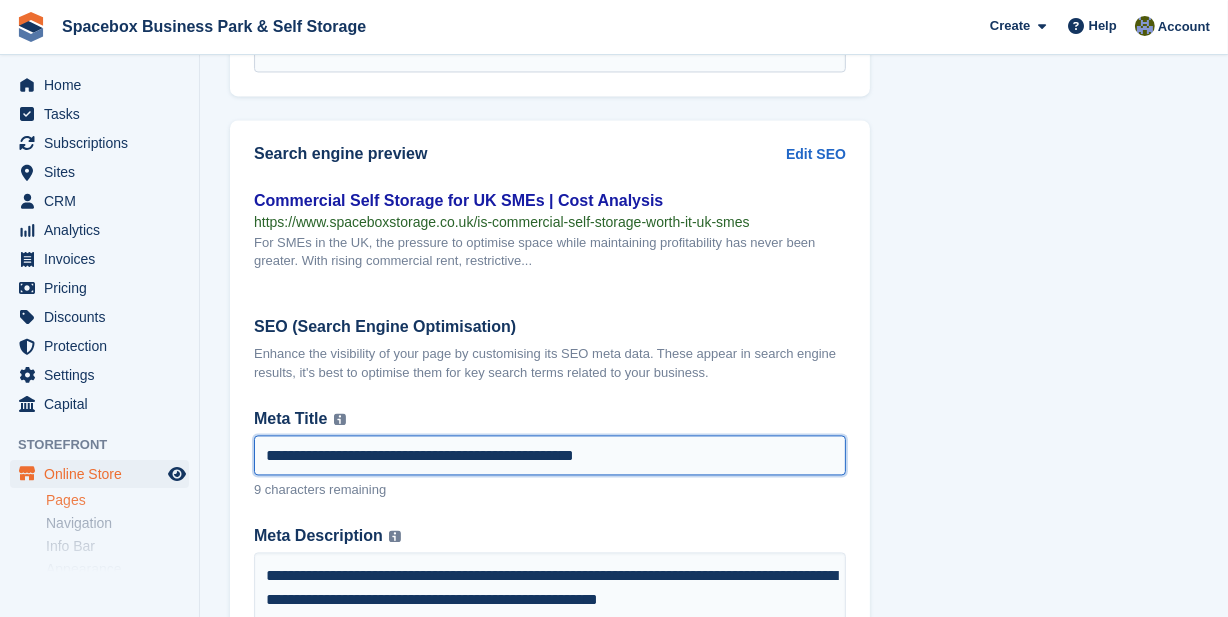 type on "**********" 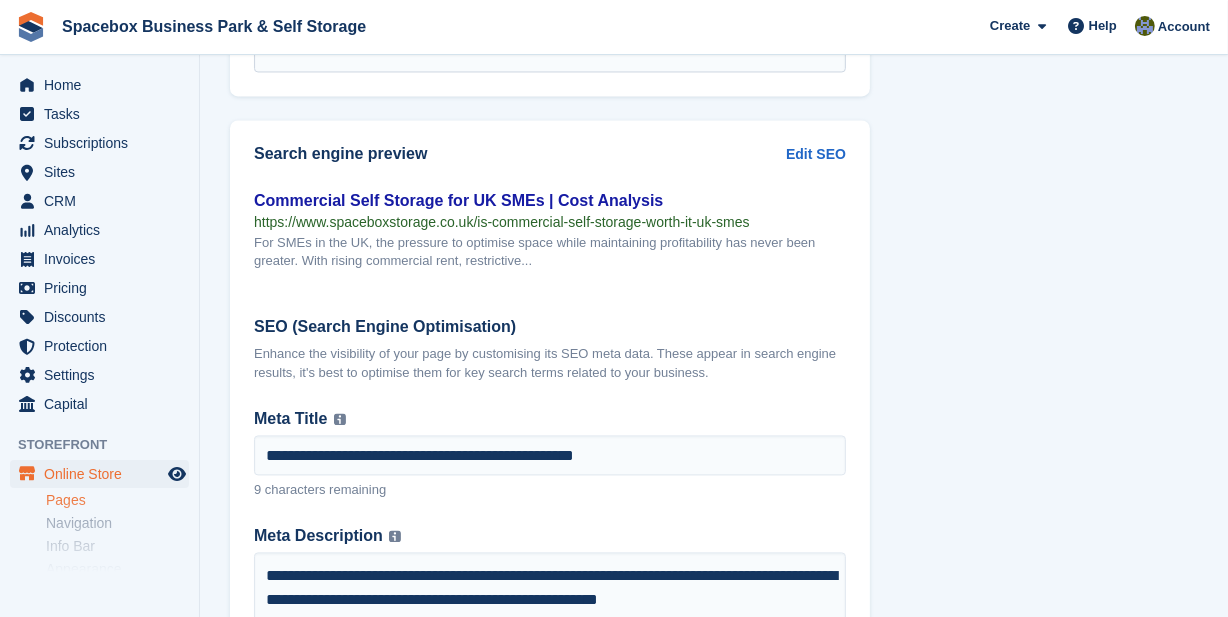 scroll, scrollTop: 3751, scrollLeft: 0, axis: vertical 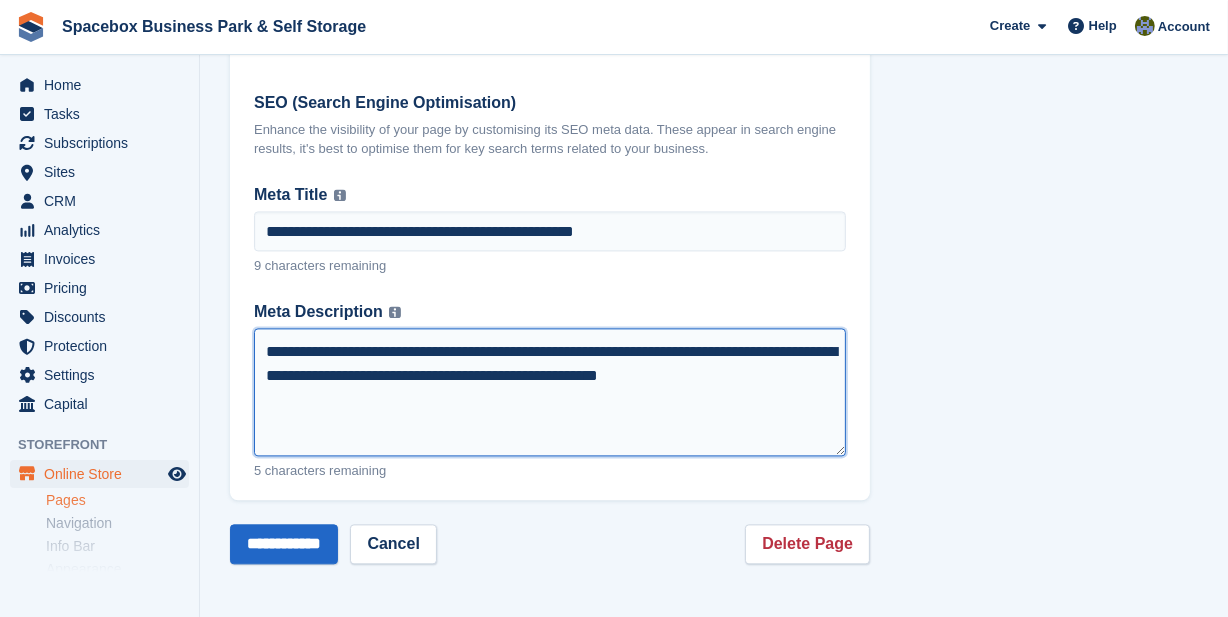 click on "**********" at bounding box center (550, 392) 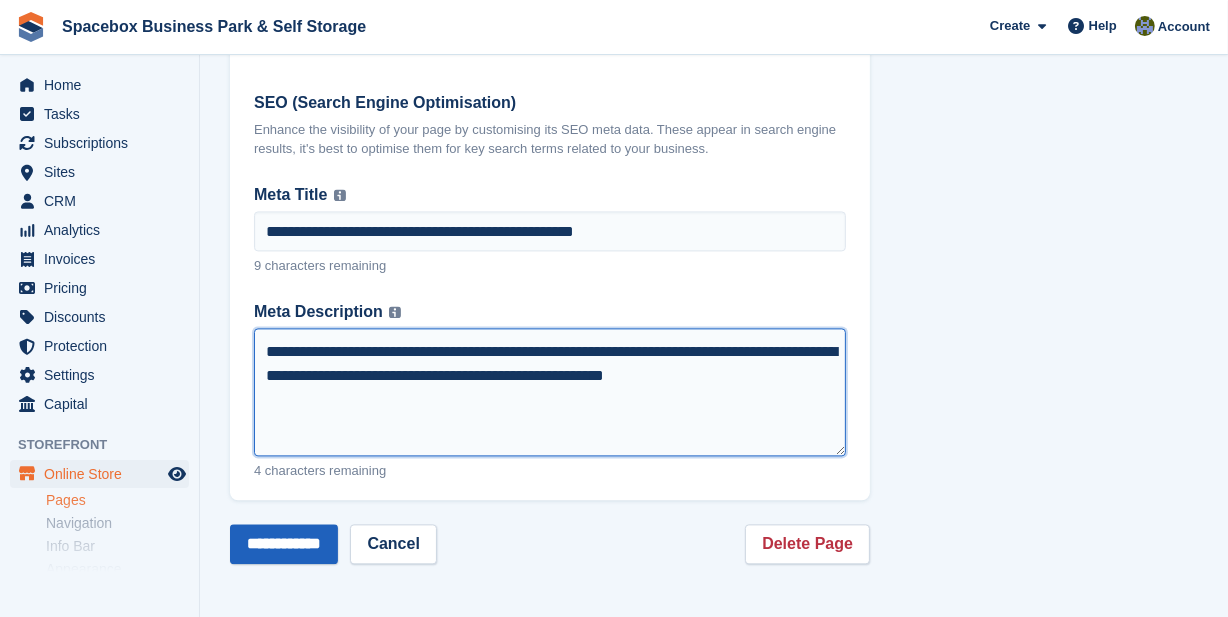 type on "**********" 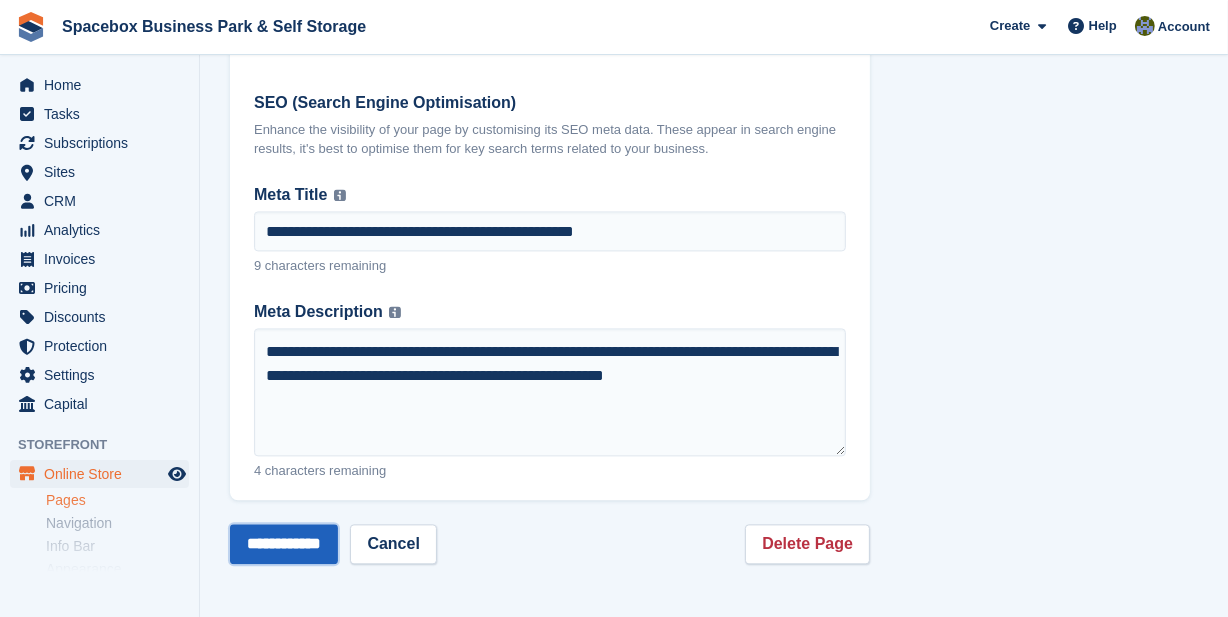 click on "**********" at bounding box center (284, 544) 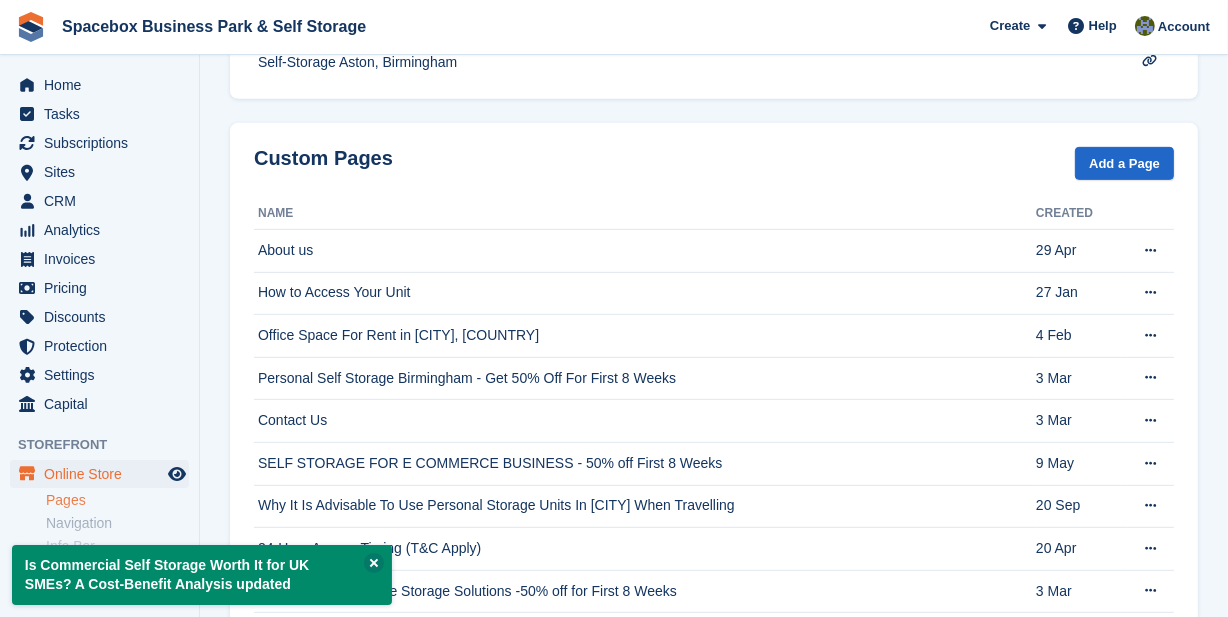 scroll, scrollTop: 1000, scrollLeft: 0, axis: vertical 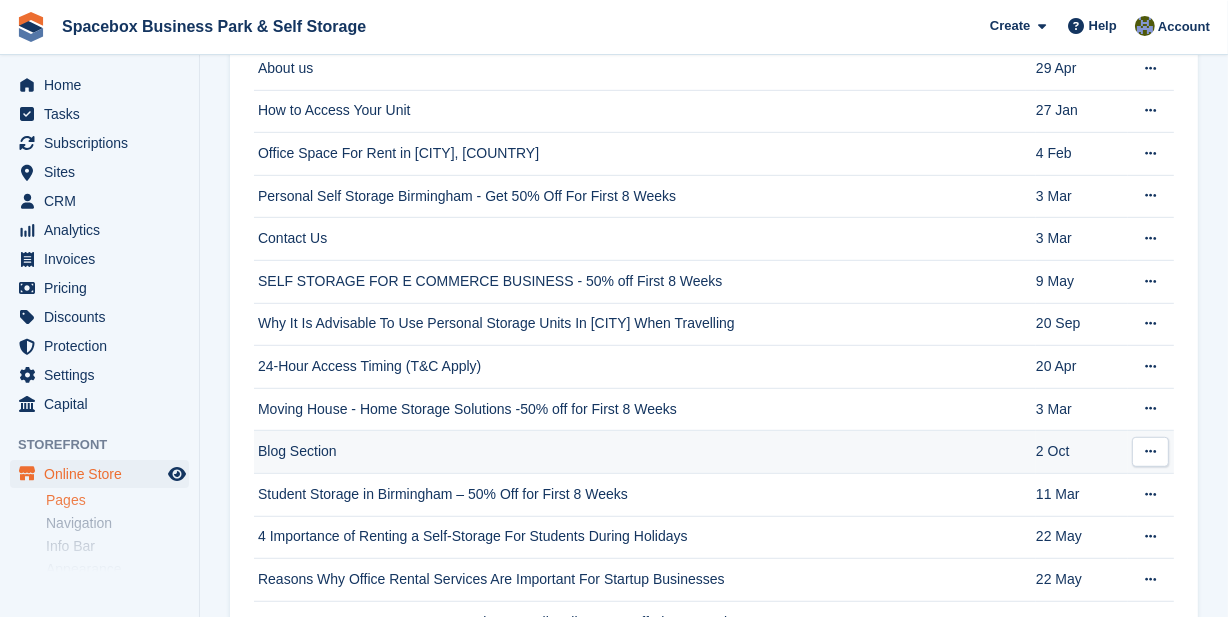 click at bounding box center [1150, 452] 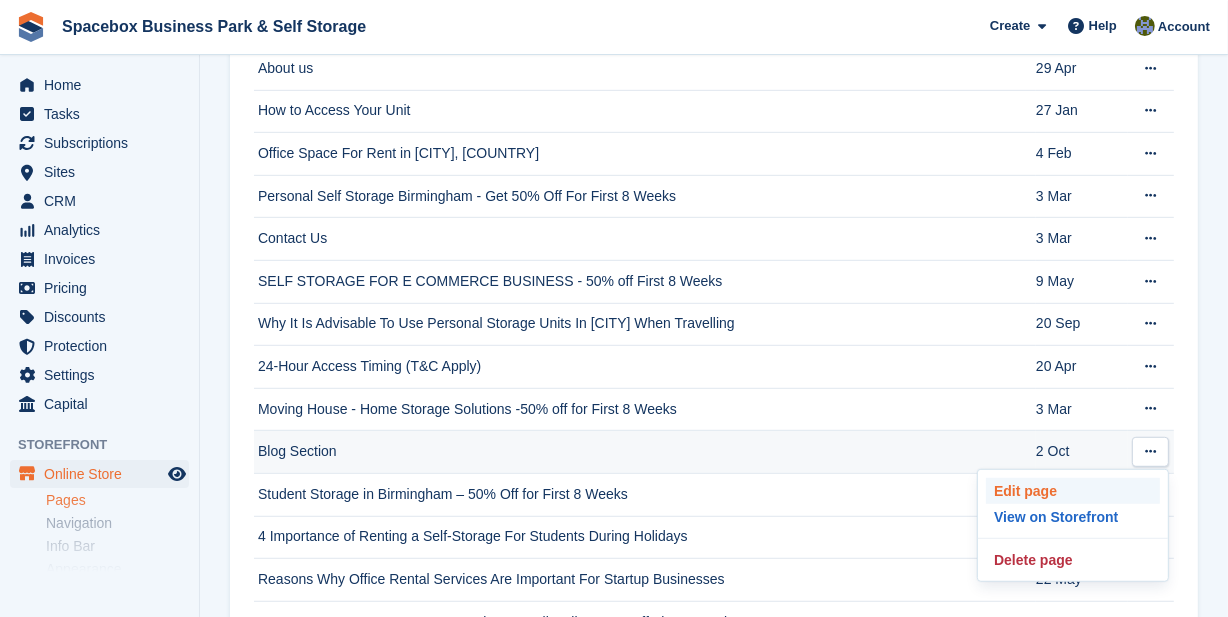 click on "Edit page" at bounding box center (1073, 491) 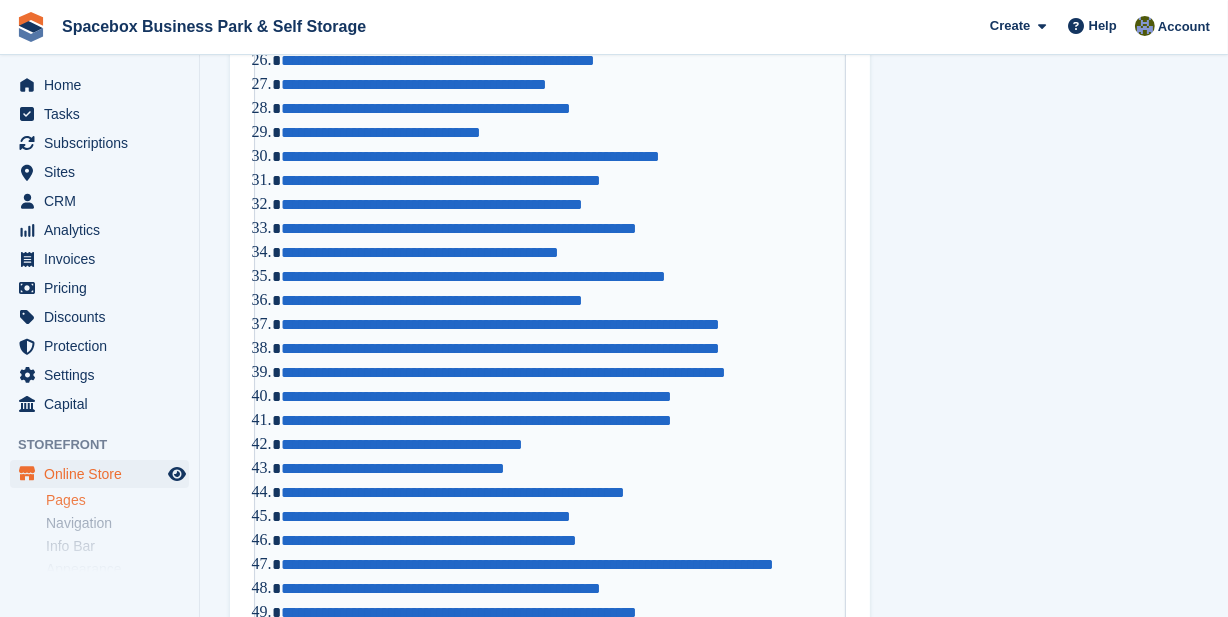 scroll, scrollTop: 0, scrollLeft: 0, axis: both 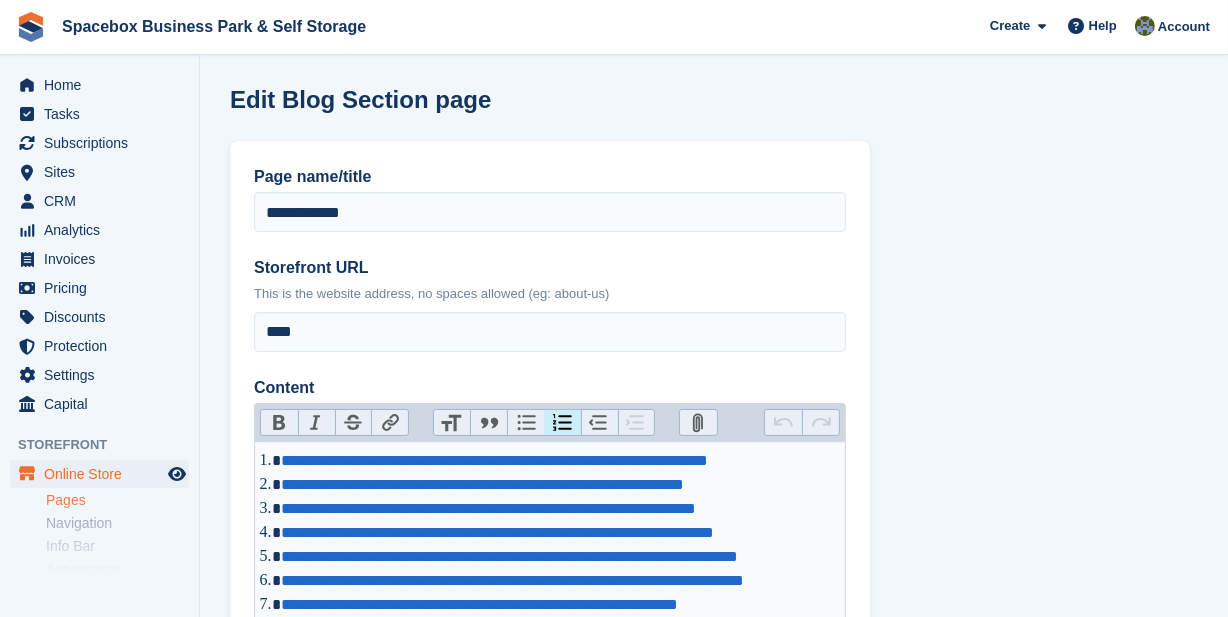 click on "**********" at bounding box center (558, 461) 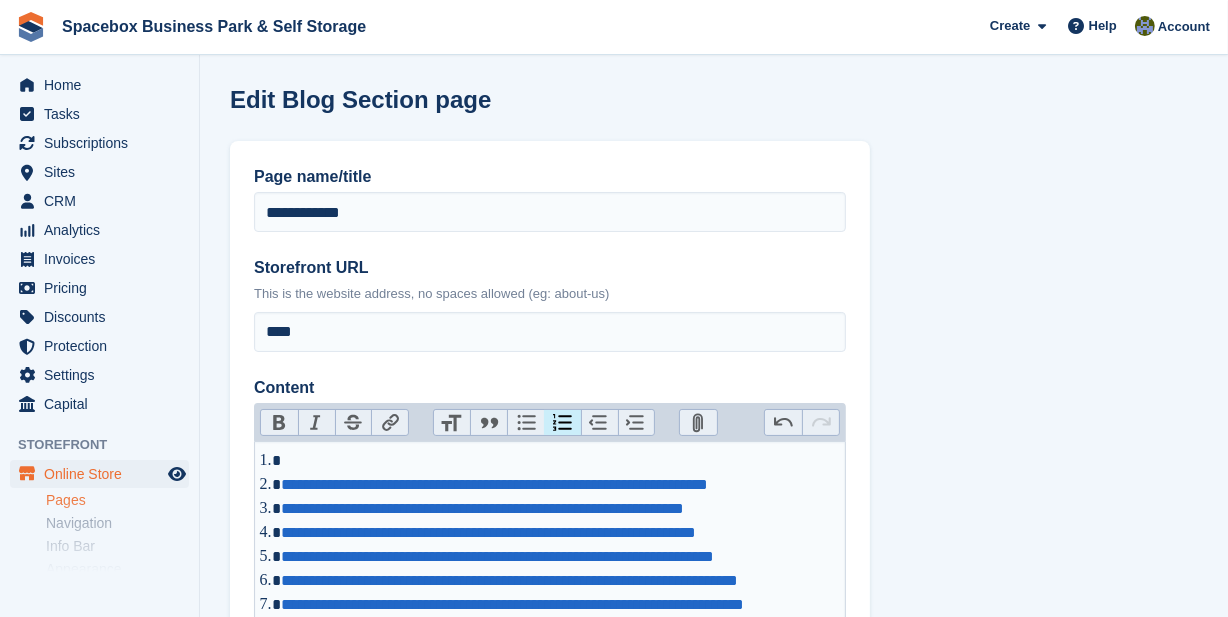 click at bounding box center [558, 461] 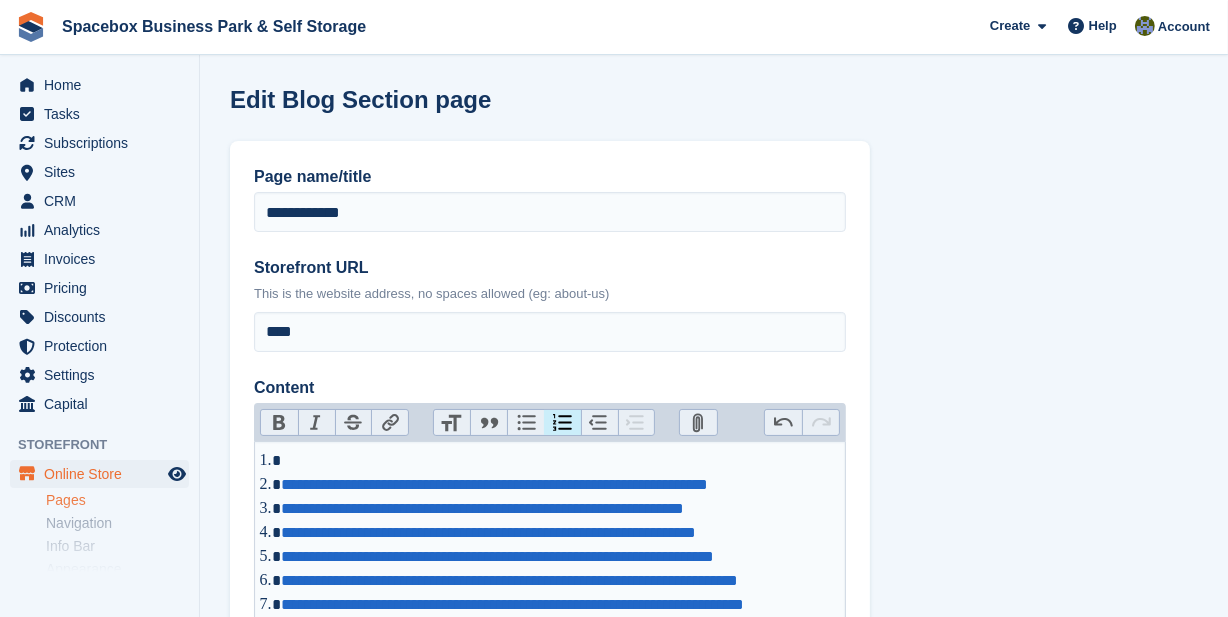 click at bounding box center (558, 461) 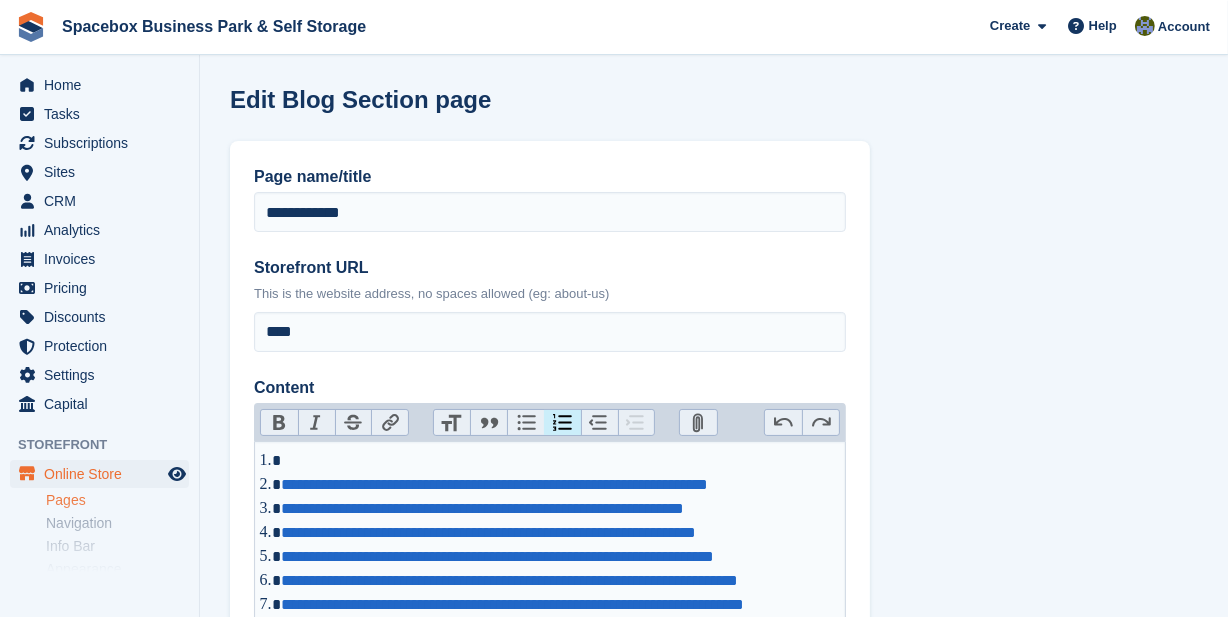 paste on "**********" 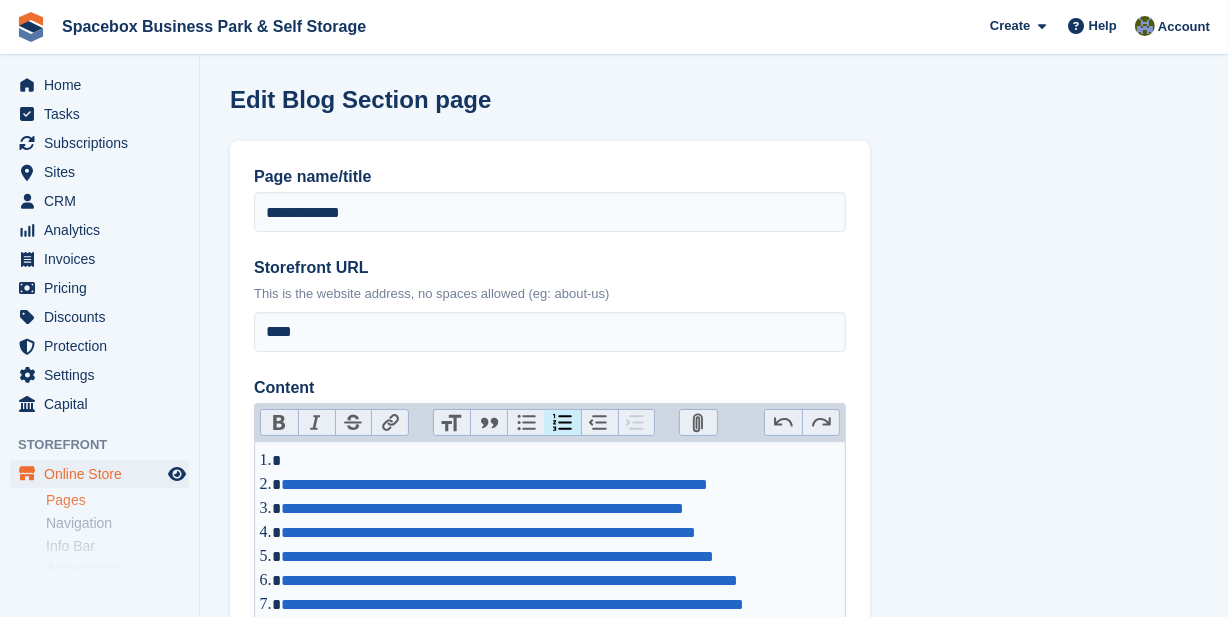type on "**********" 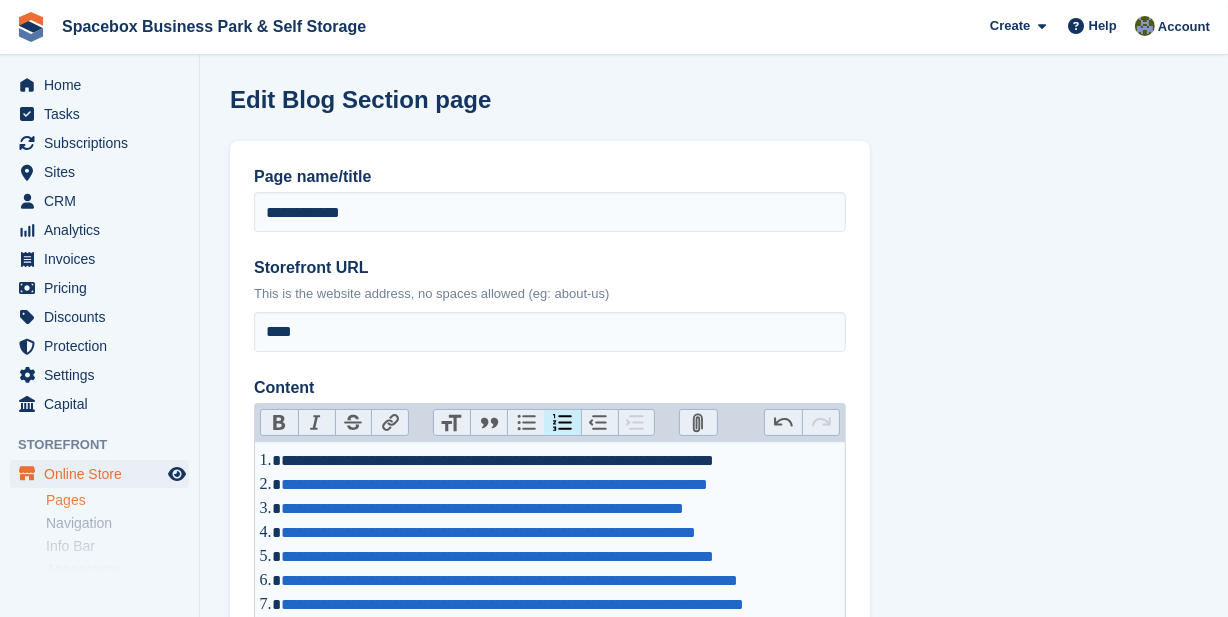 click on "**********" at bounding box center [558, 461] 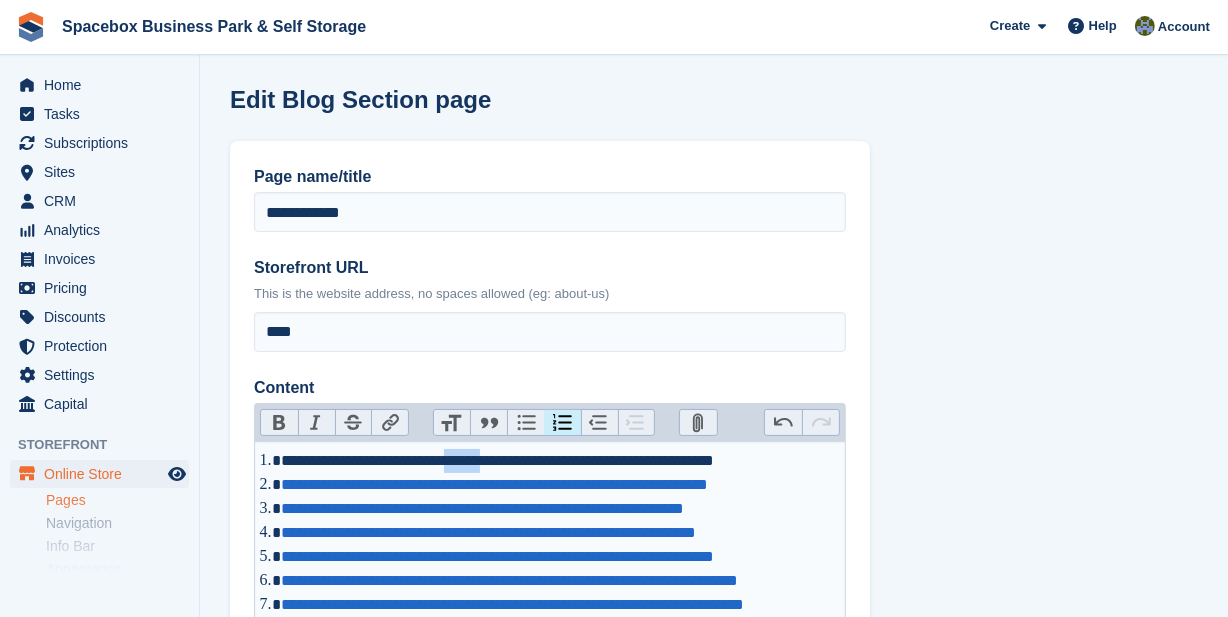 click on "**********" at bounding box center [558, 461] 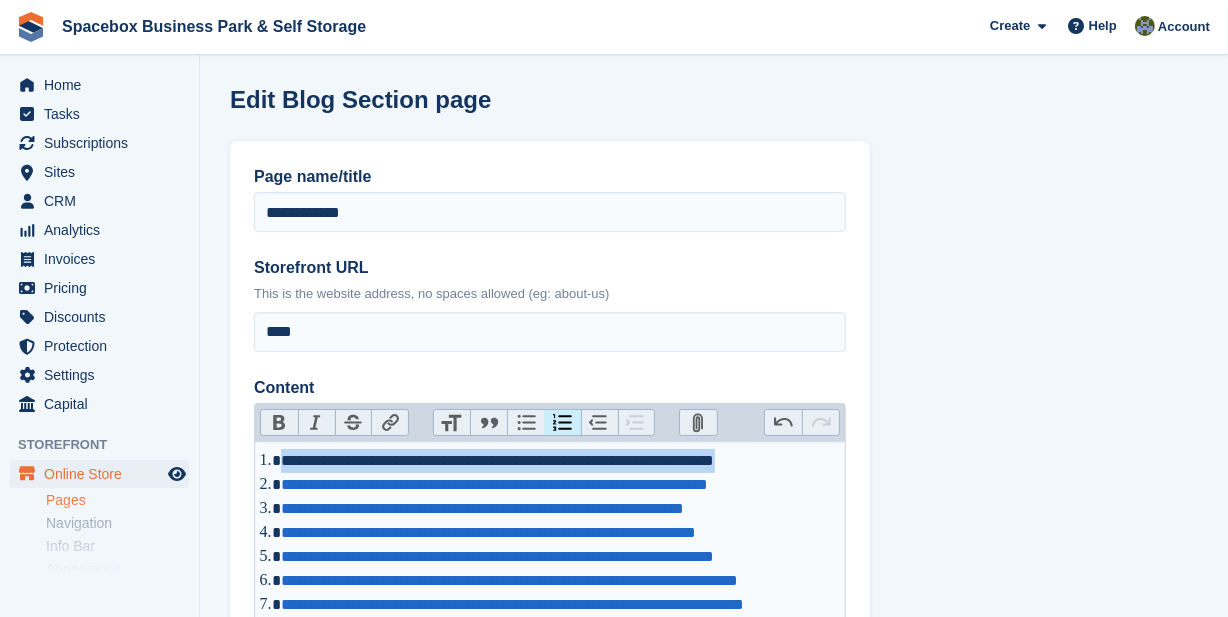 click on "**********" at bounding box center [558, 461] 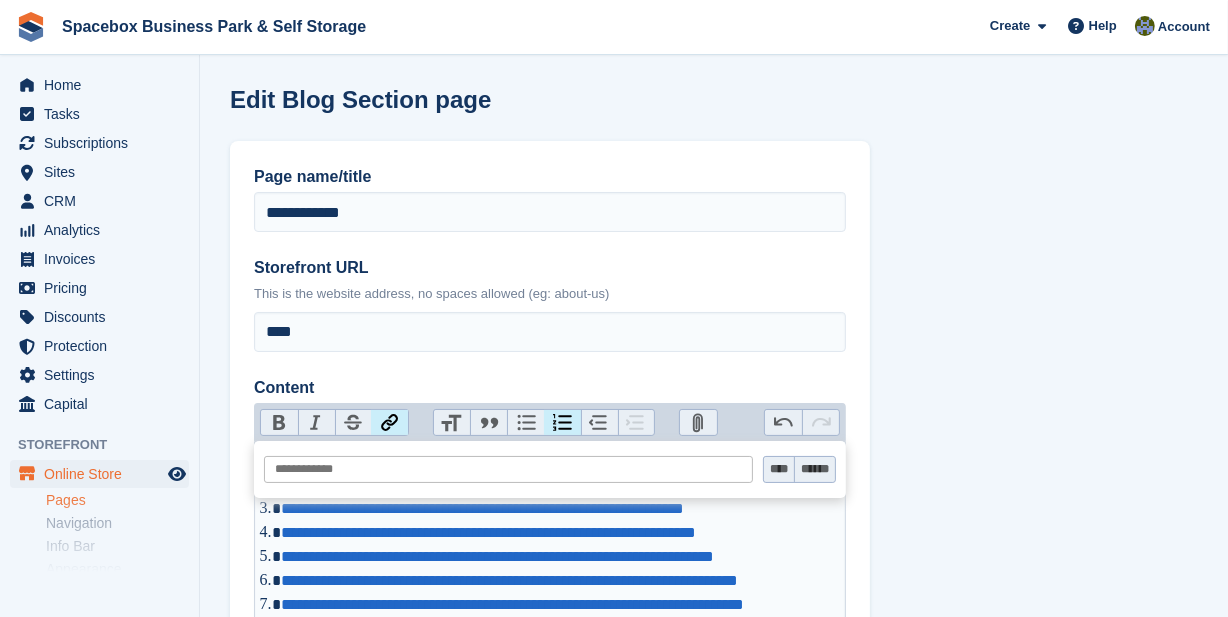 click at bounding box center (508, 469) 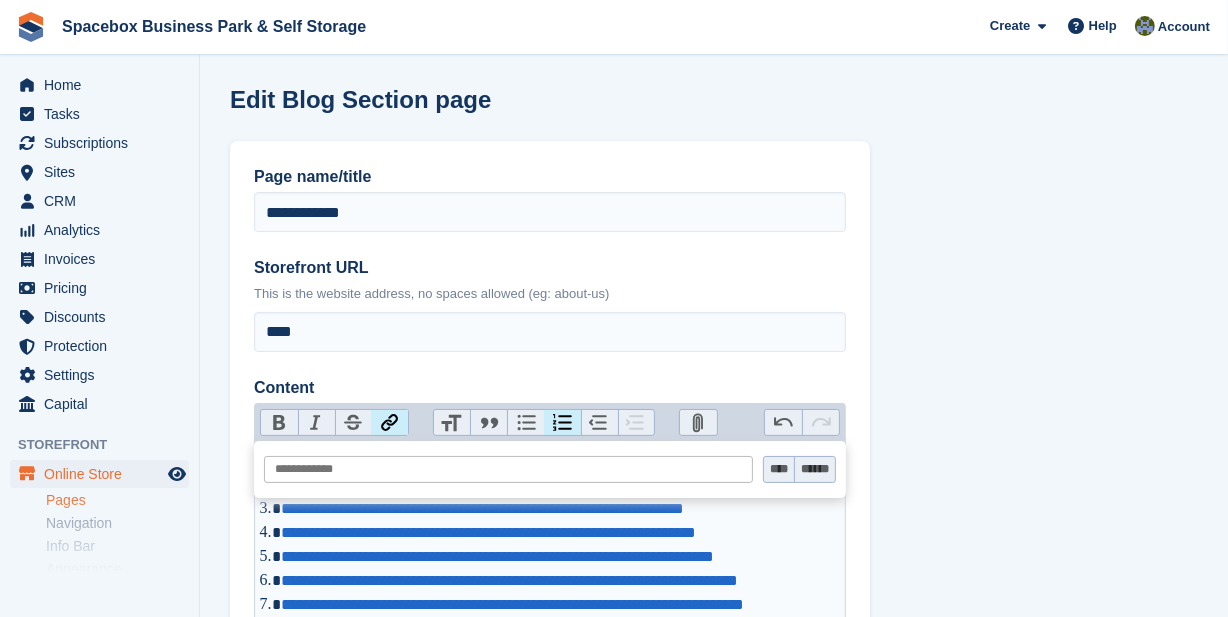 paste on "**********" 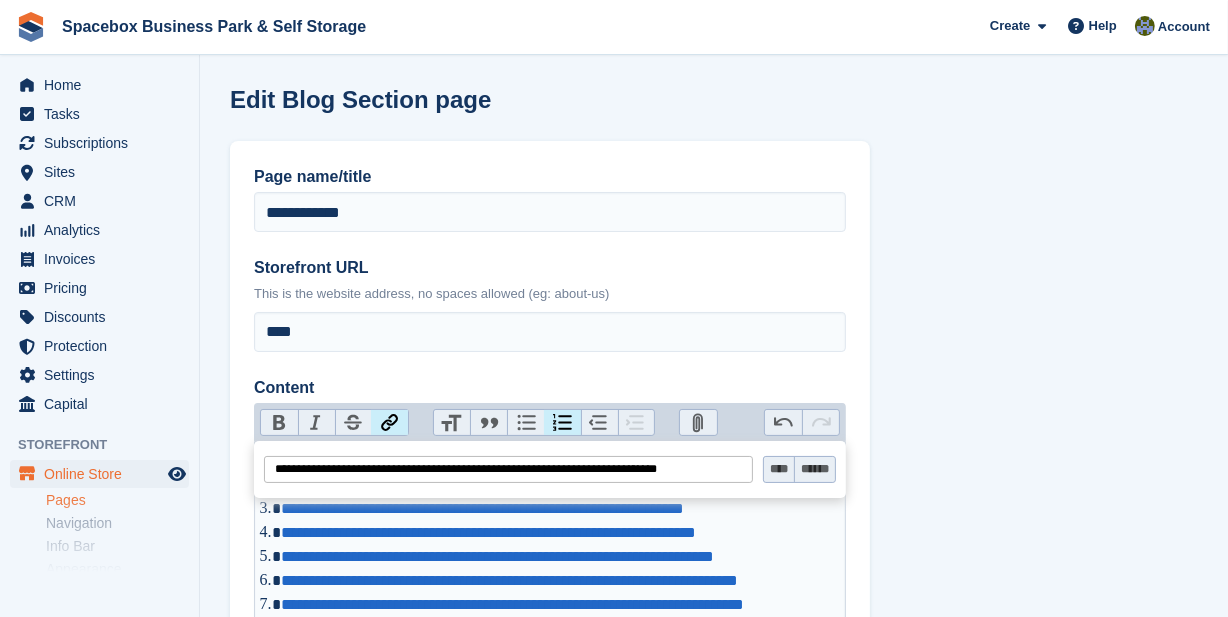 type on "**********" 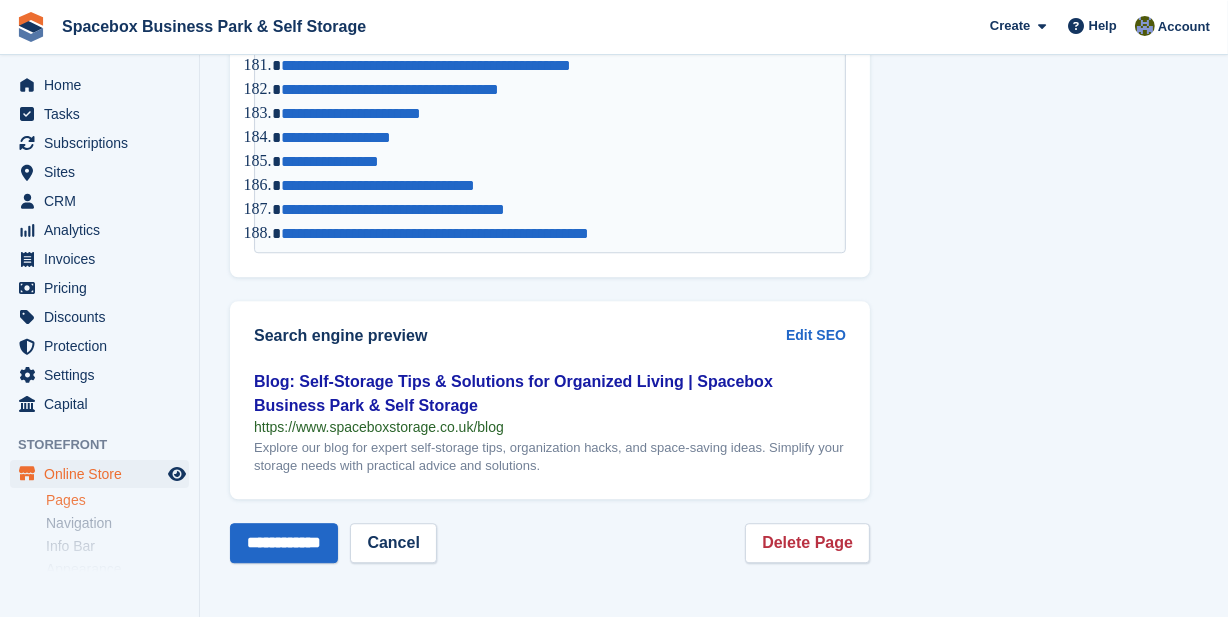 scroll, scrollTop: 5312, scrollLeft: 0, axis: vertical 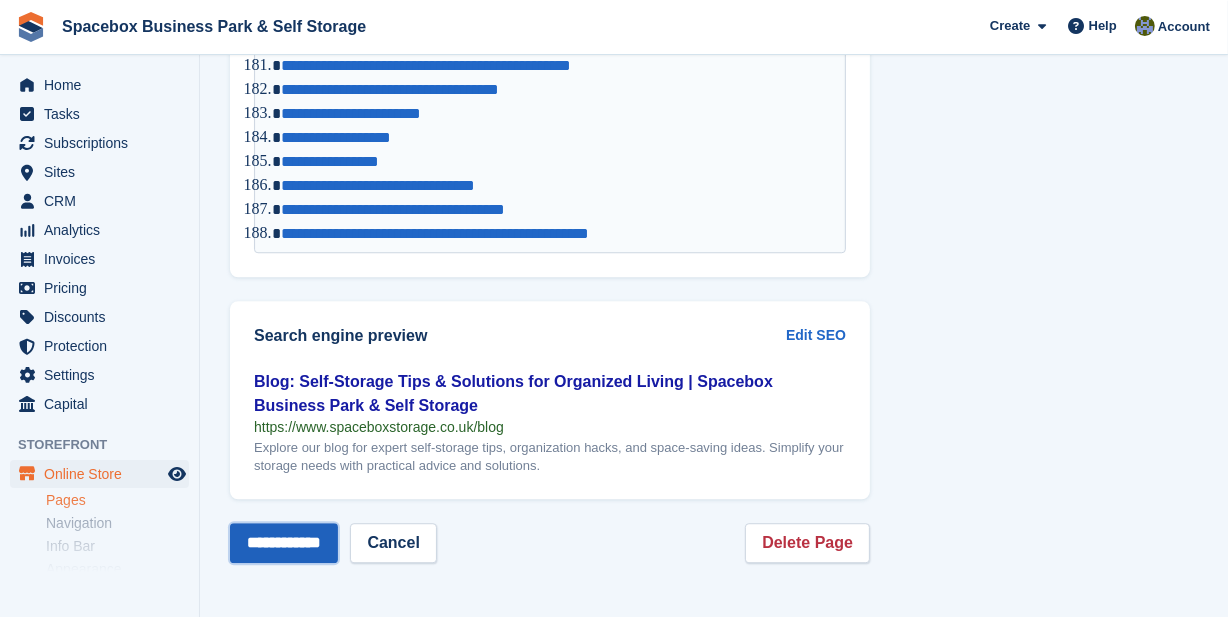click on "**********" at bounding box center (284, 543) 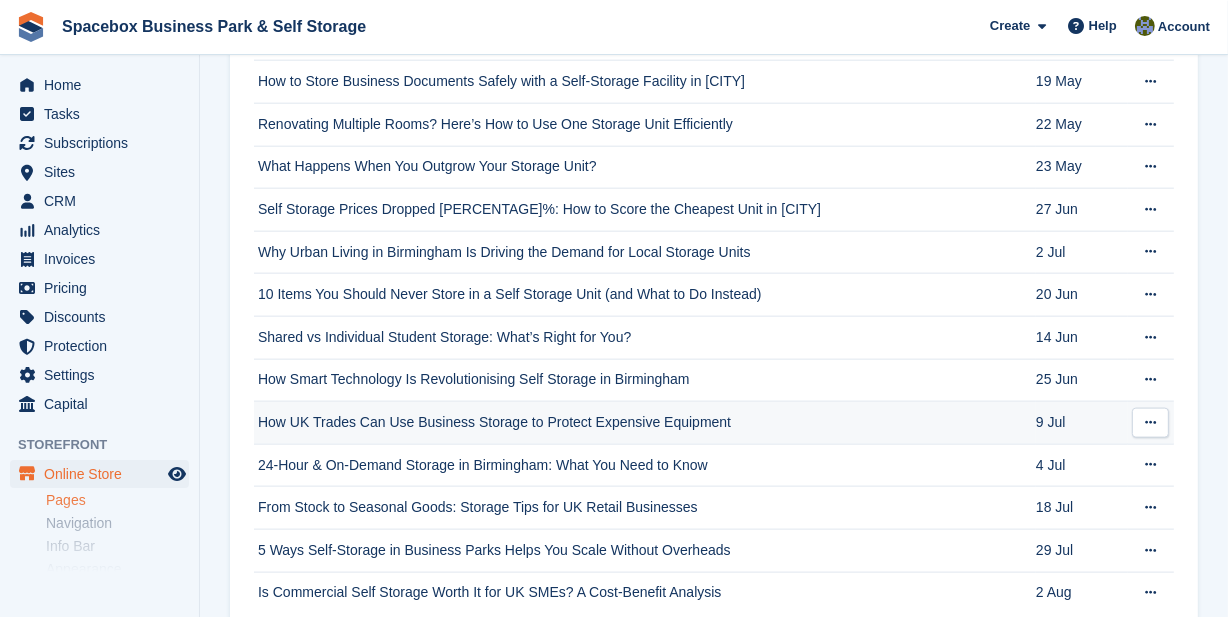 scroll, scrollTop: 8943, scrollLeft: 0, axis: vertical 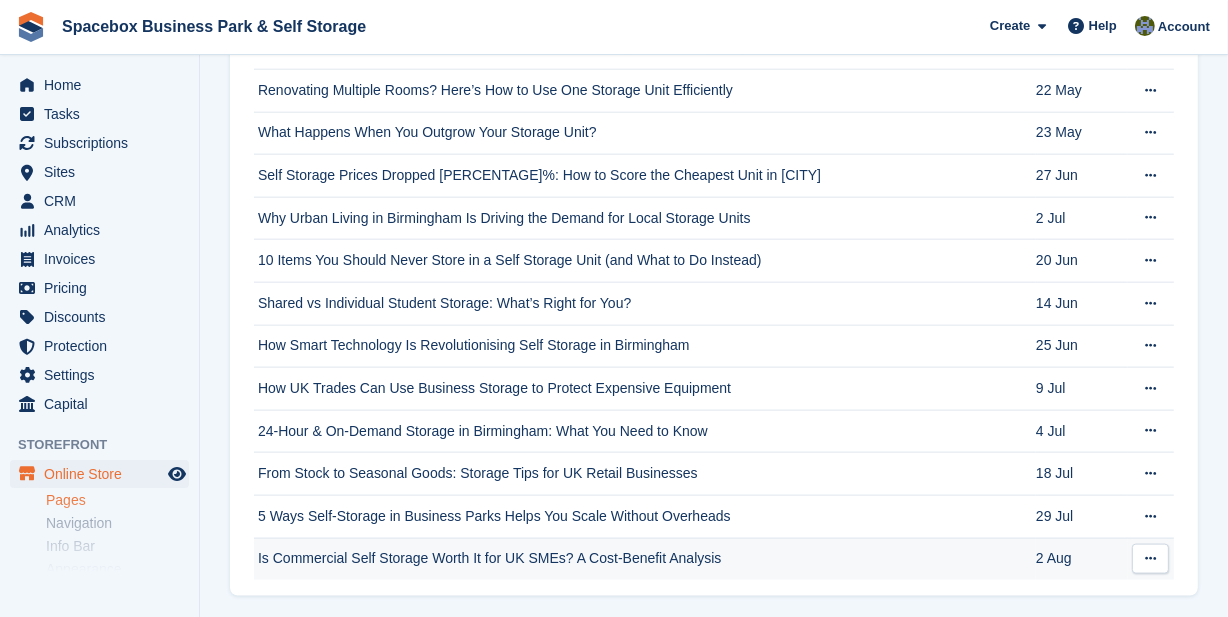 click at bounding box center [1150, 558] 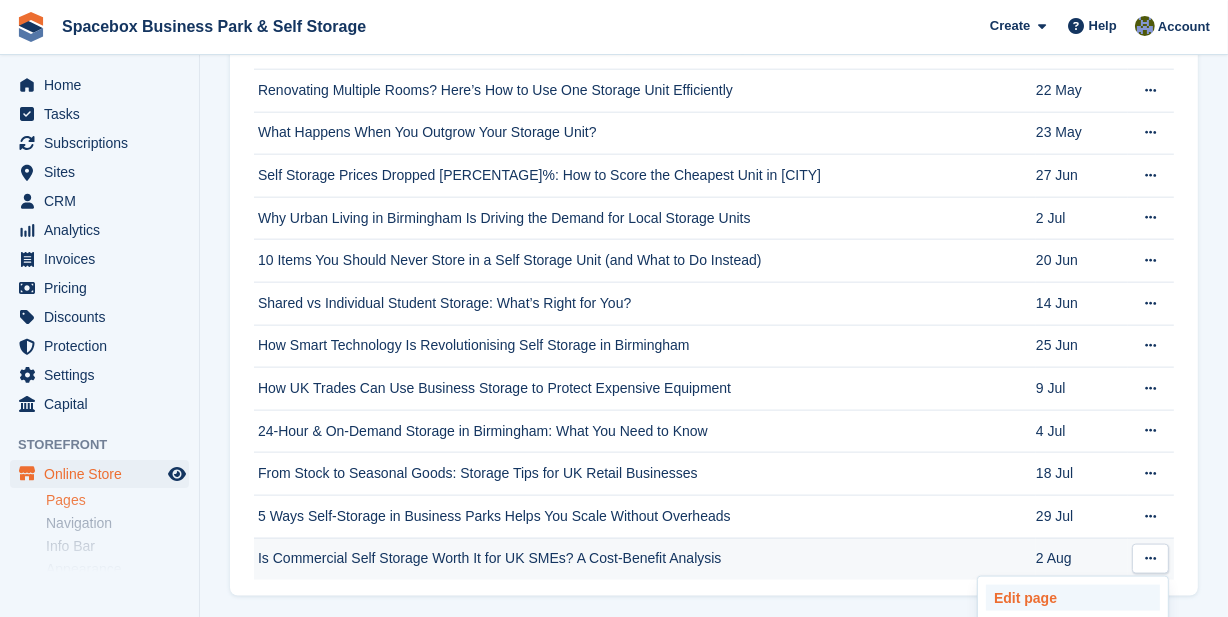 click on "Edit page" at bounding box center [1073, 598] 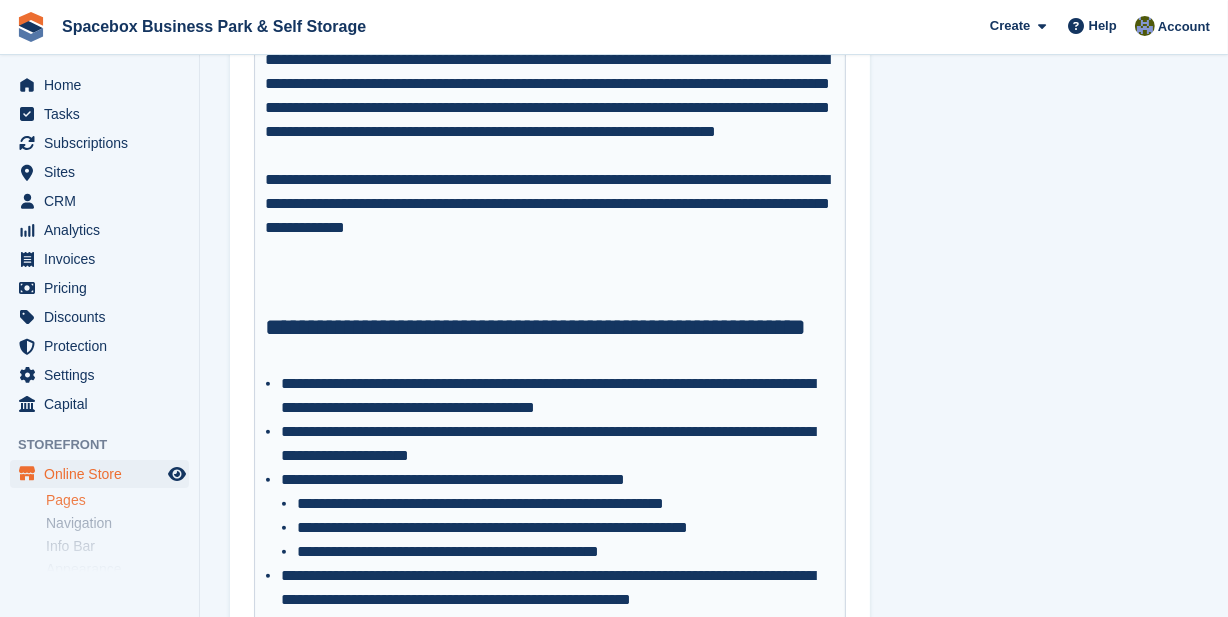 scroll, scrollTop: 0, scrollLeft: 0, axis: both 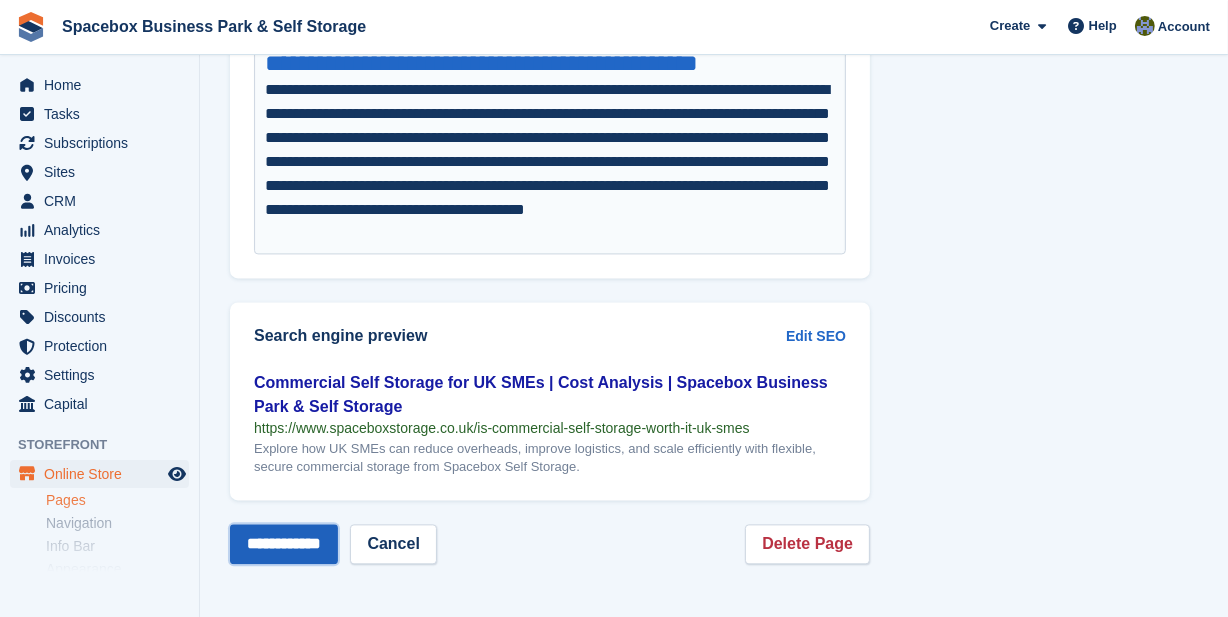 click on "**********" at bounding box center [284, 544] 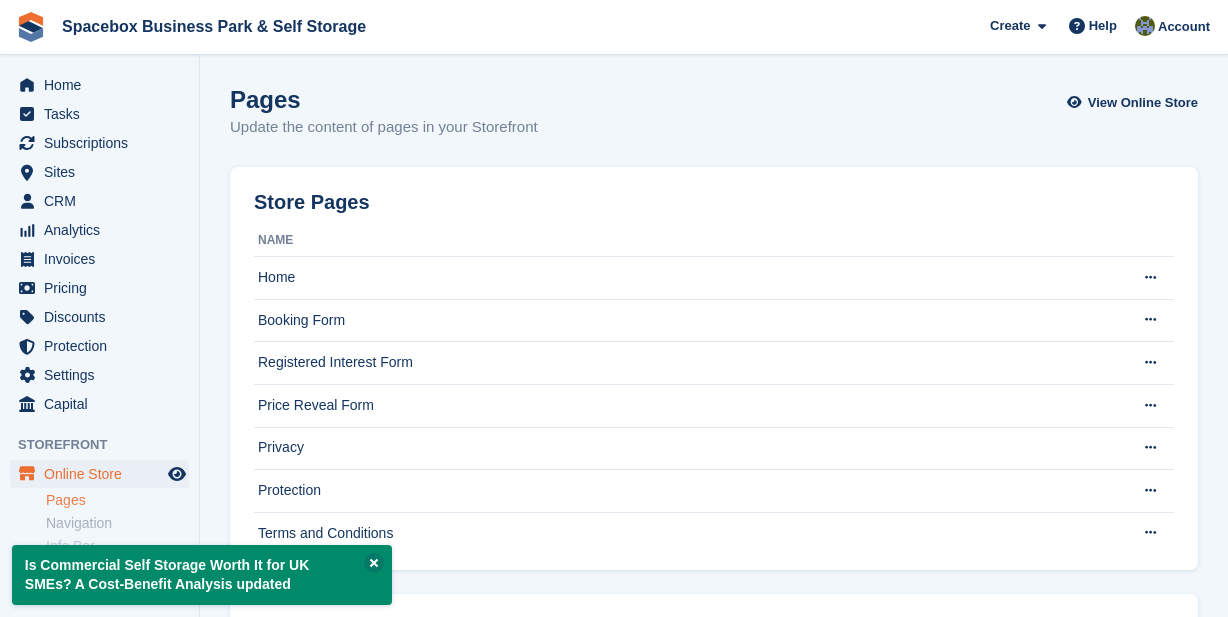 scroll, scrollTop: 0, scrollLeft: 0, axis: both 